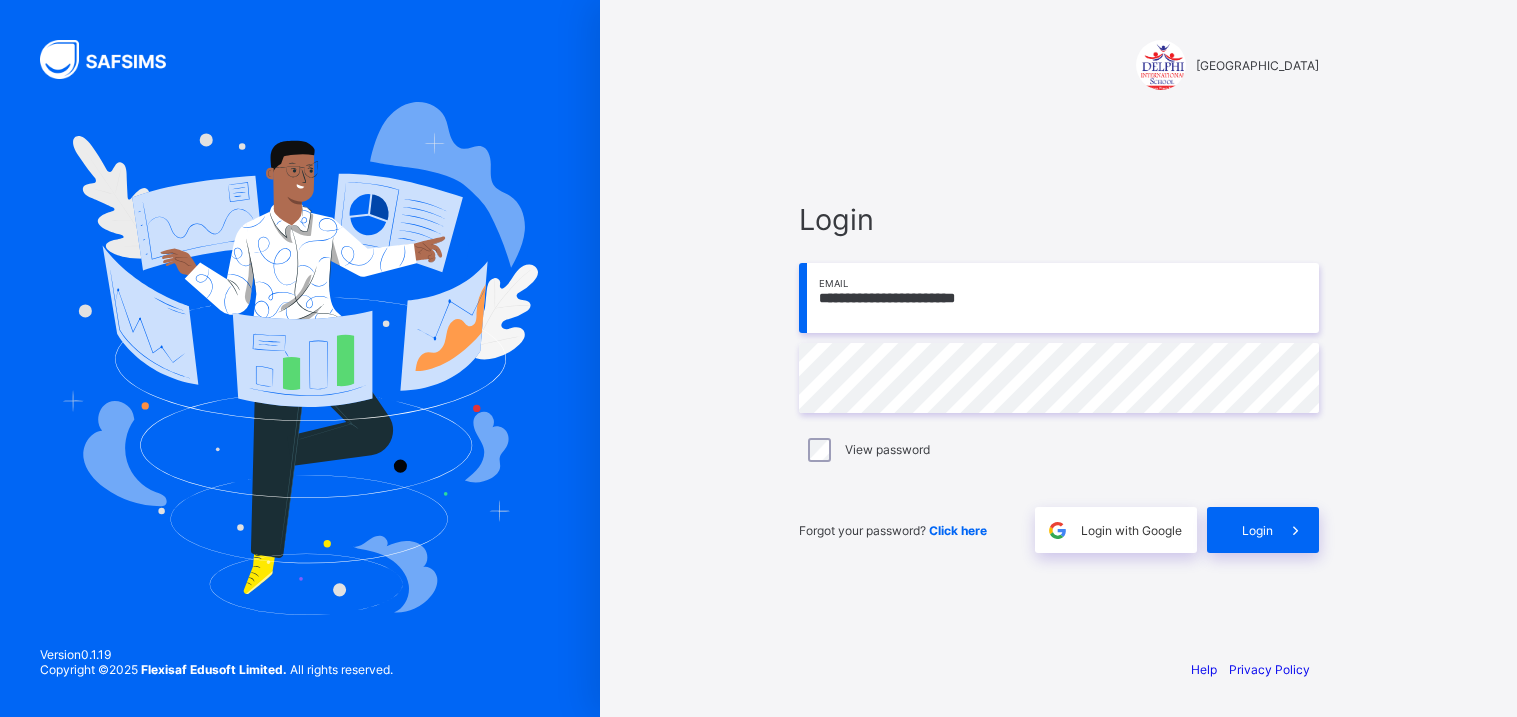 scroll, scrollTop: 0, scrollLeft: 0, axis: both 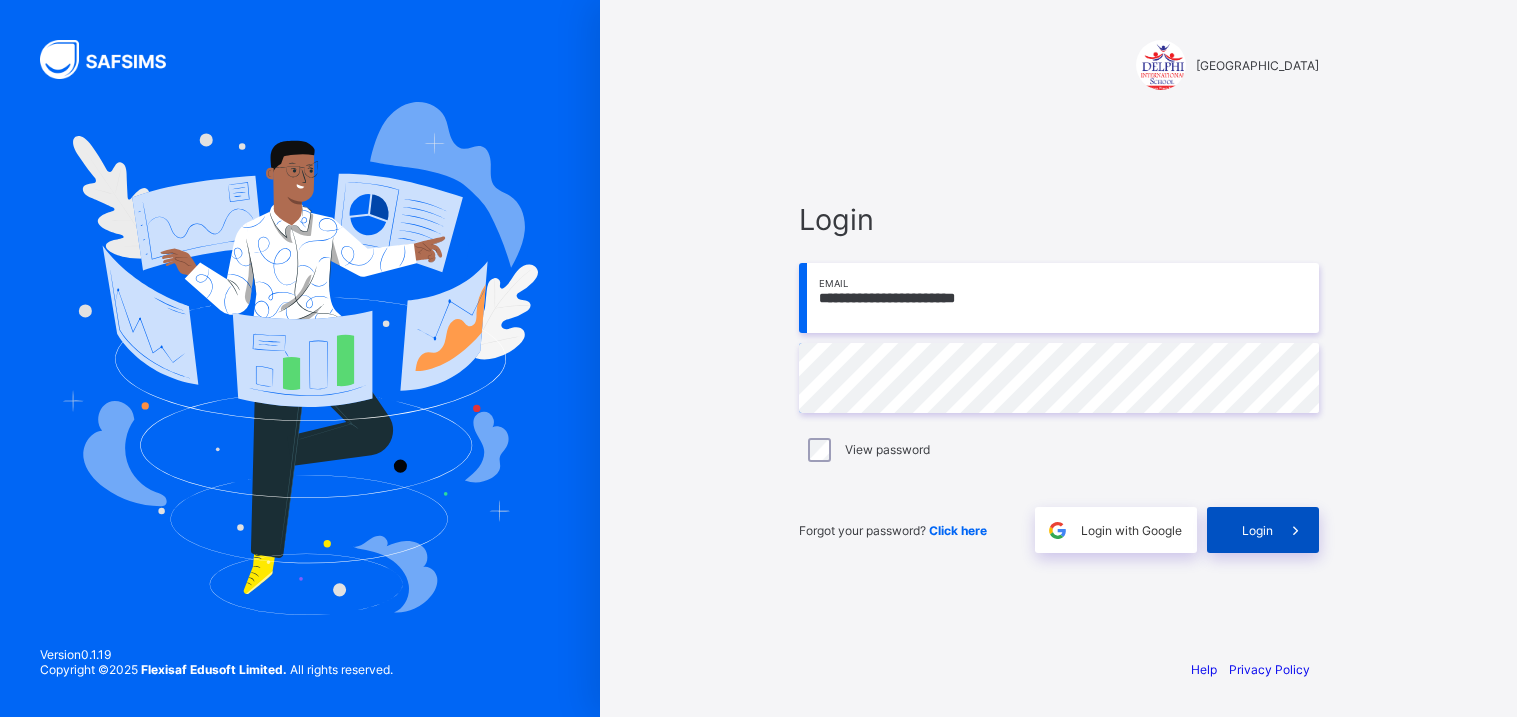 click at bounding box center [1296, 530] 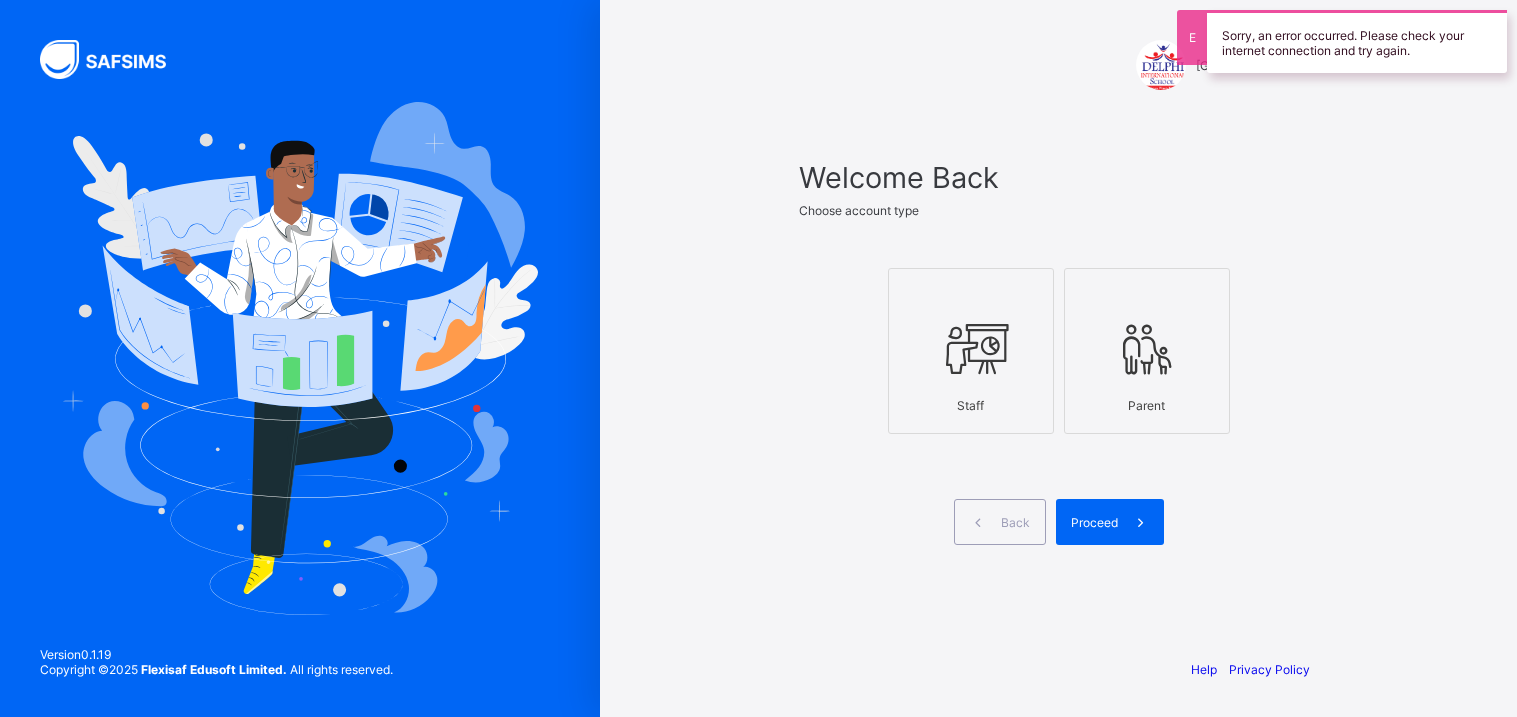 click at bounding box center [971, 349] 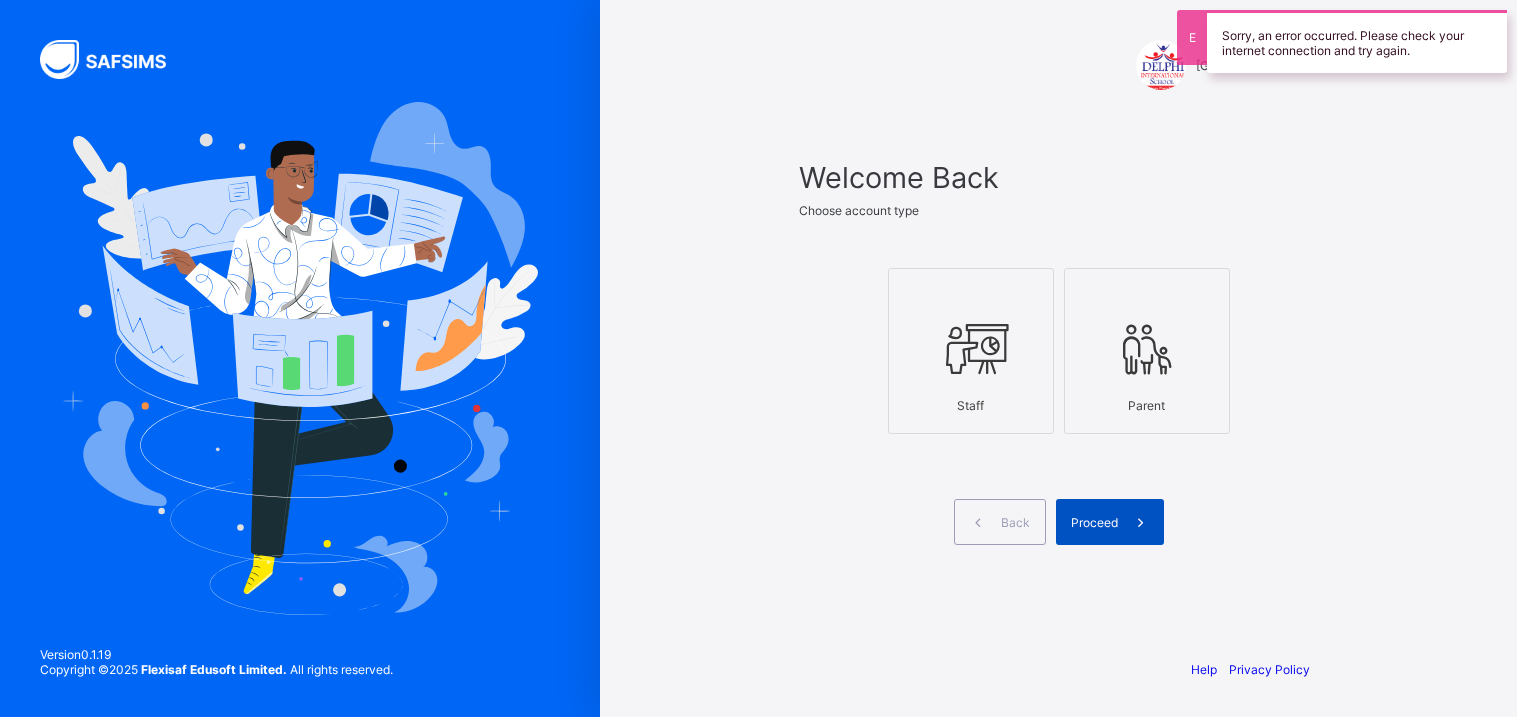 click on "Proceed" at bounding box center (1094, 522) 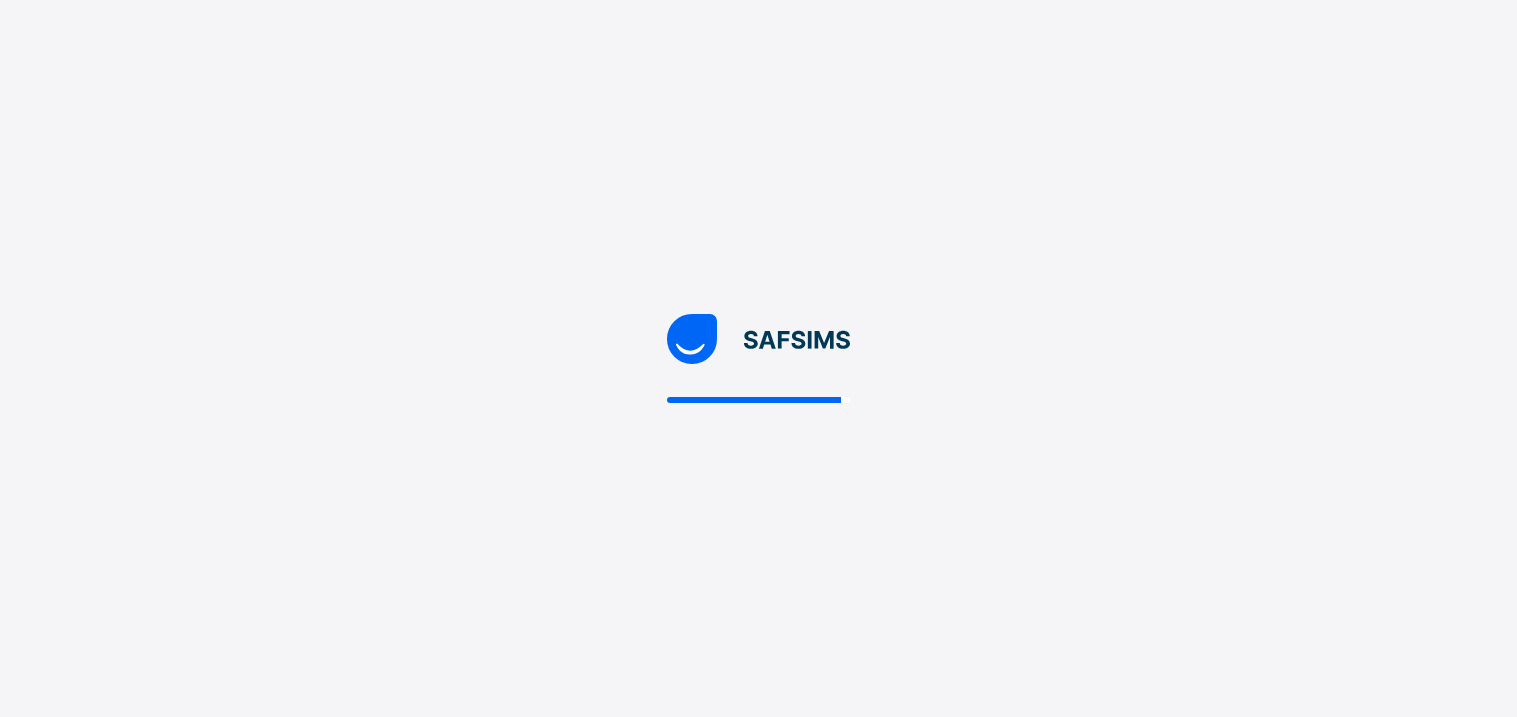 click at bounding box center (758, 358) 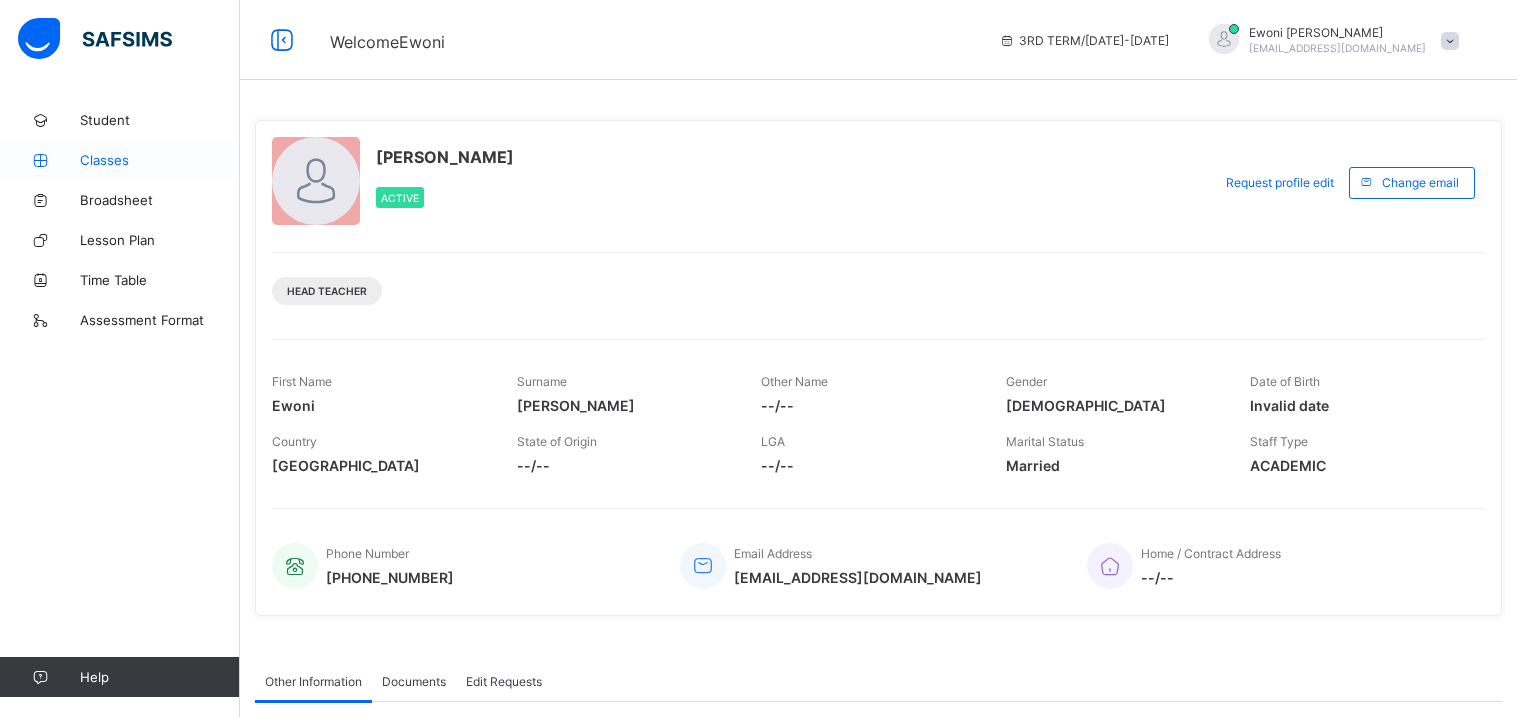 click on "Classes" at bounding box center (120, 160) 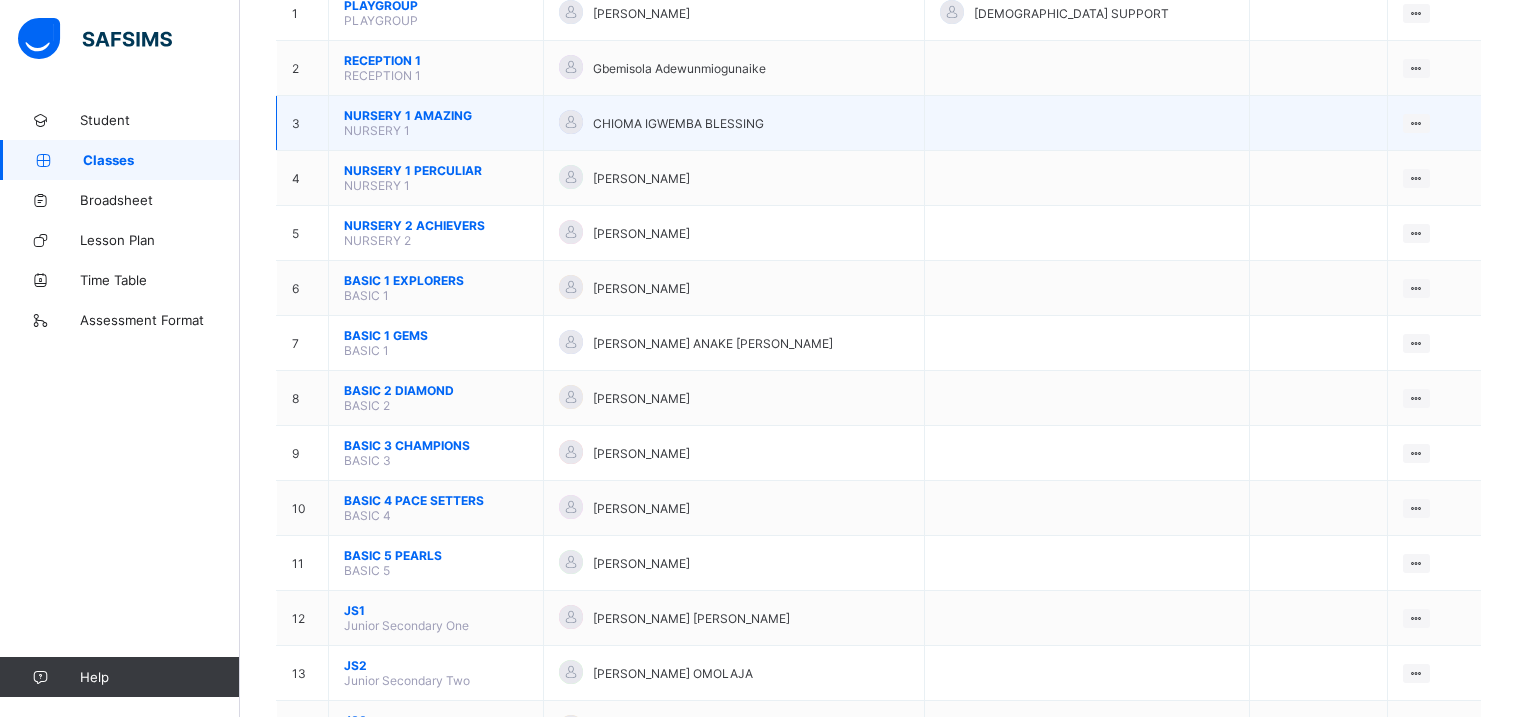 scroll, scrollTop: 250, scrollLeft: 0, axis: vertical 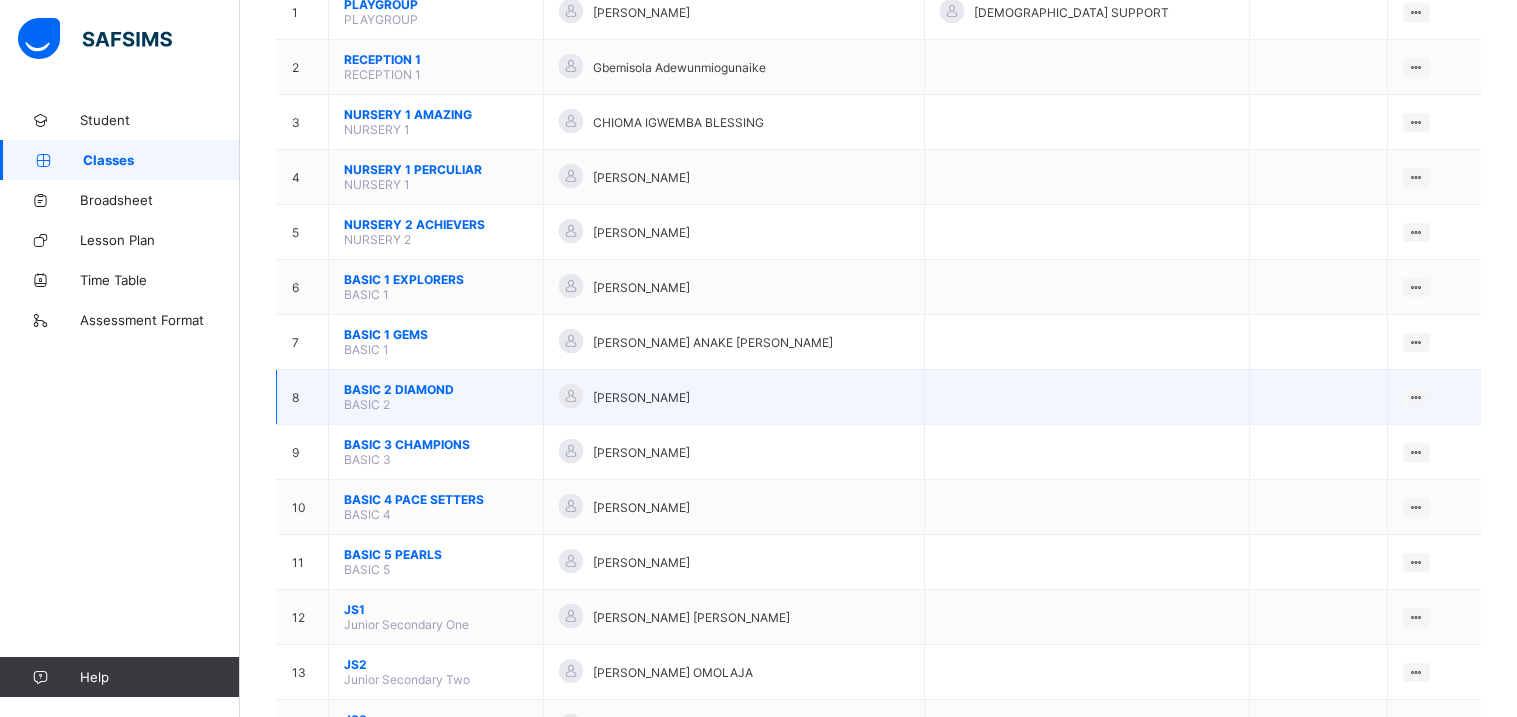 click on "BASIC 2   DIAMOND" at bounding box center (436, 389) 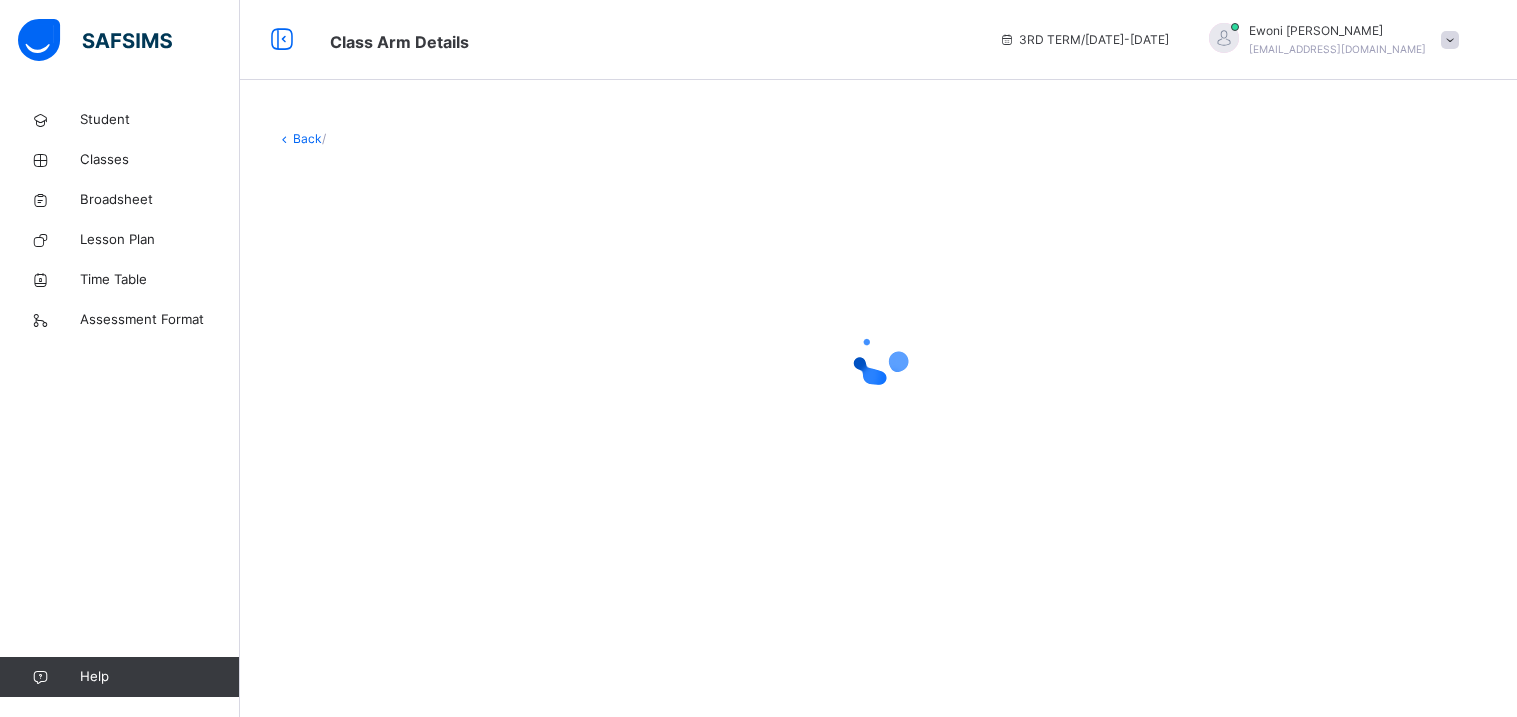scroll, scrollTop: 0, scrollLeft: 0, axis: both 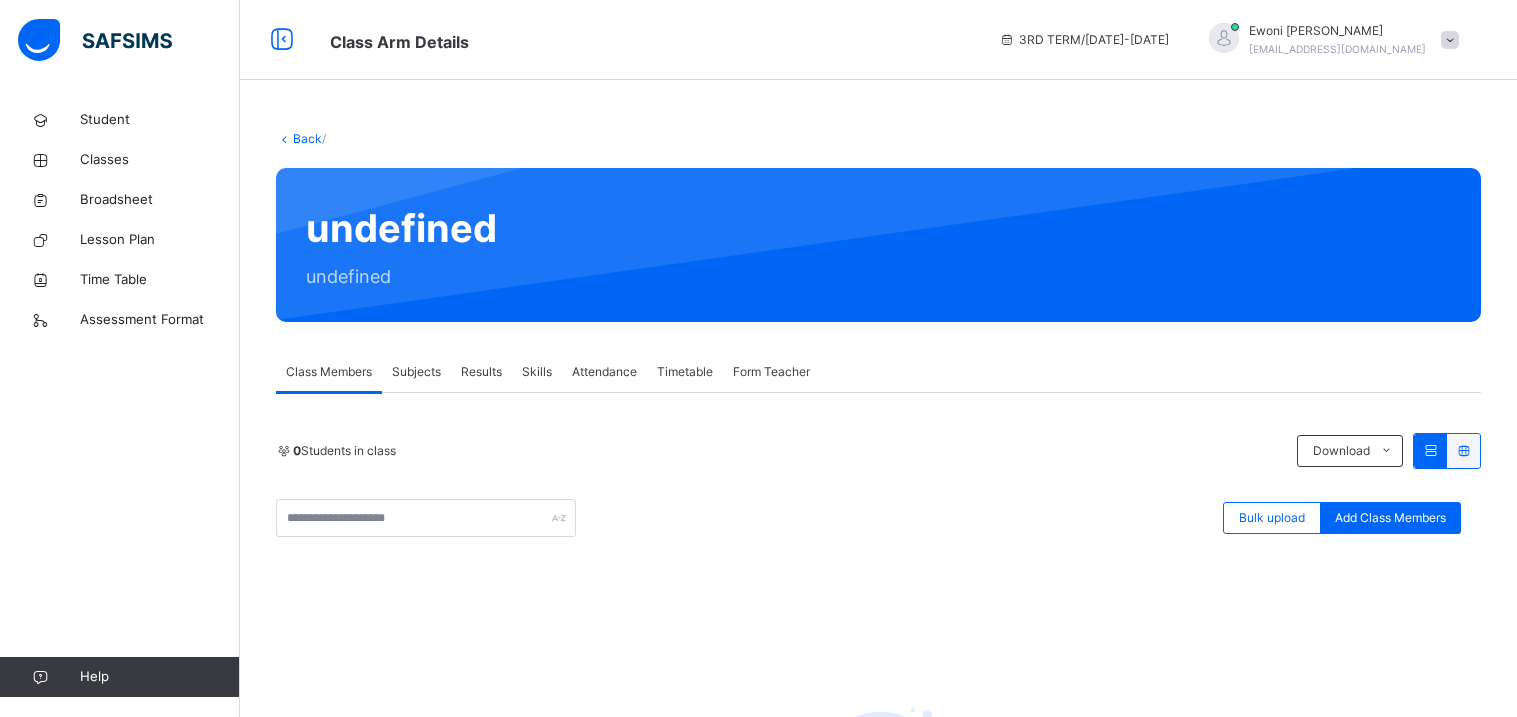 click on "Attendance" at bounding box center (604, 372) 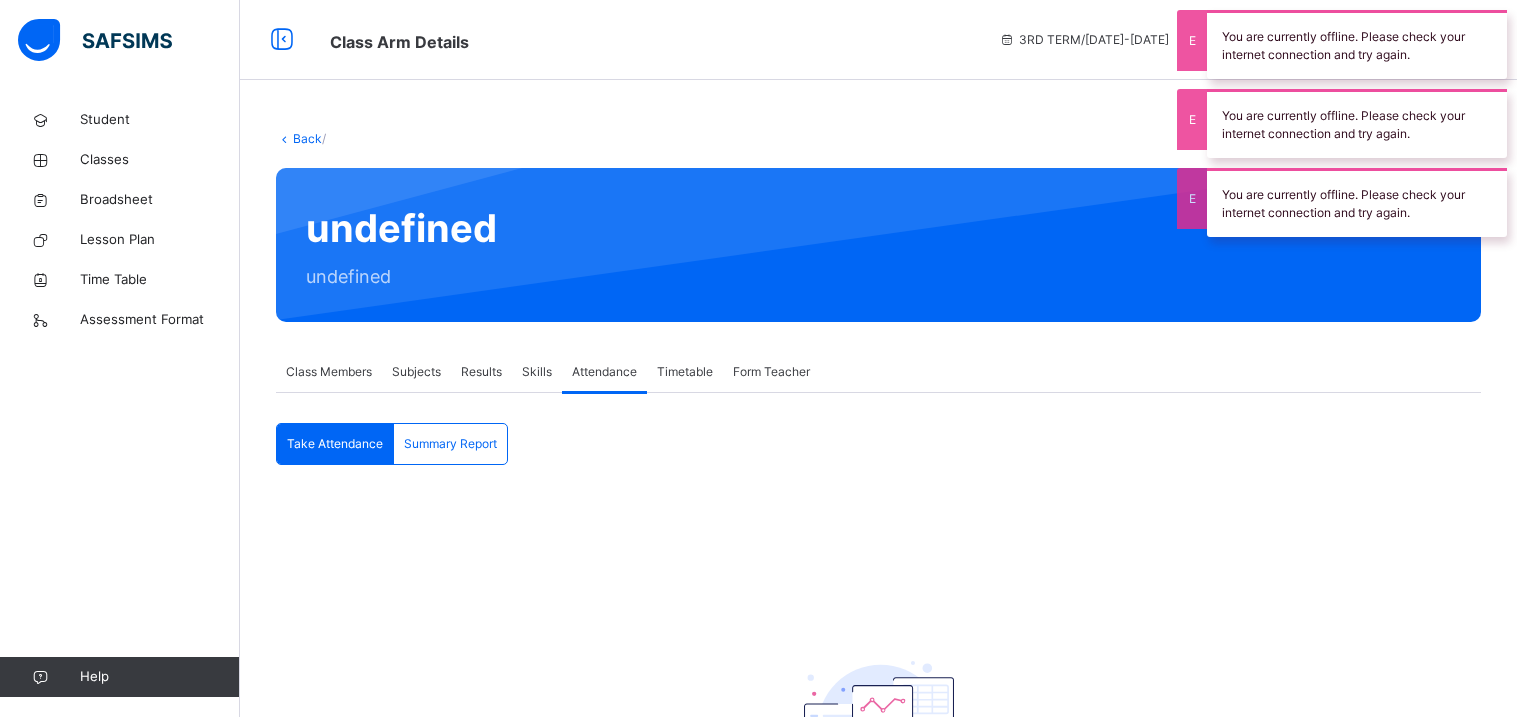 click on "Results" at bounding box center [481, 372] 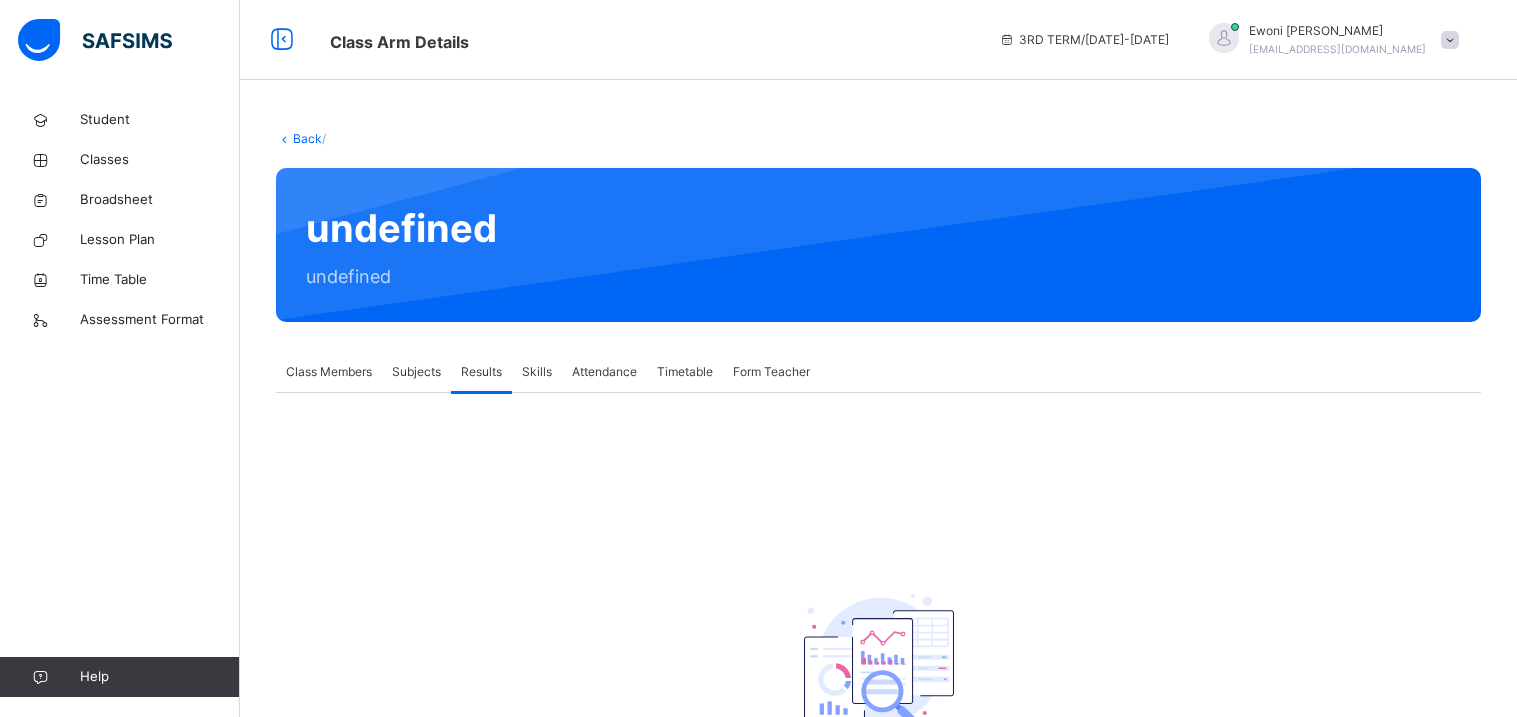 click on "There are currently no records." at bounding box center [878, 592] 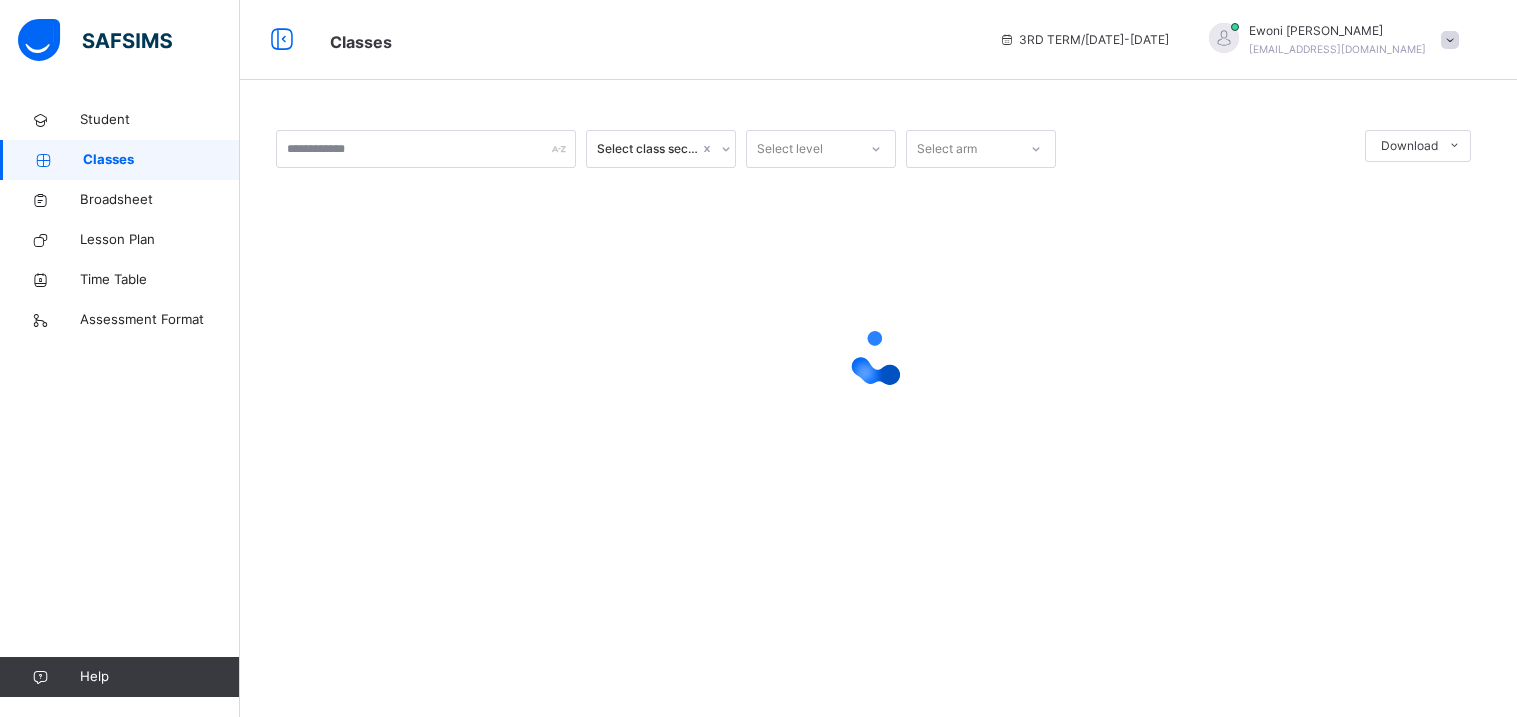 click on "Classes" at bounding box center (161, 160) 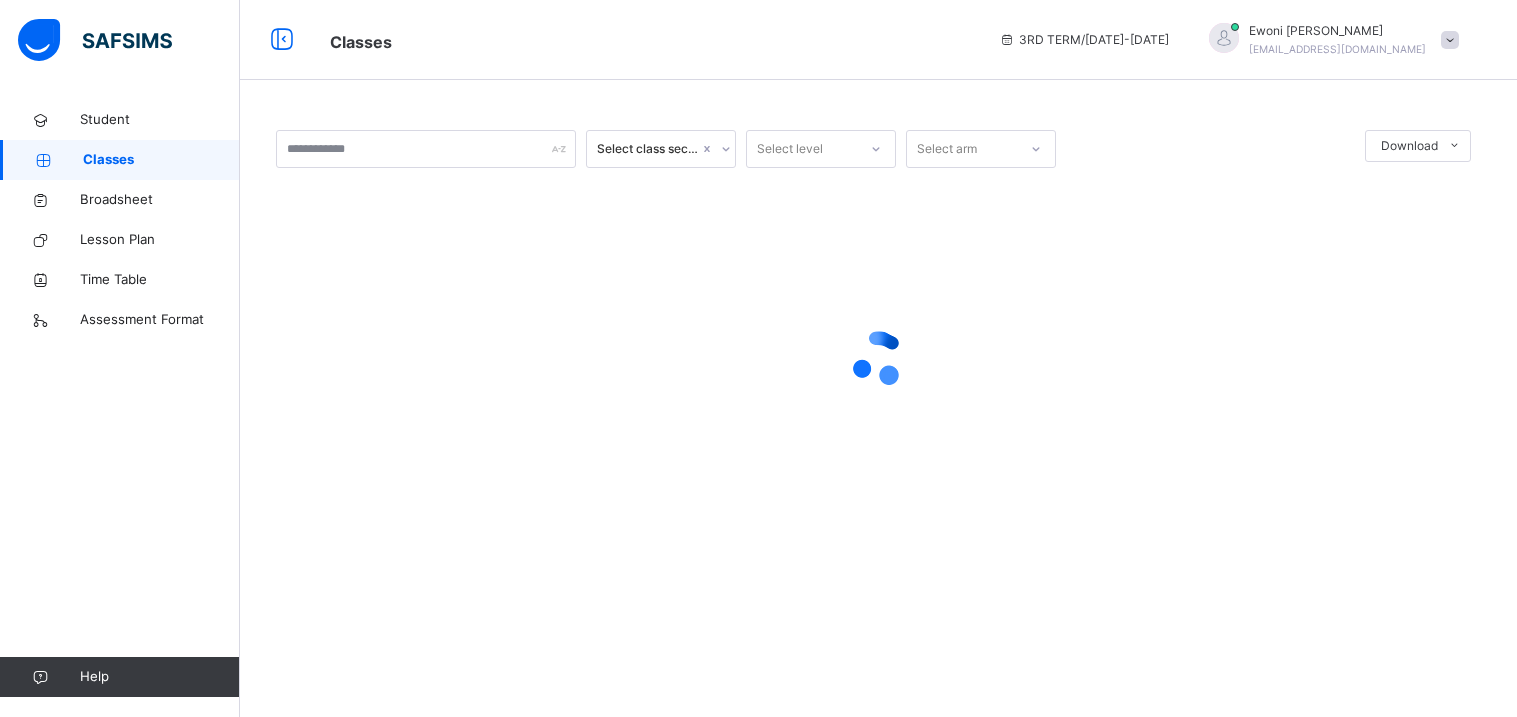 click on "Classes" at bounding box center [161, 160] 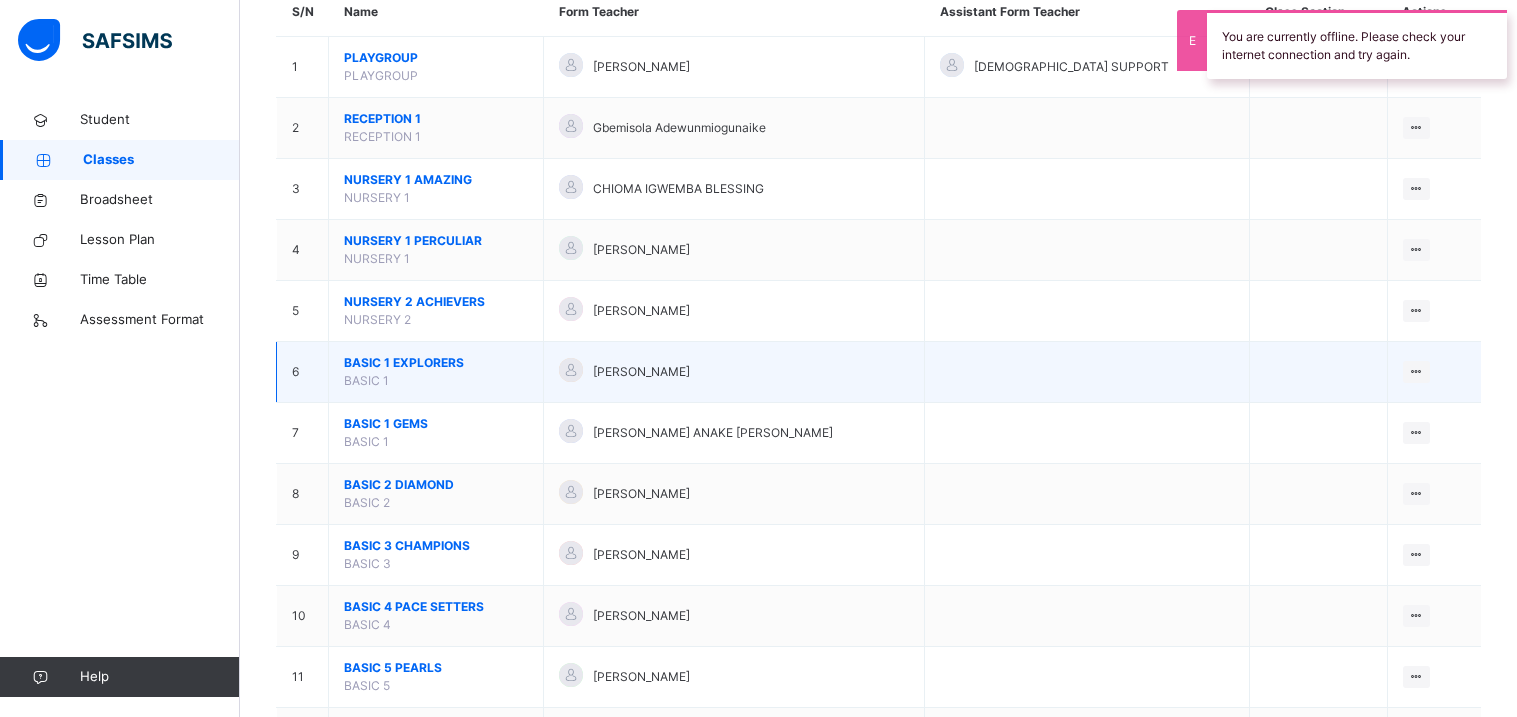 scroll, scrollTop: 280, scrollLeft: 0, axis: vertical 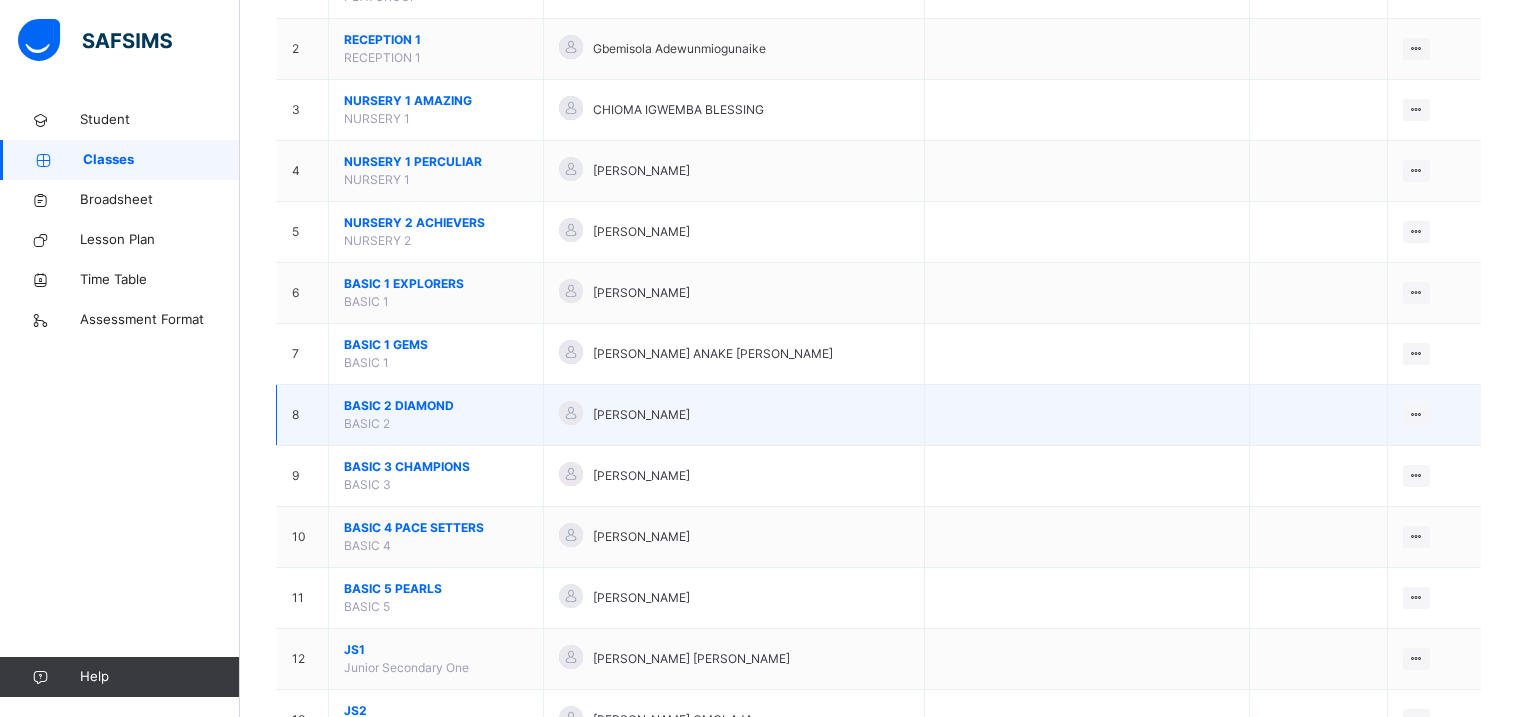 click on "BASIC 2   DIAMOND" at bounding box center (436, 406) 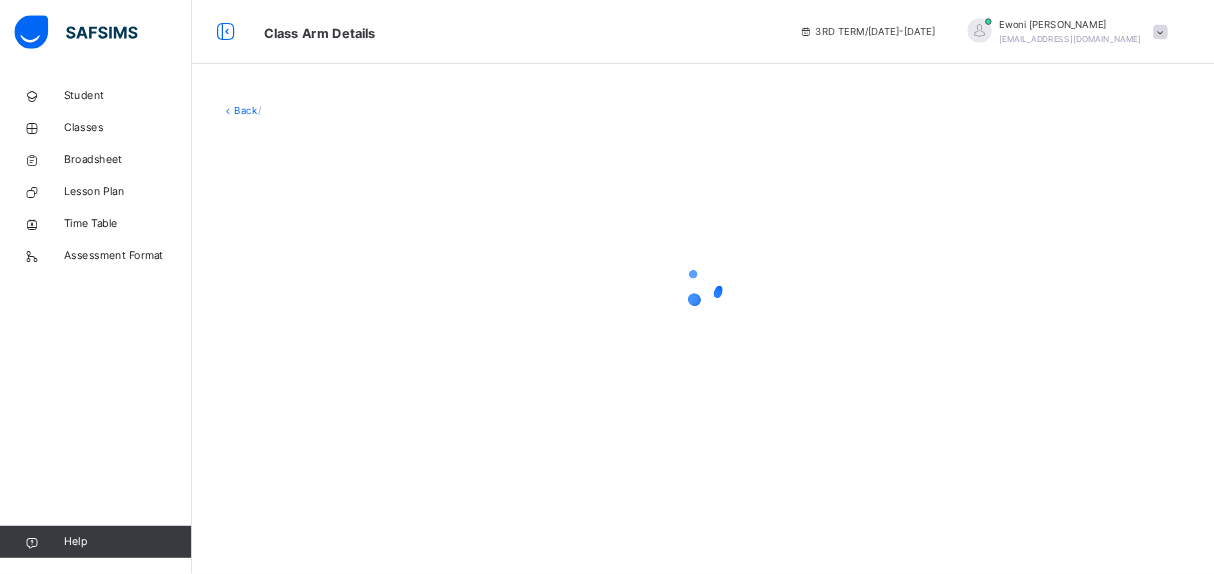 scroll, scrollTop: 0, scrollLeft: 0, axis: both 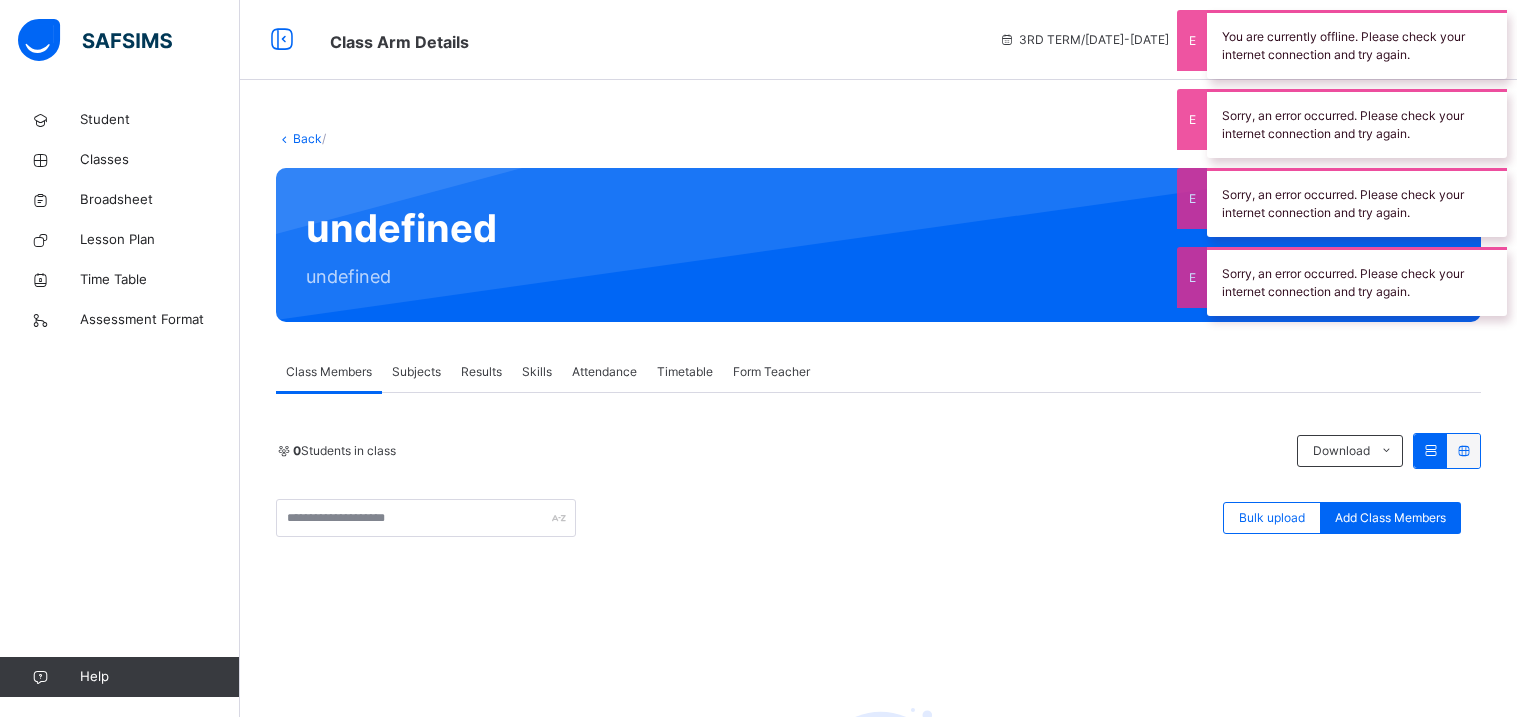 click on "Results" at bounding box center [481, 372] 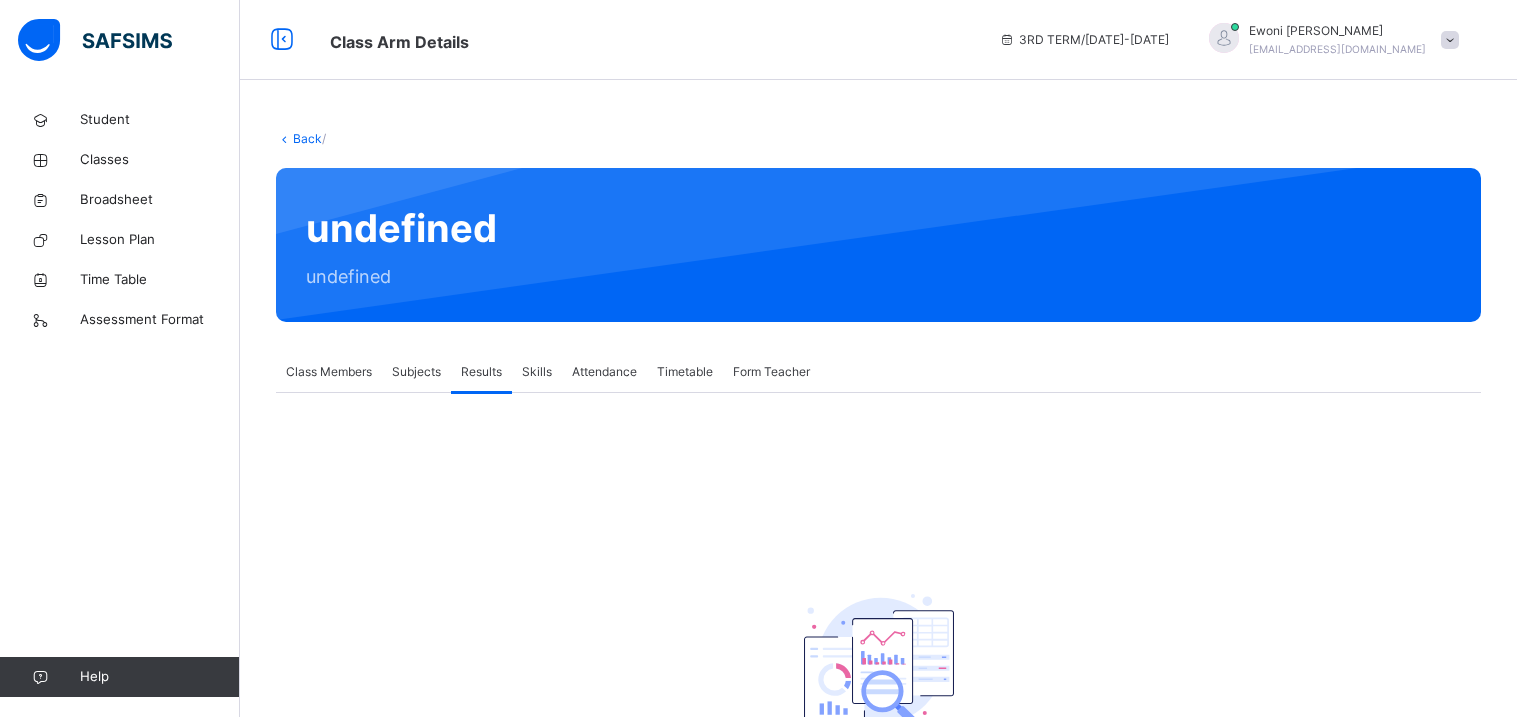 click on "Results" at bounding box center [481, 372] 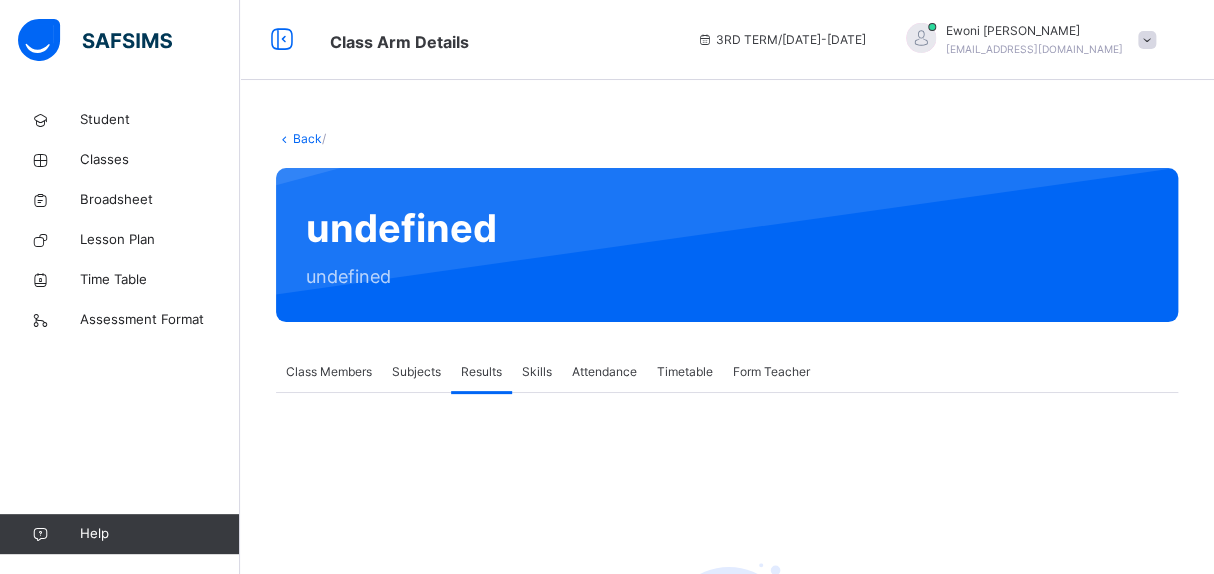 click on "Results" at bounding box center (481, 372) 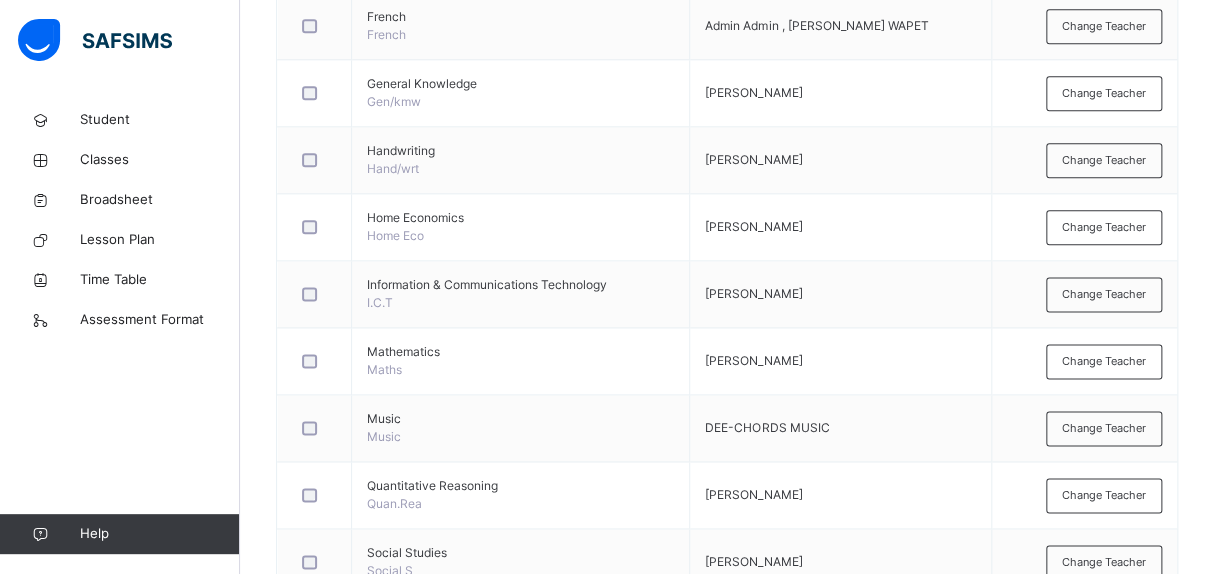 scroll, scrollTop: 886, scrollLeft: 0, axis: vertical 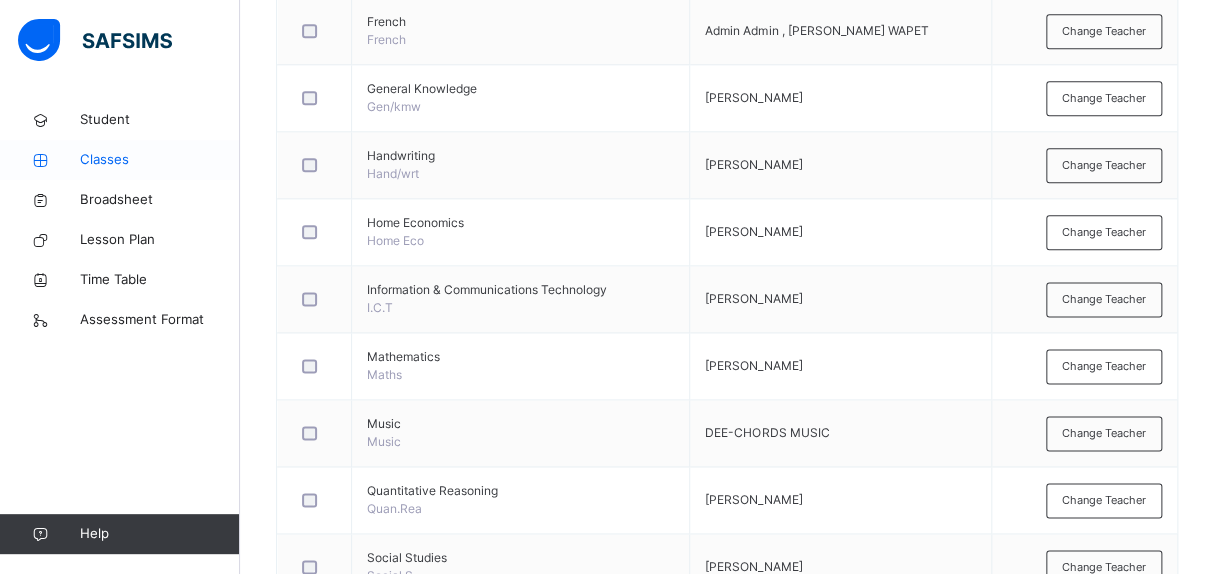 click on "Classes" at bounding box center (160, 160) 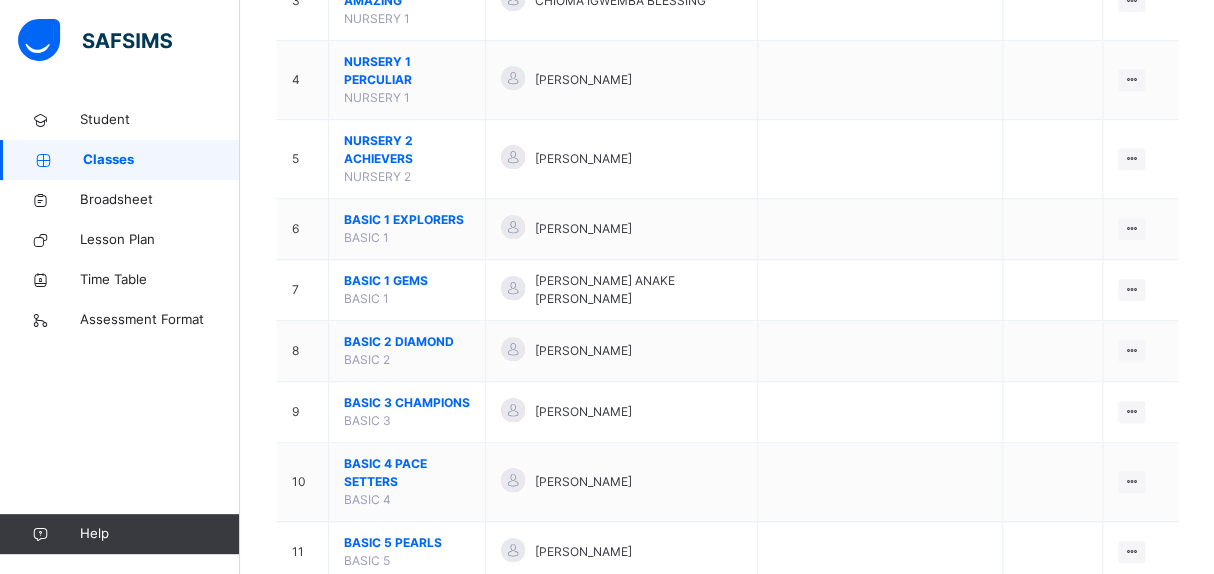 scroll, scrollTop: 419, scrollLeft: 0, axis: vertical 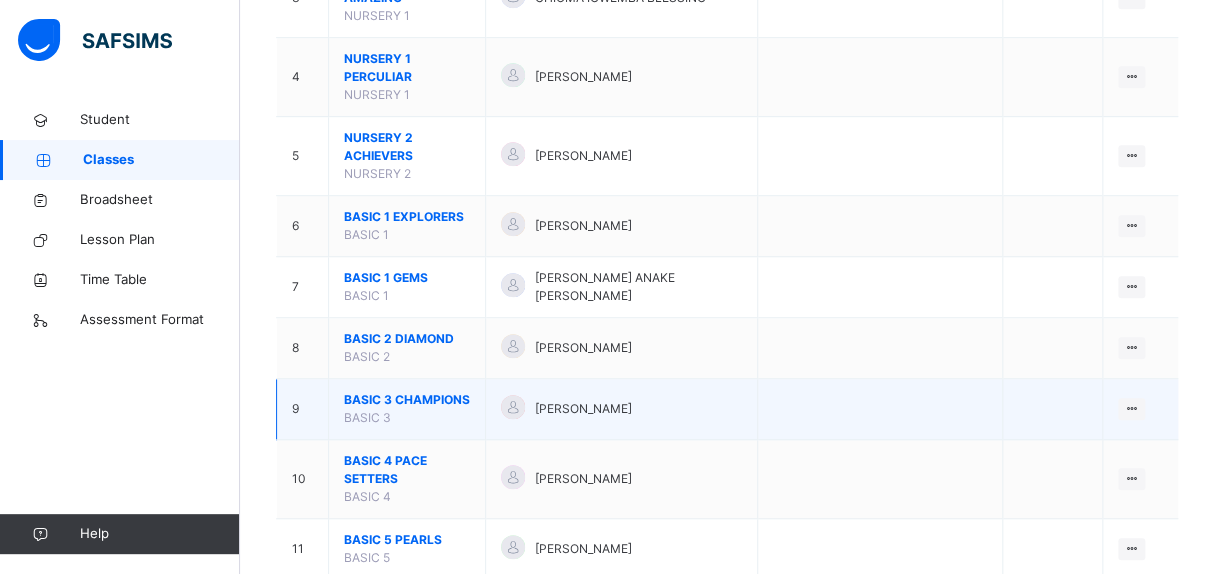 click on "BASIC 3   CHAMPIONS" at bounding box center [407, 400] 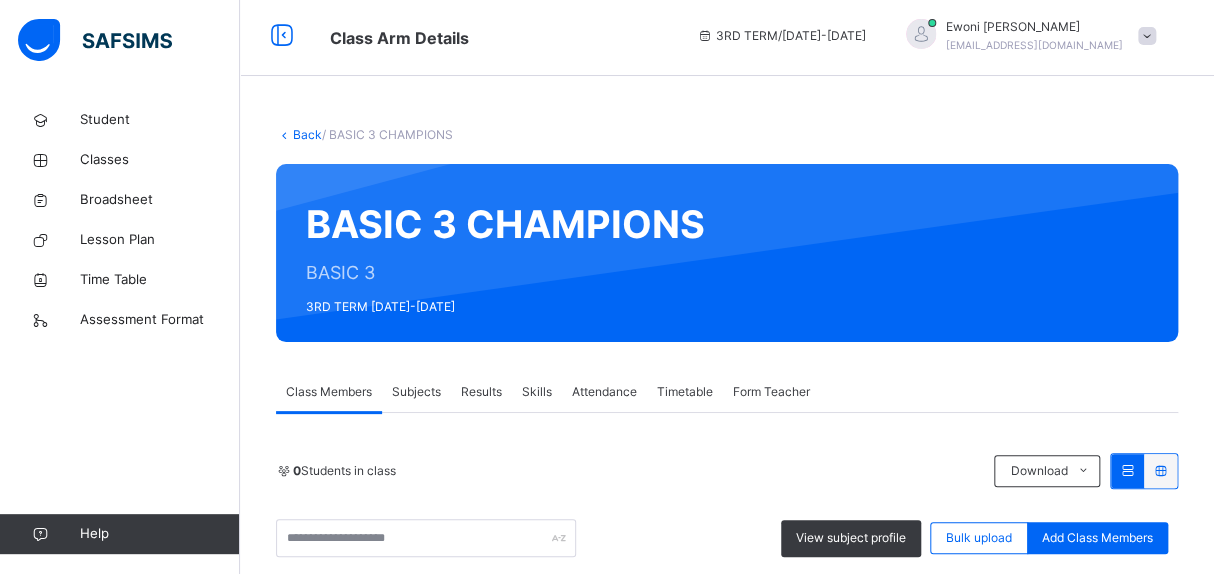 scroll, scrollTop: 419, scrollLeft: 0, axis: vertical 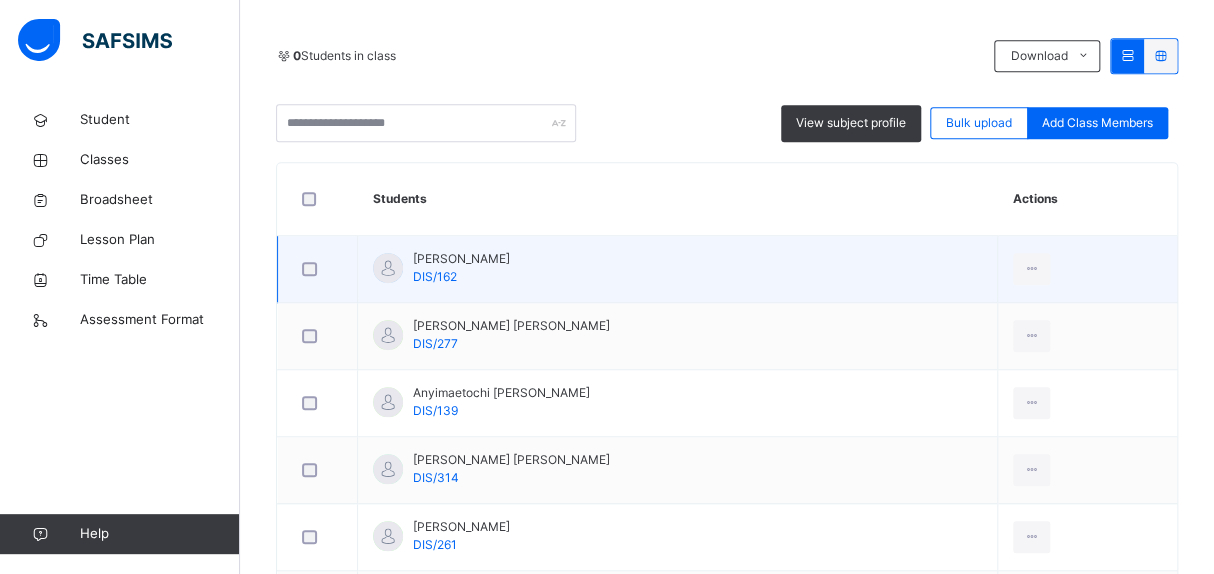 click on "[PERSON_NAME] DIS/162" at bounding box center [461, 268] 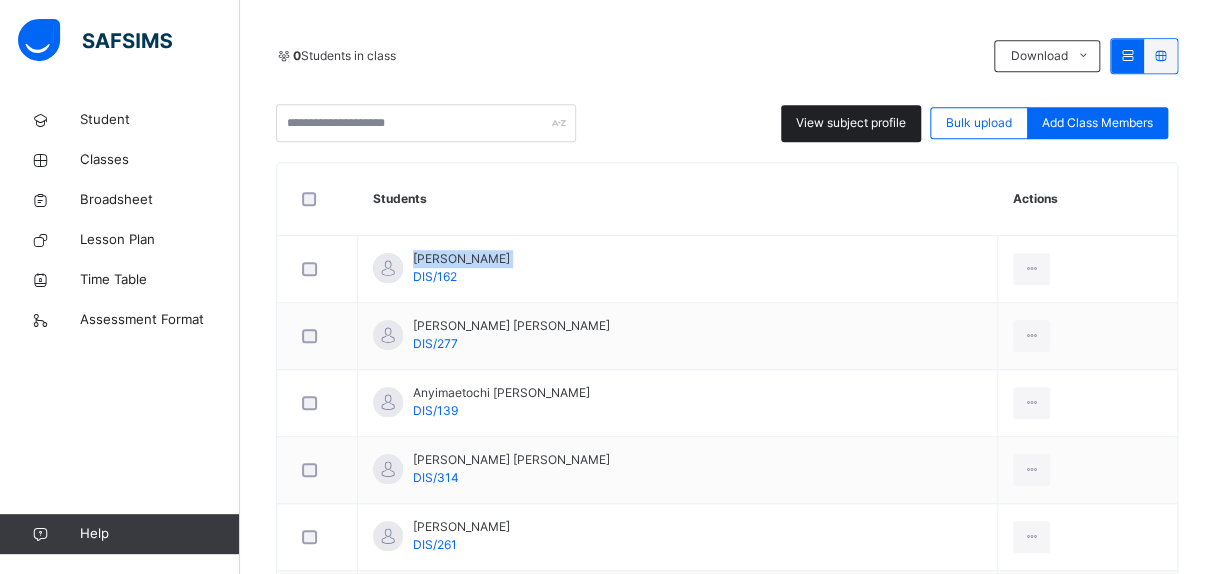 click on "View subject profile" at bounding box center (851, 123) 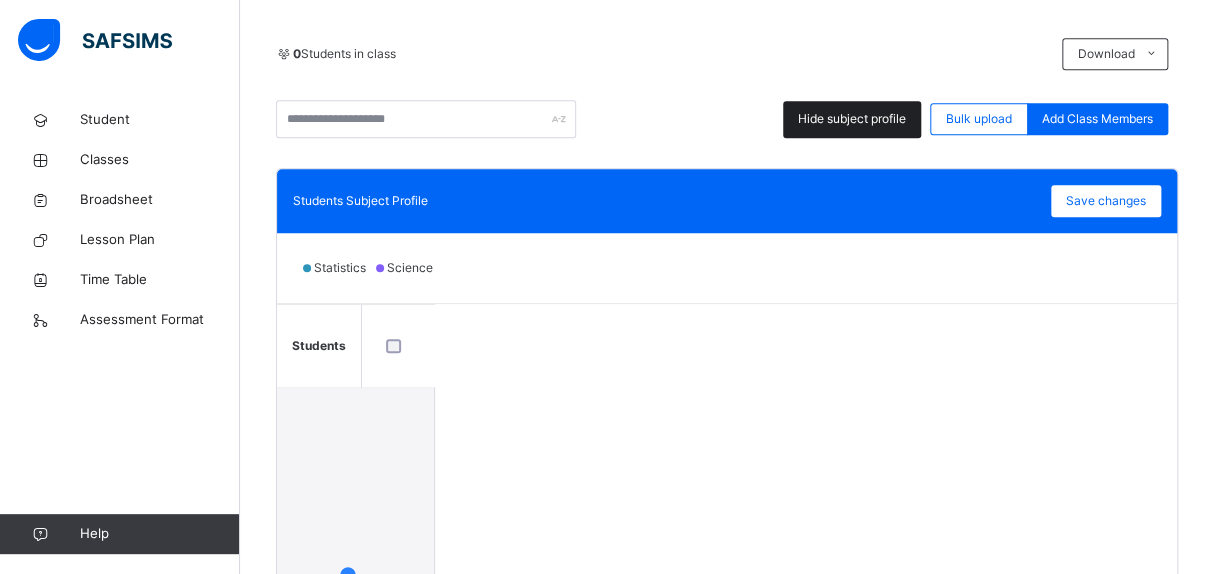 click on "Hide subject profile" at bounding box center [852, 119] 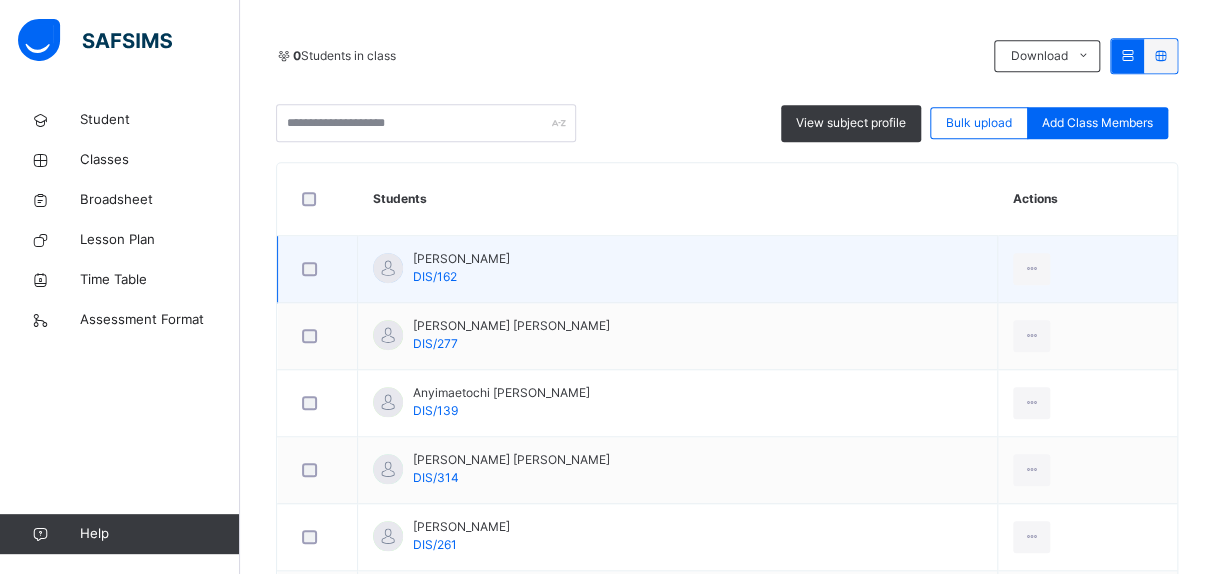 click on "[PERSON_NAME] DIS/162" at bounding box center (461, 268) 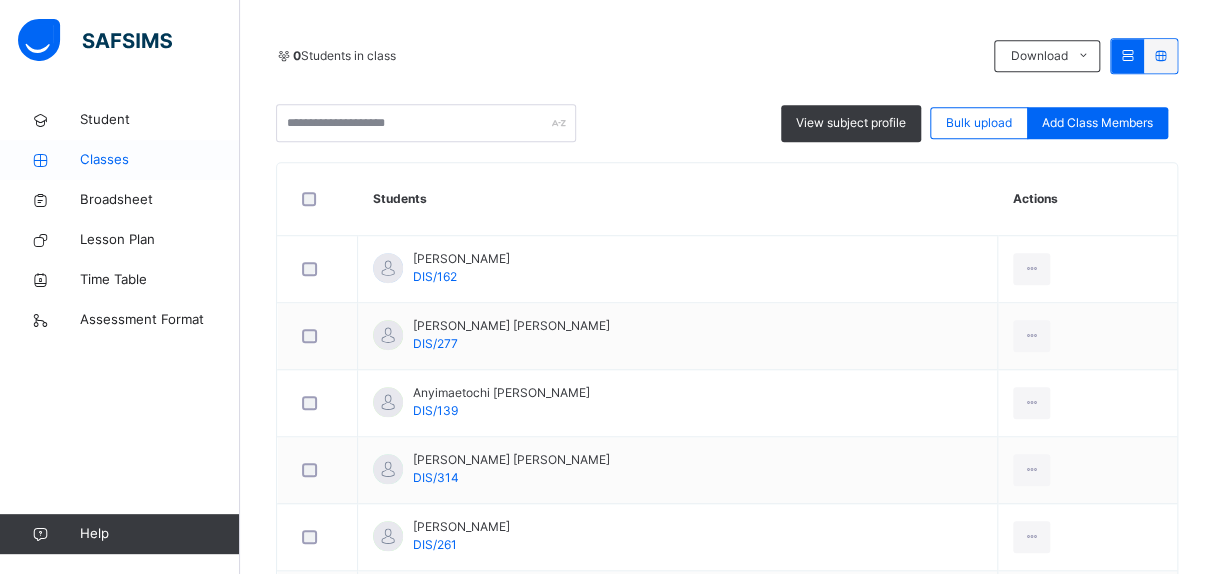 click on "Classes" at bounding box center [160, 160] 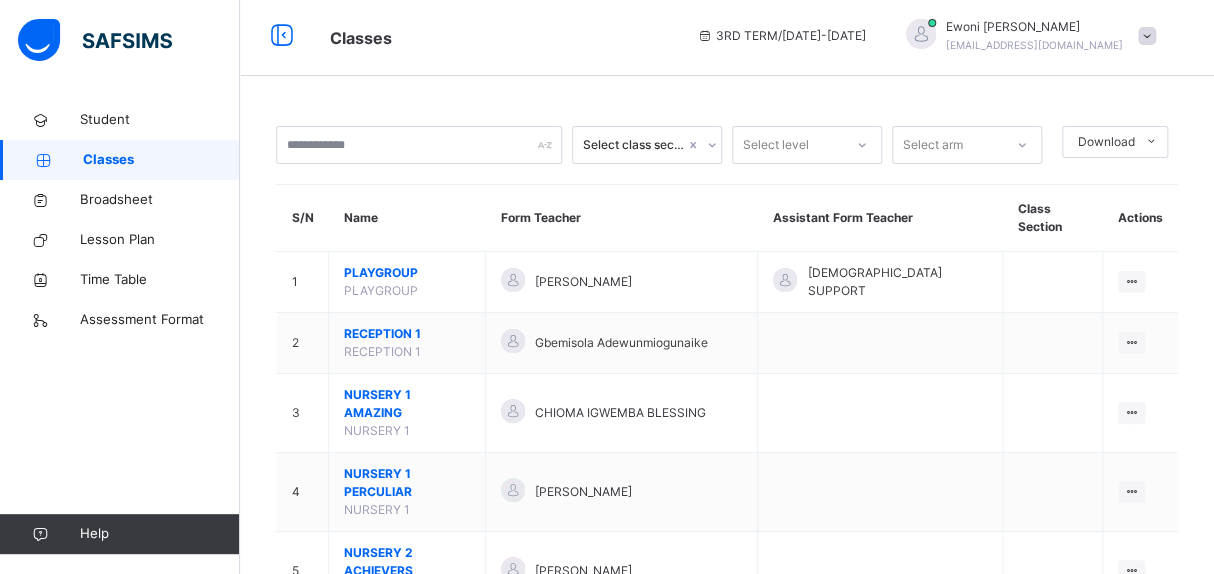 scroll, scrollTop: 419, scrollLeft: 0, axis: vertical 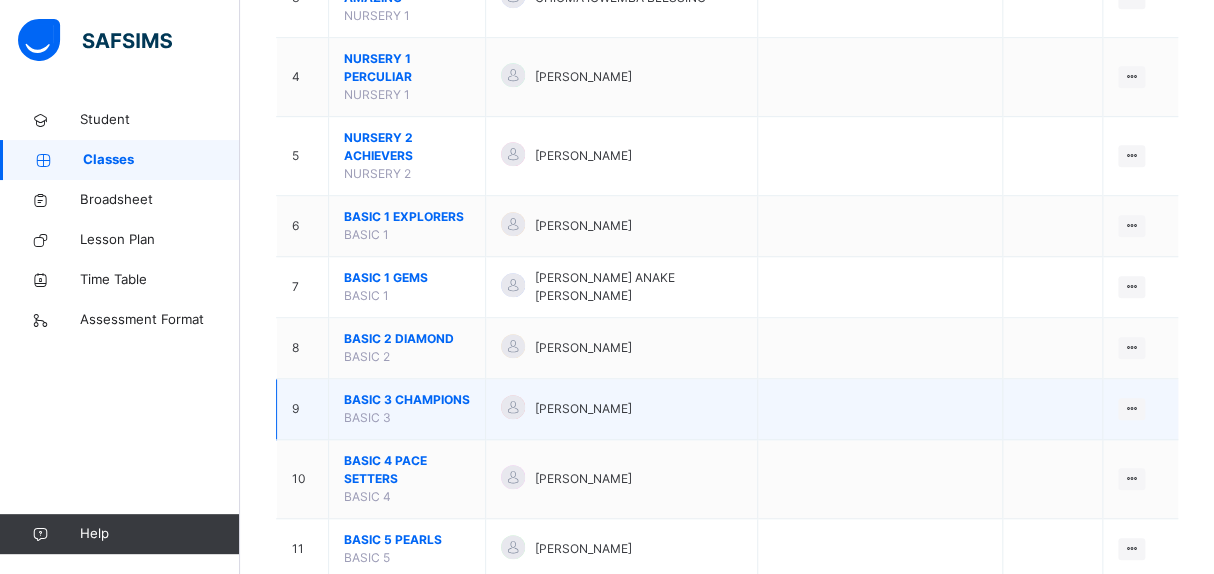 click on "BASIC 3   CHAMPIONS" at bounding box center [407, 400] 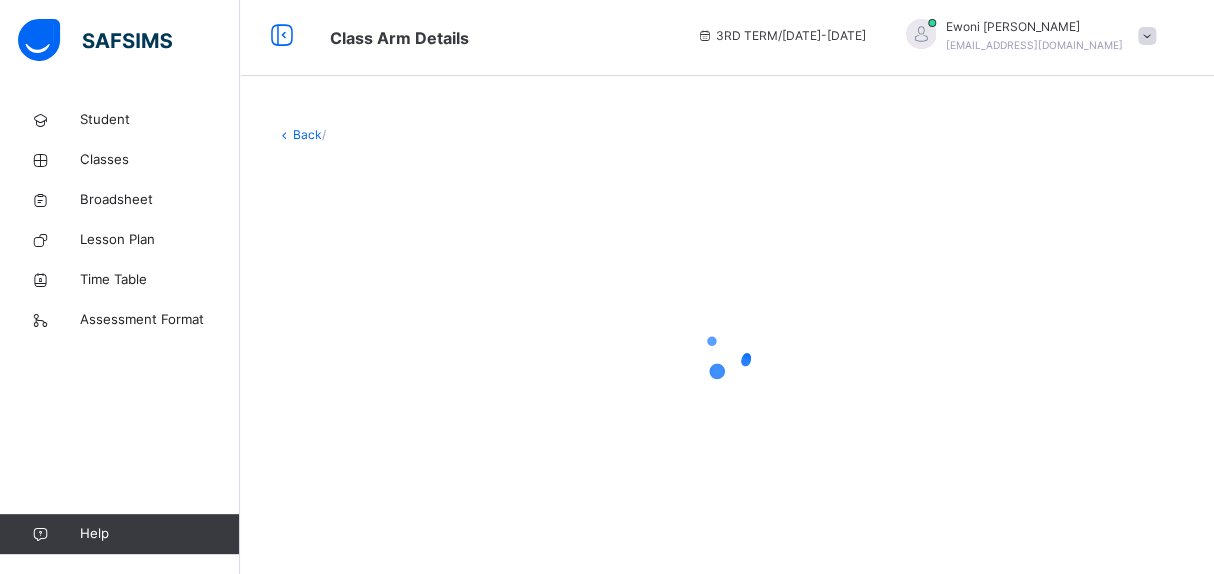 scroll, scrollTop: 4, scrollLeft: 0, axis: vertical 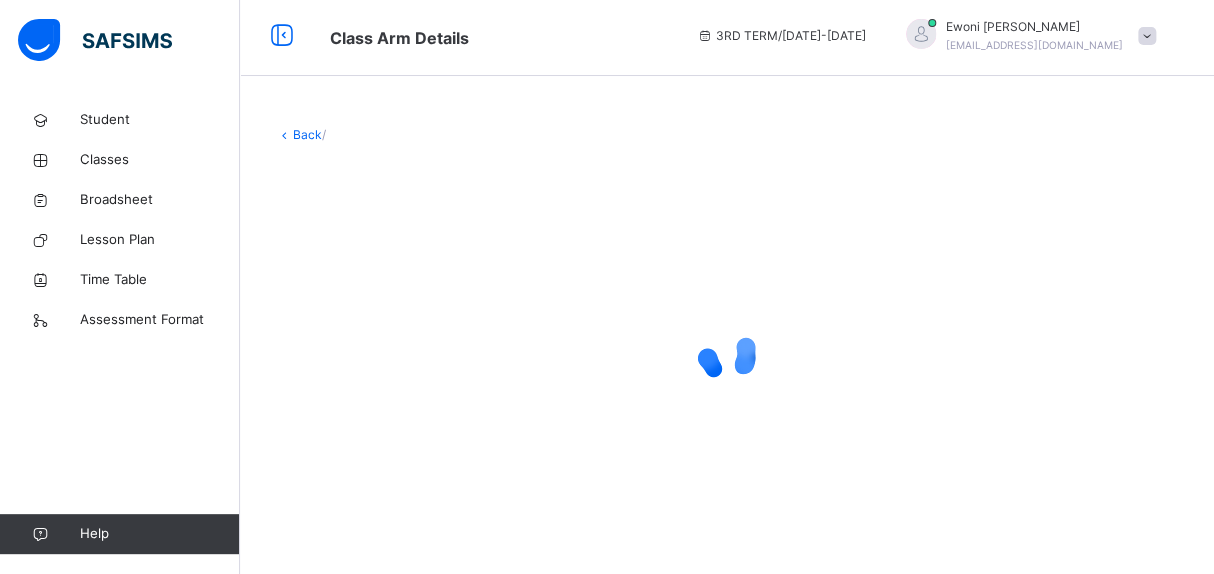 click at bounding box center [727, 354] 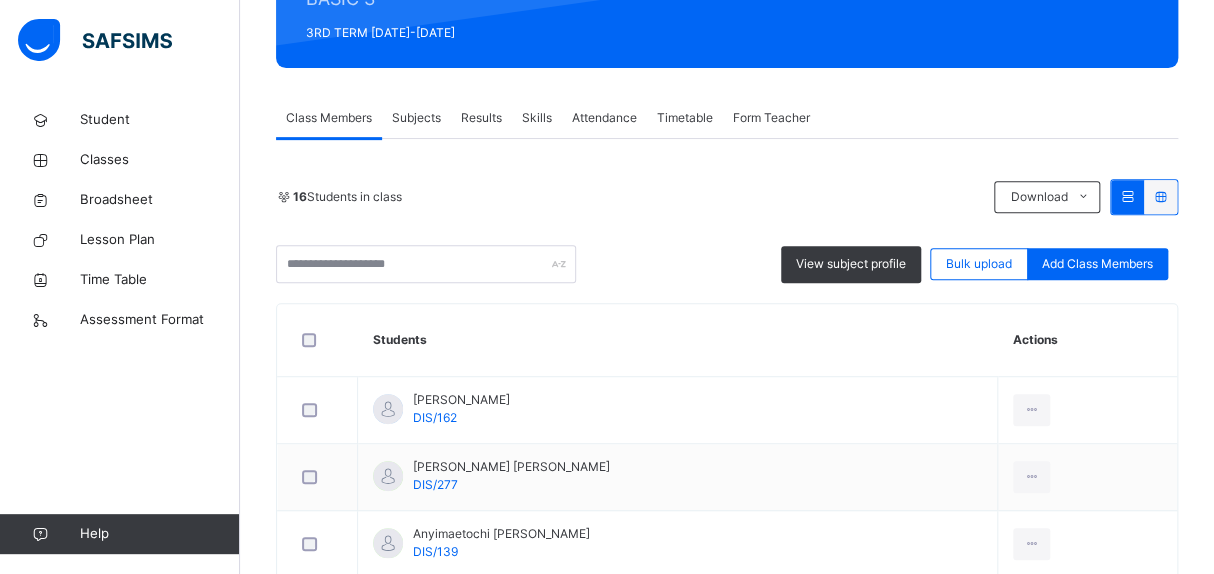 scroll, scrollTop: 279, scrollLeft: 0, axis: vertical 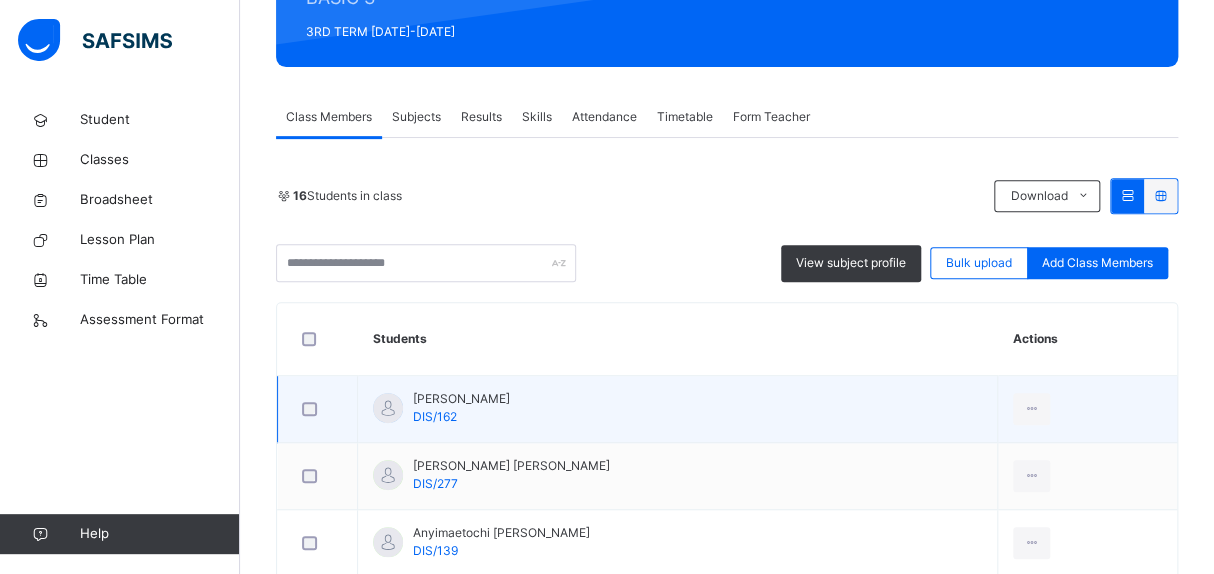 click on "[PERSON_NAME] DIS/162" at bounding box center [461, 408] 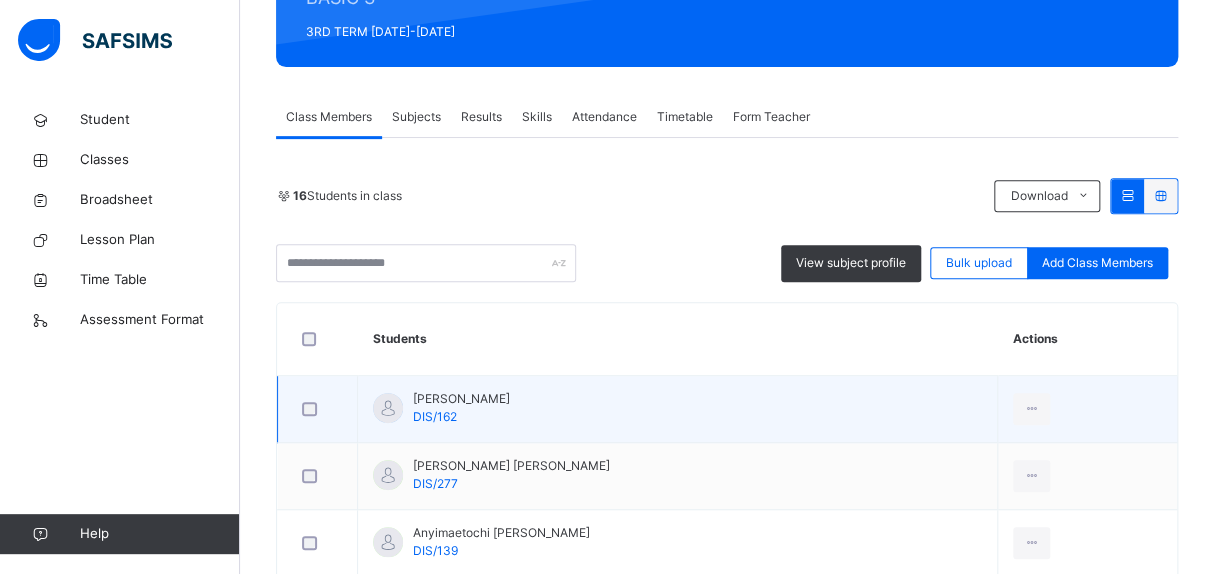 click on "[PERSON_NAME]" at bounding box center (461, 399) 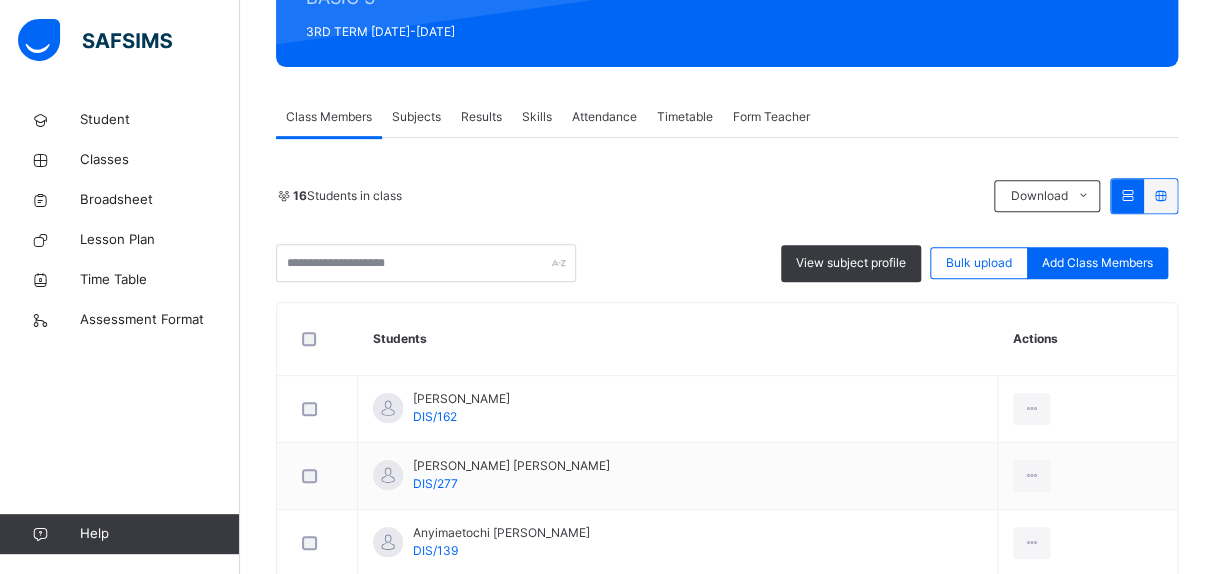 click on "Students" at bounding box center [678, 339] 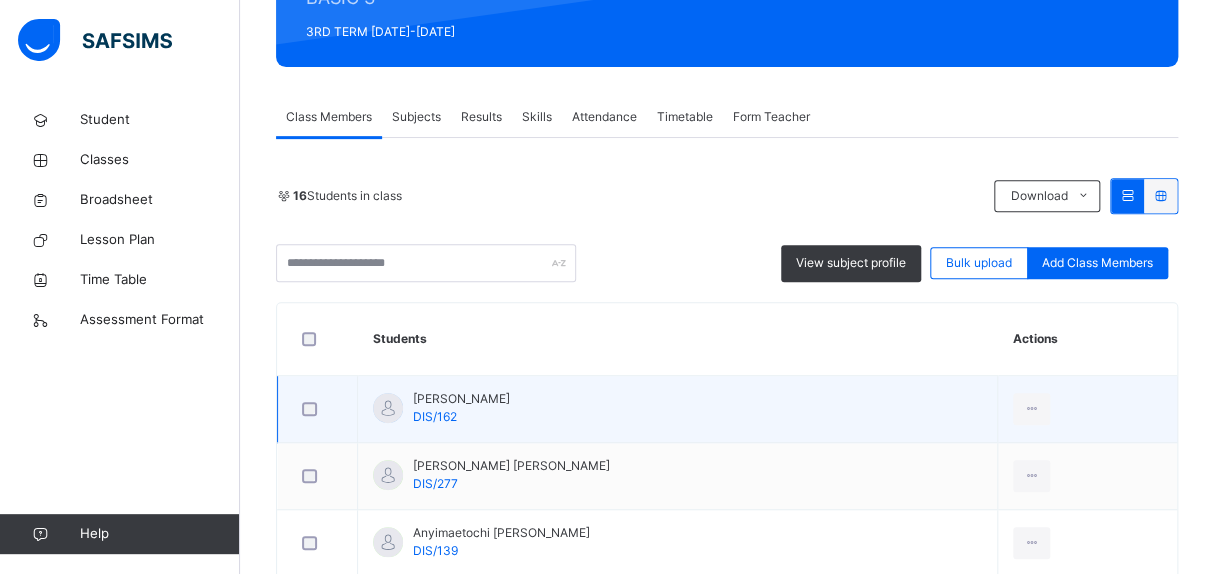 click on "[PERSON_NAME]" at bounding box center (461, 399) 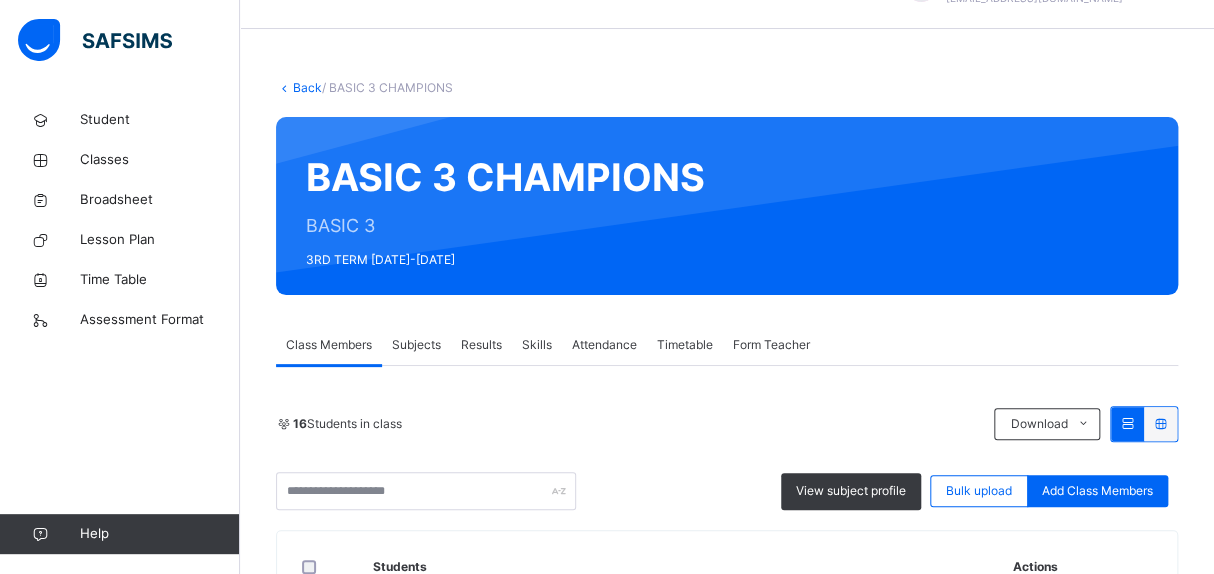 scroll, scrollTop: 53, scrollLeft: 0, axis: vertical 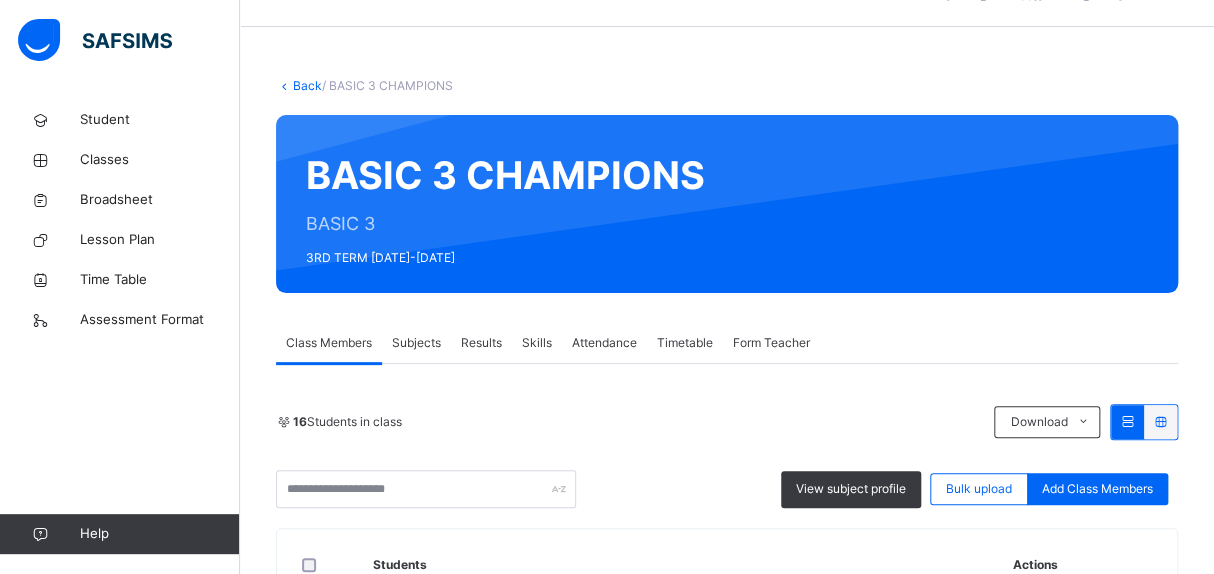 click on "Results" at bounding box center [481, 343] 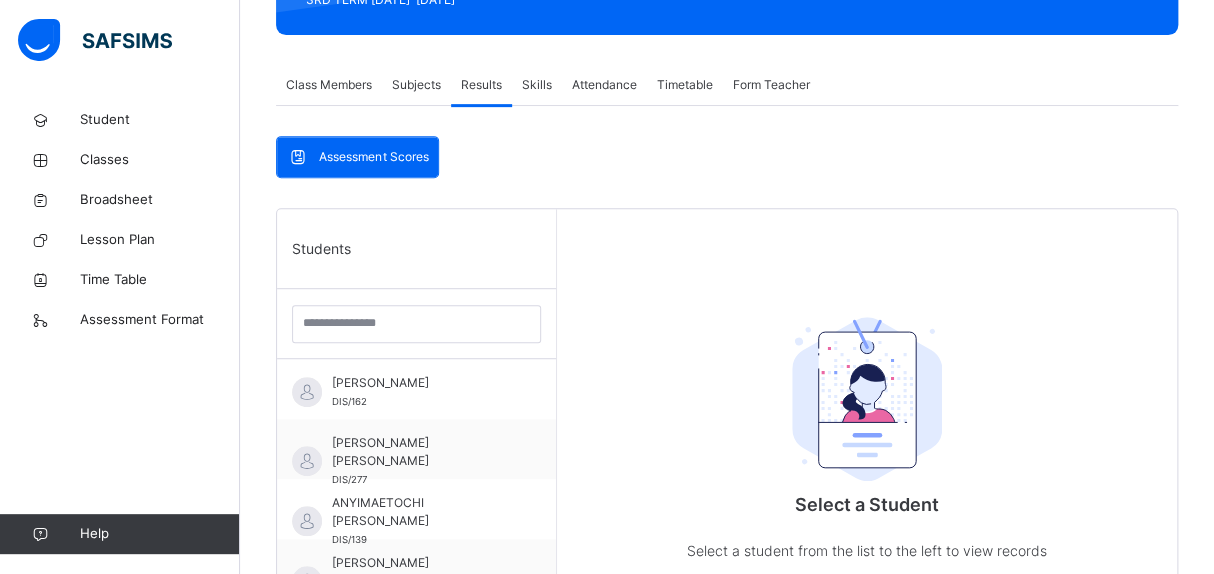 scroll, scrollTop: 324, scrollLeft: 0, axis: vertical 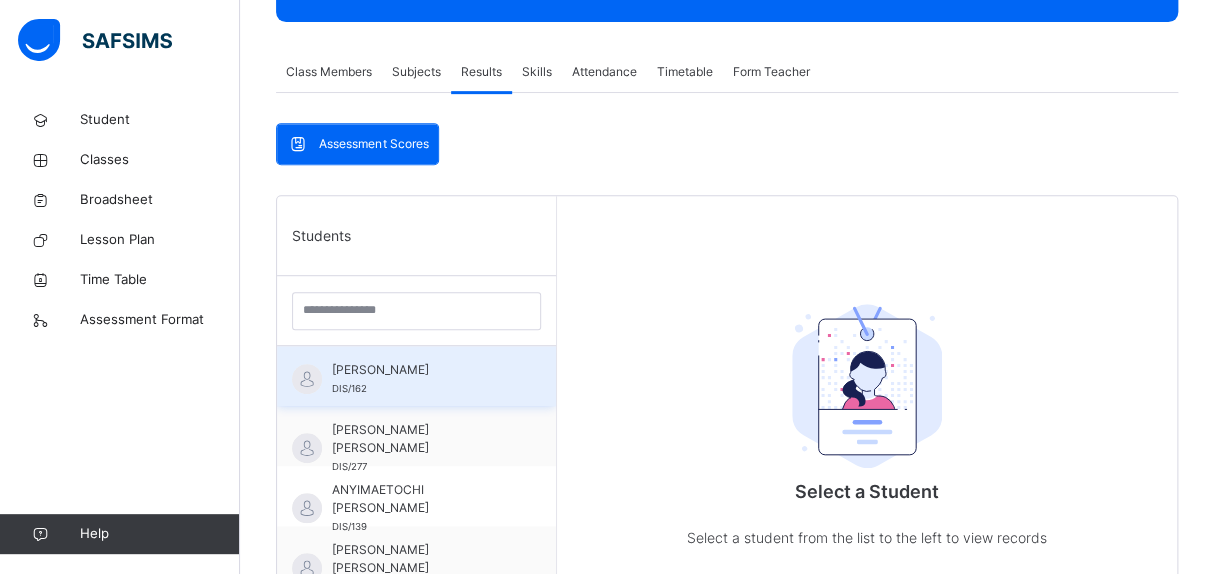 click on "[PERSON_NAME] DIS/162" at bounding box center (421, 379) 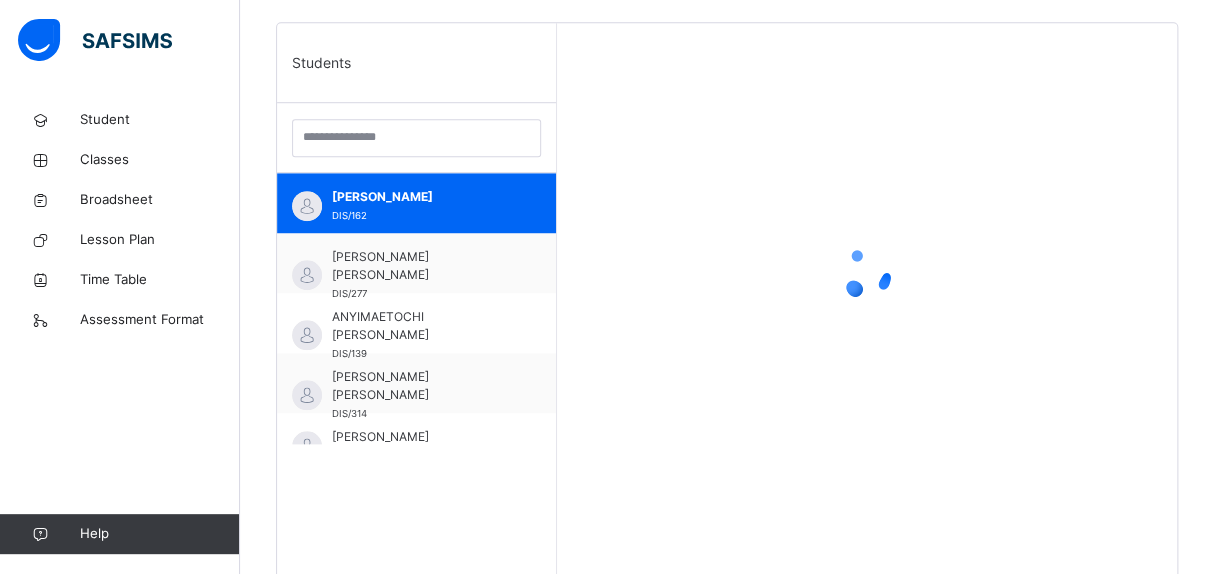 scroll, scrollTop: 549, scrollLeft: 0, axis: vertical 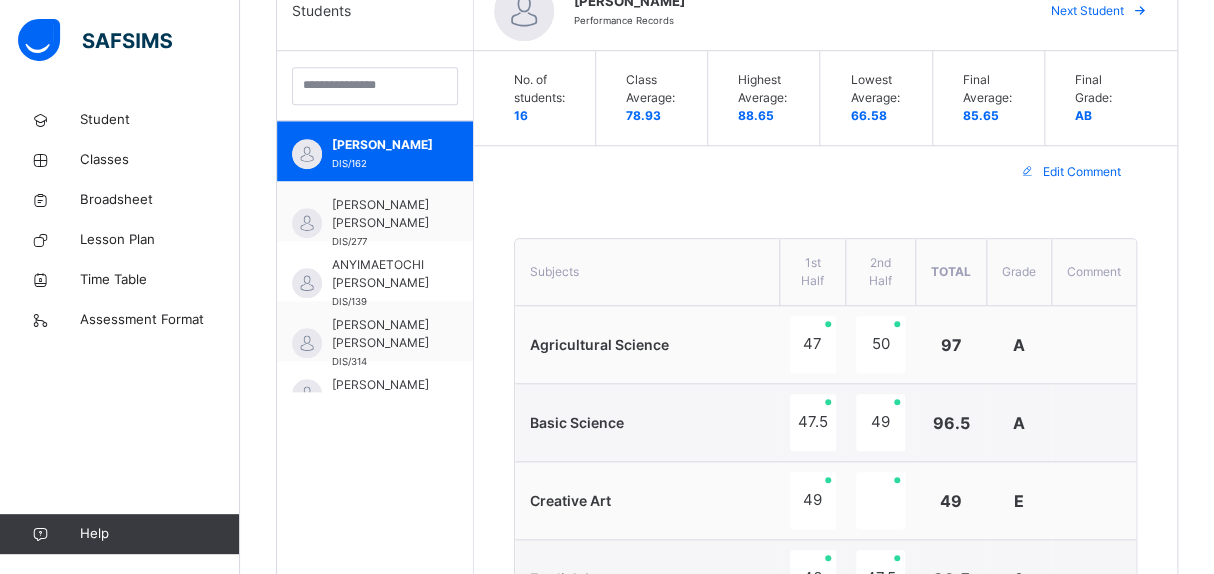 click on "Edit Comment" at bounding box center [825, 172] 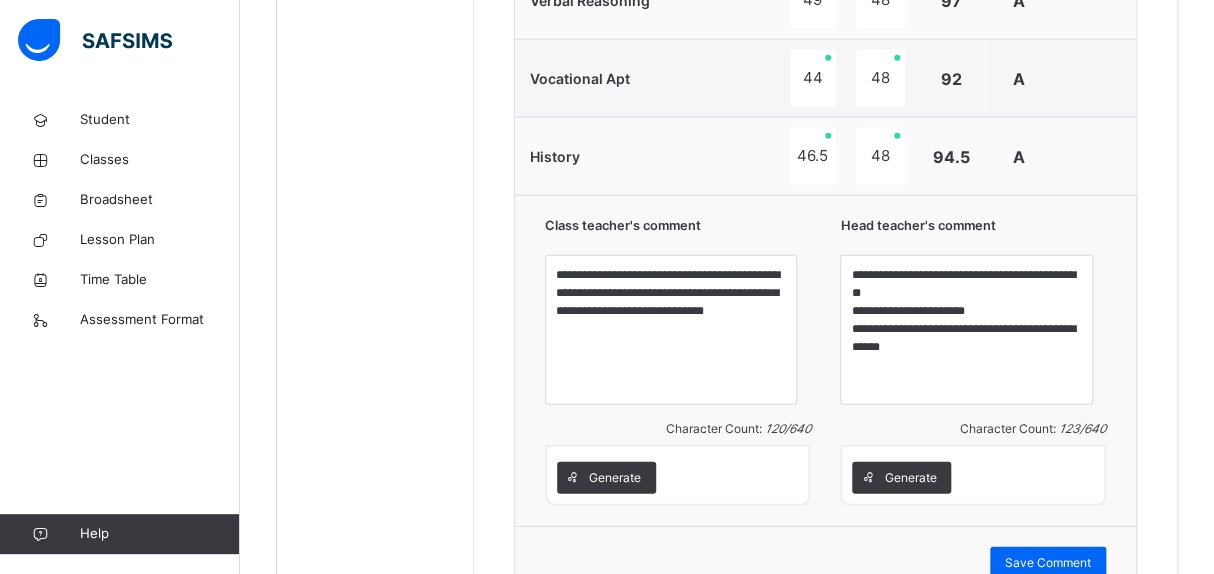 scroll, scrollTop: 2108, scrollLeft: 0, axis: vertical 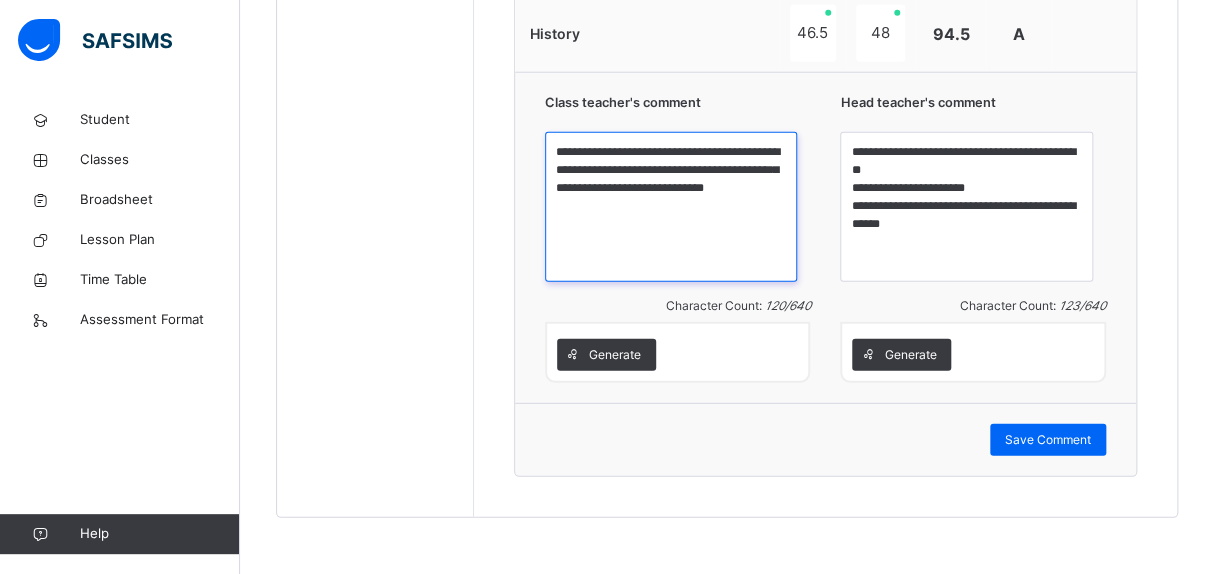 click on "**********" at bounding box center [671, 207] 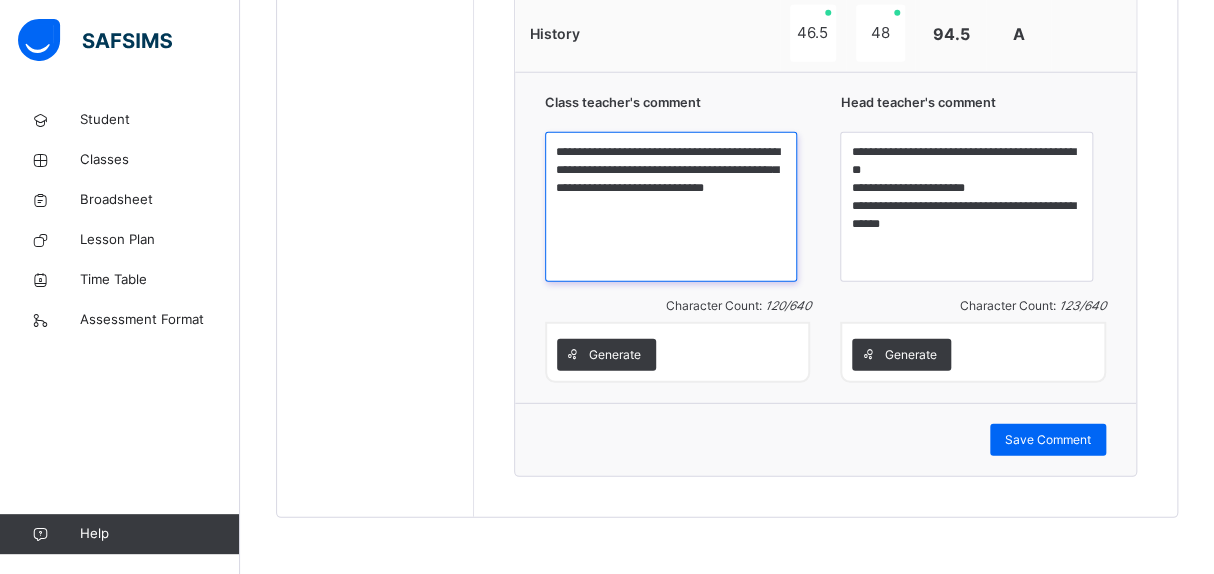 click on "**********" at bounding box center (671, 207) 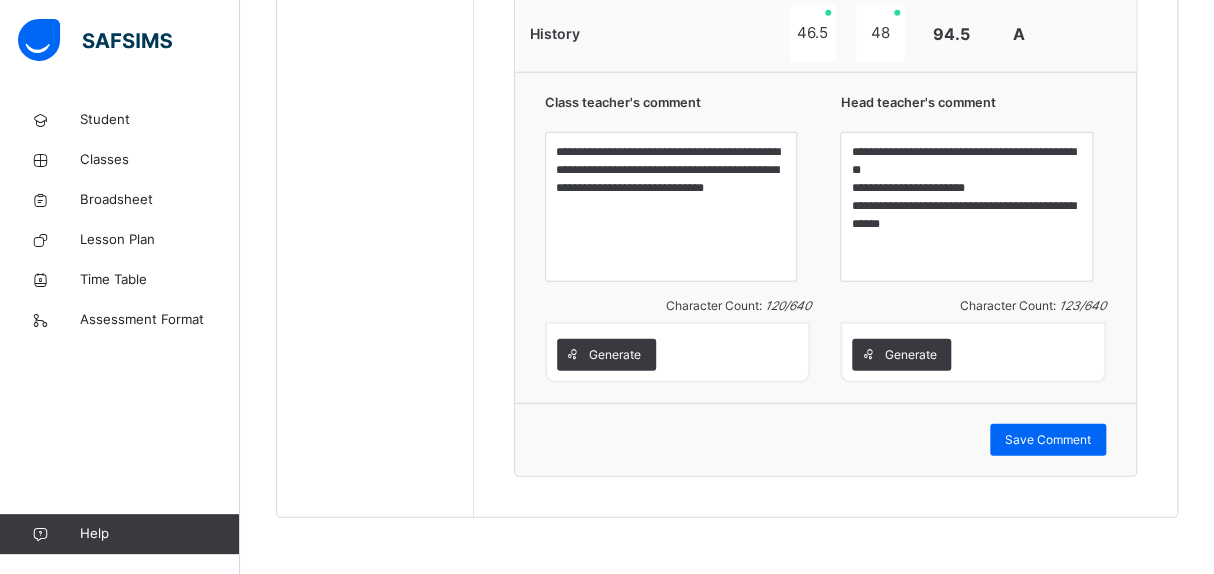 click on "**********" at bounding box center [678, 238] 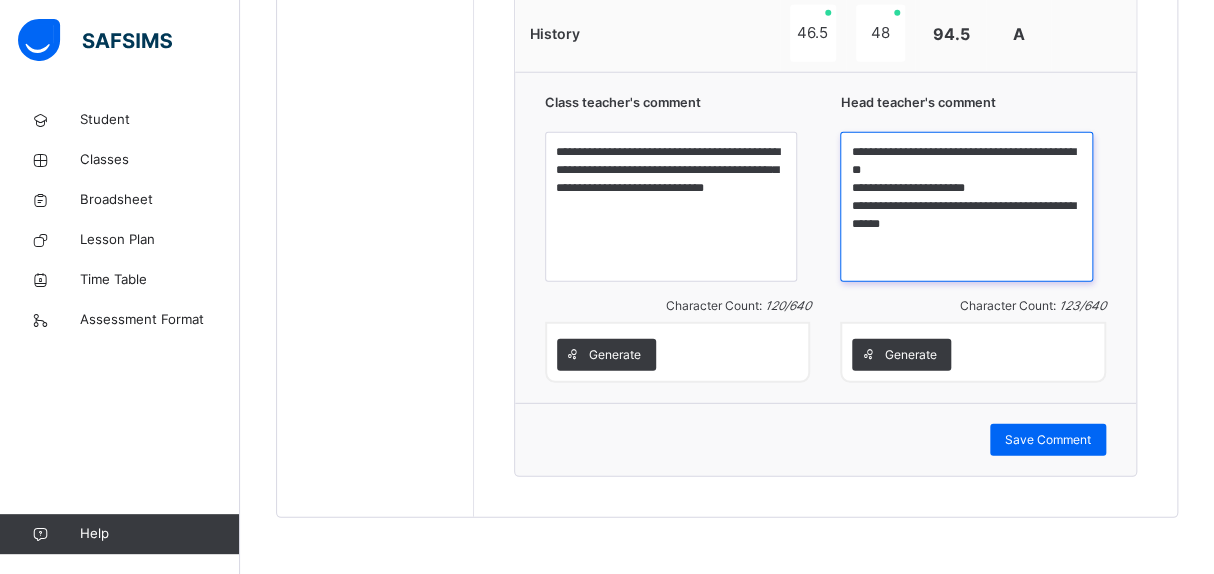 click on "**********" at bounding box center [966, 207] 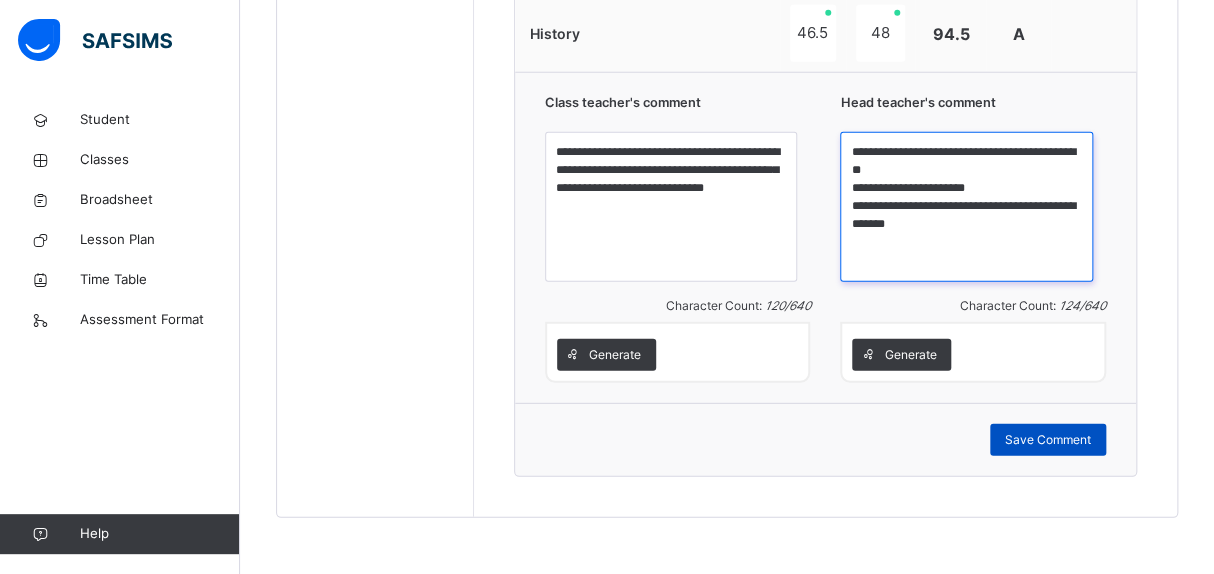 type on "**********" 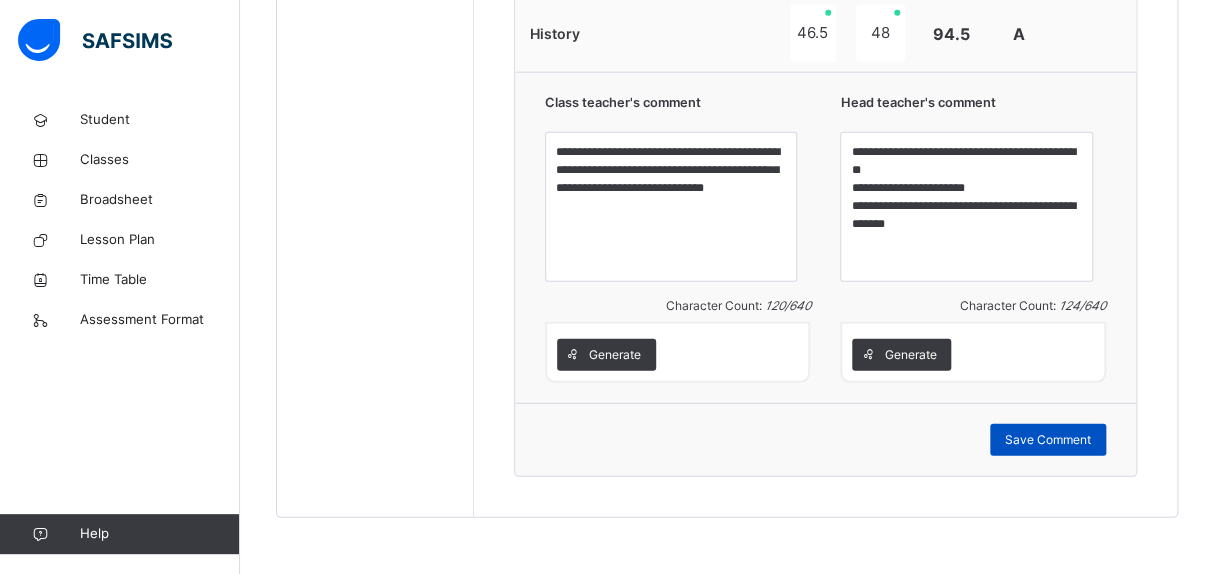 click on "Save Comment" at bounding box center (1048, 440) 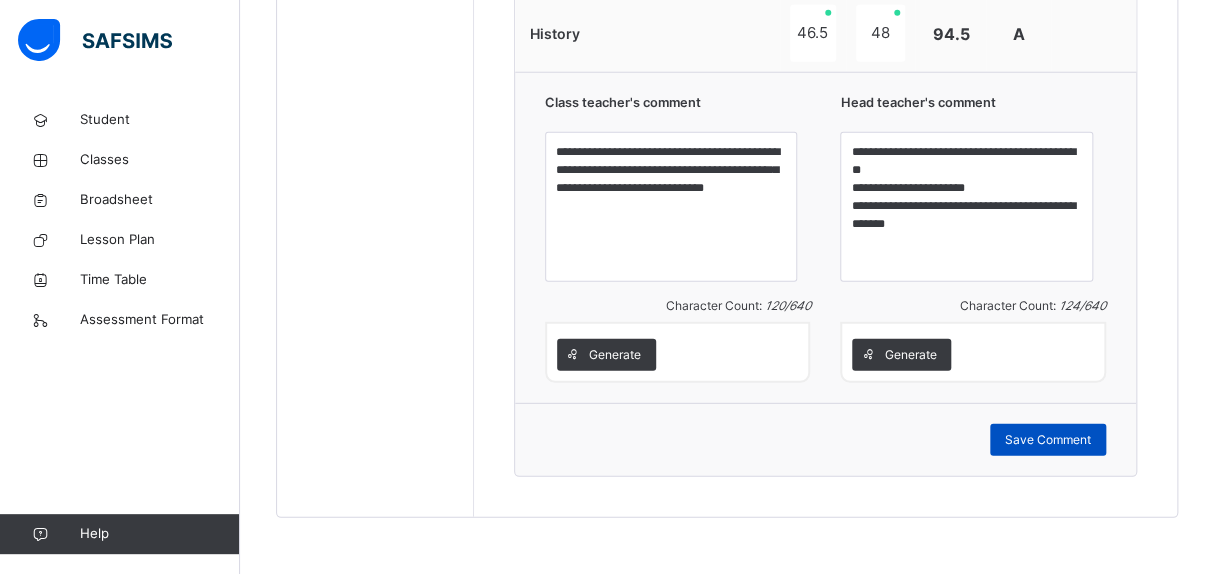 click on "Save Comment" at bounding box center [1048, 440] 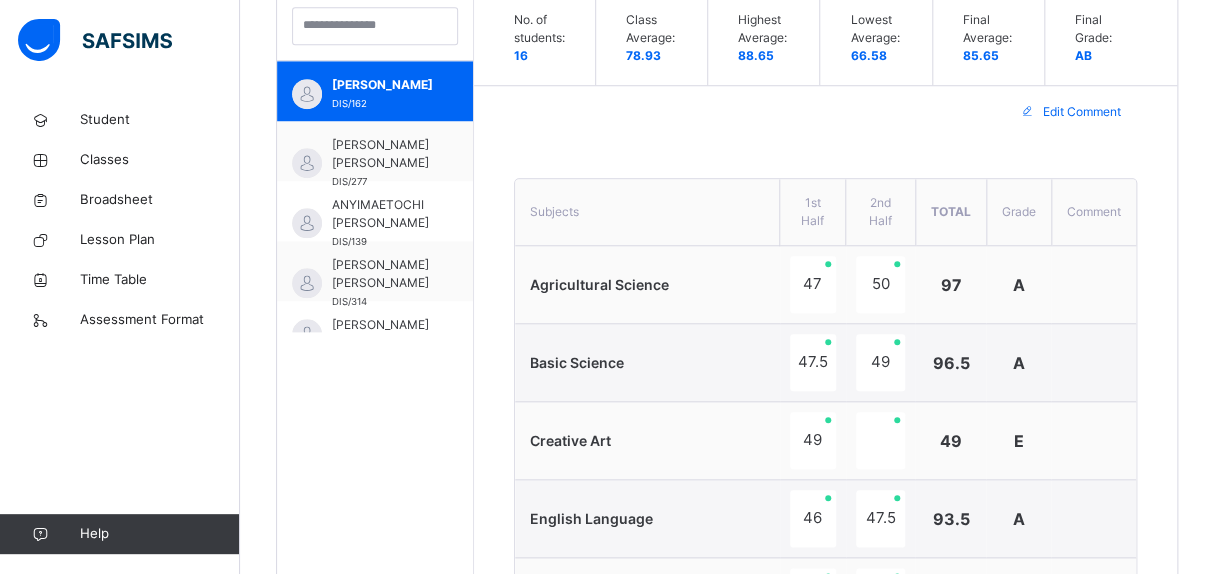 scroll, scrollTop: 584, scrollLeft: 0, axis: vertical 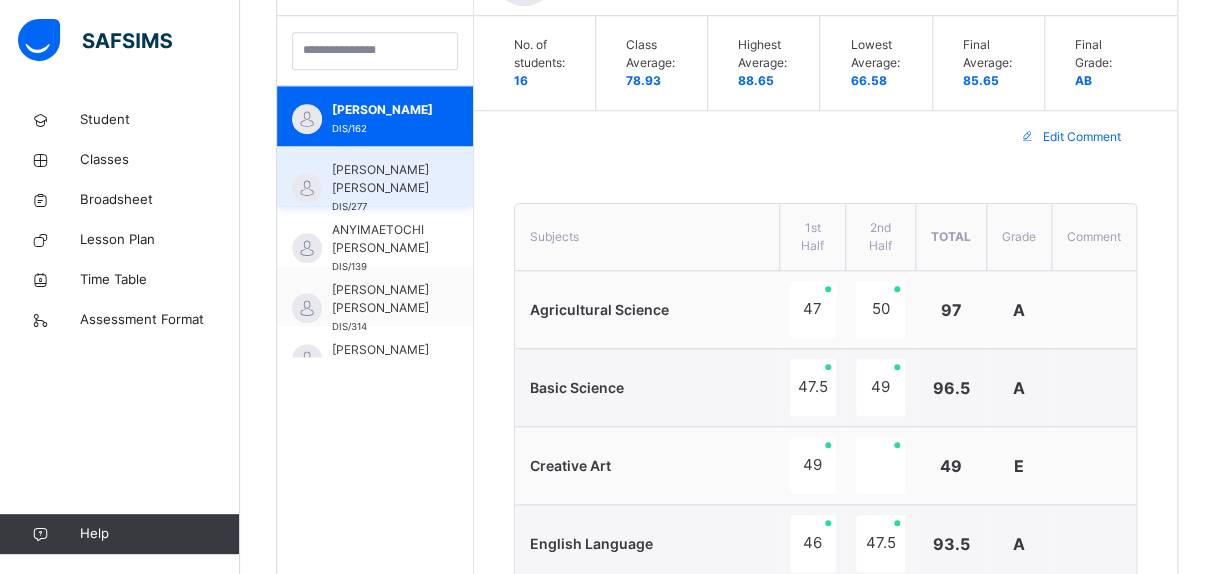 click on "[PERSON_NAME] [PERSON_NAME]" at bounding box center [380, 179] 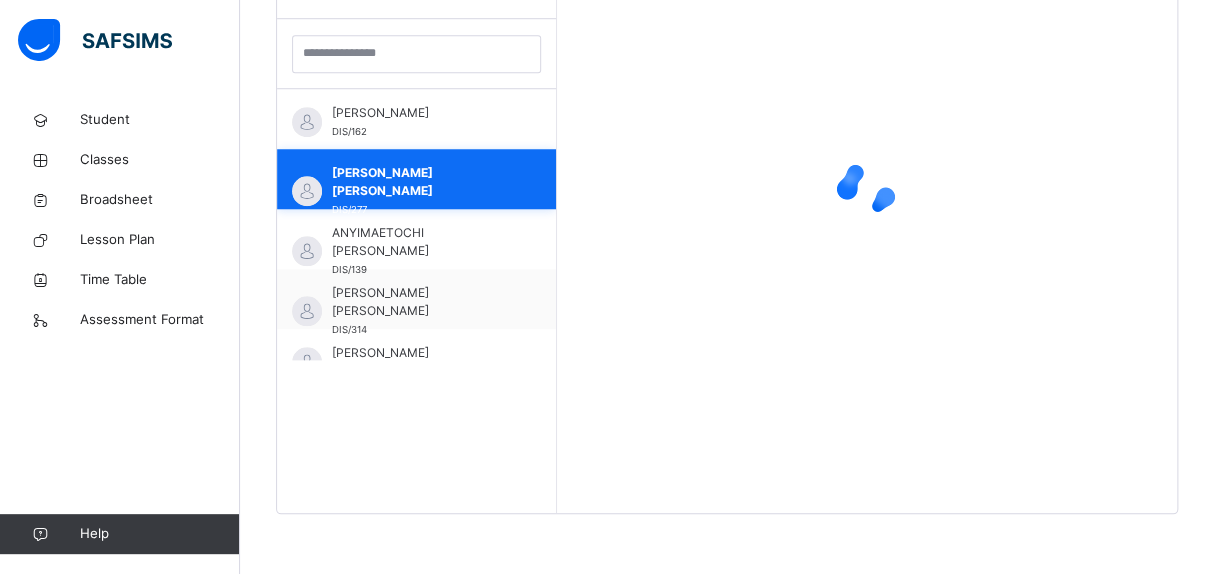 scroll, scrollTop: 580, scrollLeft: 0, axis: vertical 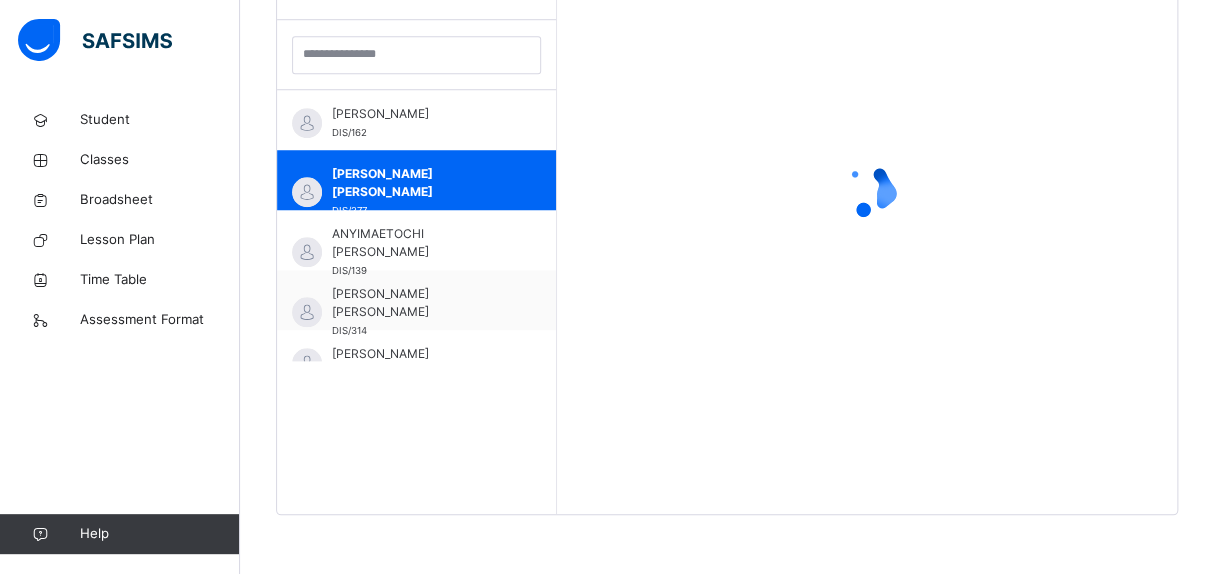click at bounding box center (867, 190) 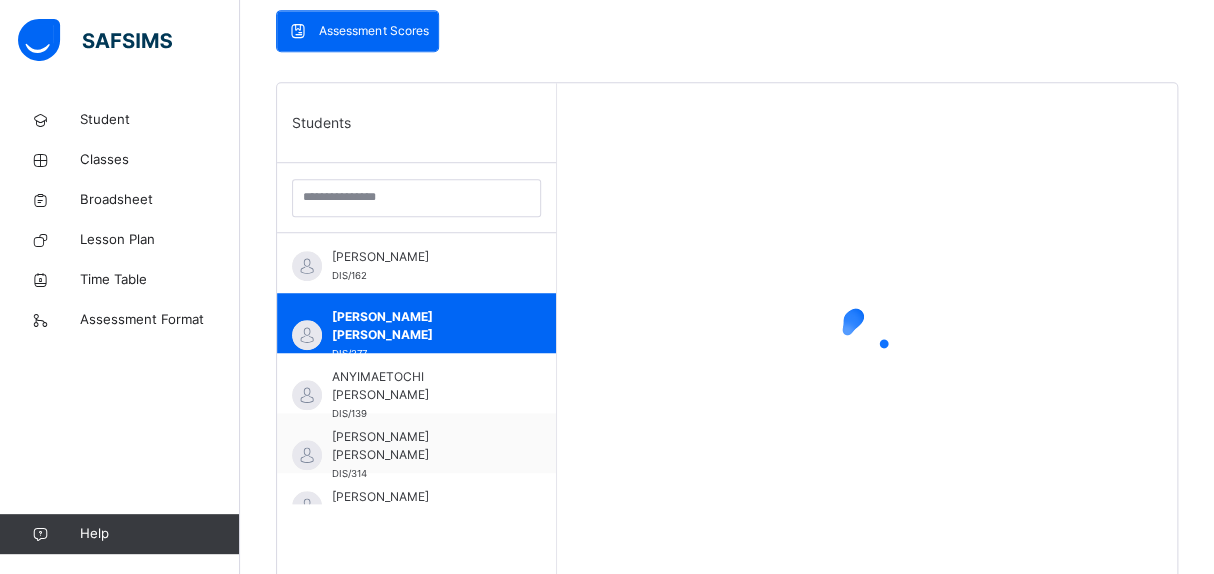 scroll, scrollTop: 430, scrollLeft: 0, axis: vertical 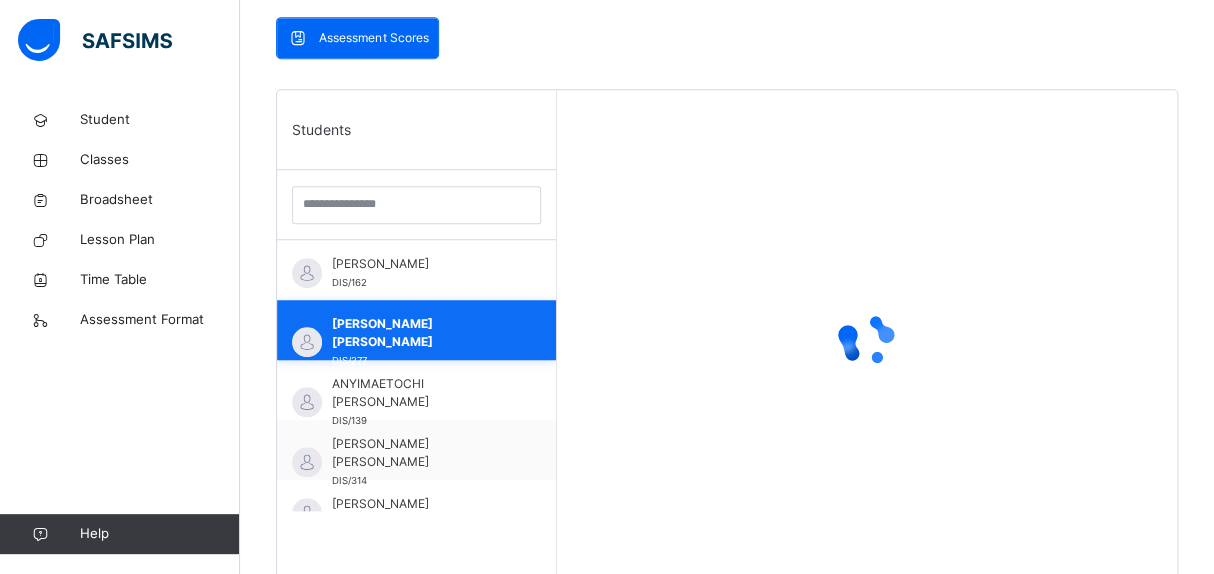 click on "[PERSON_NAME] [PERSON_NAME]" at bounding box center [421, 333] 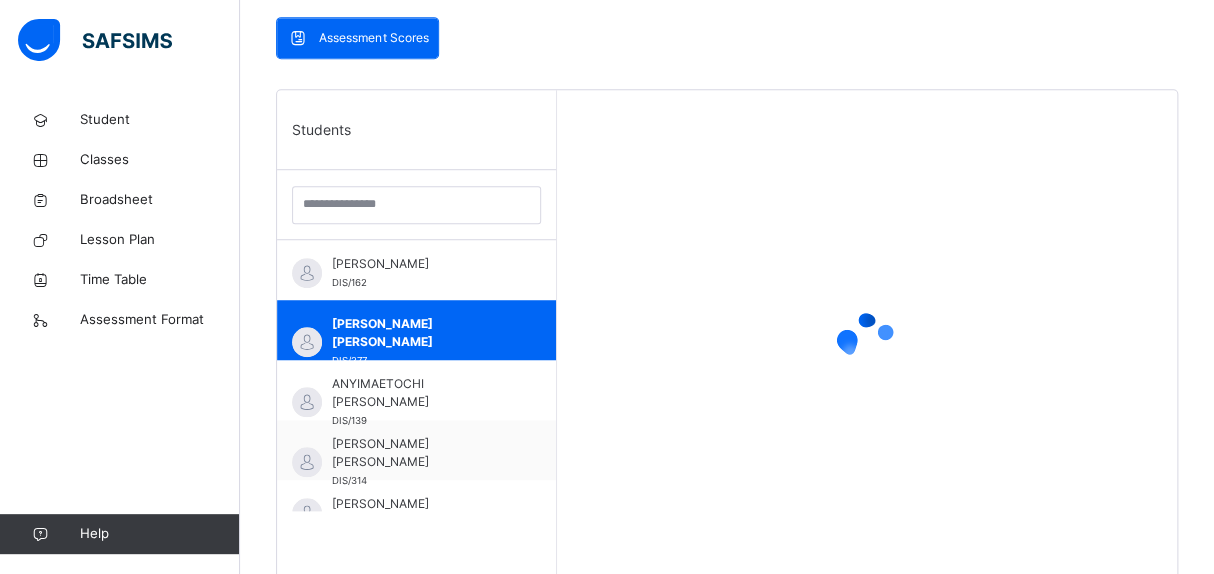 click at bounding box center [867, 340] 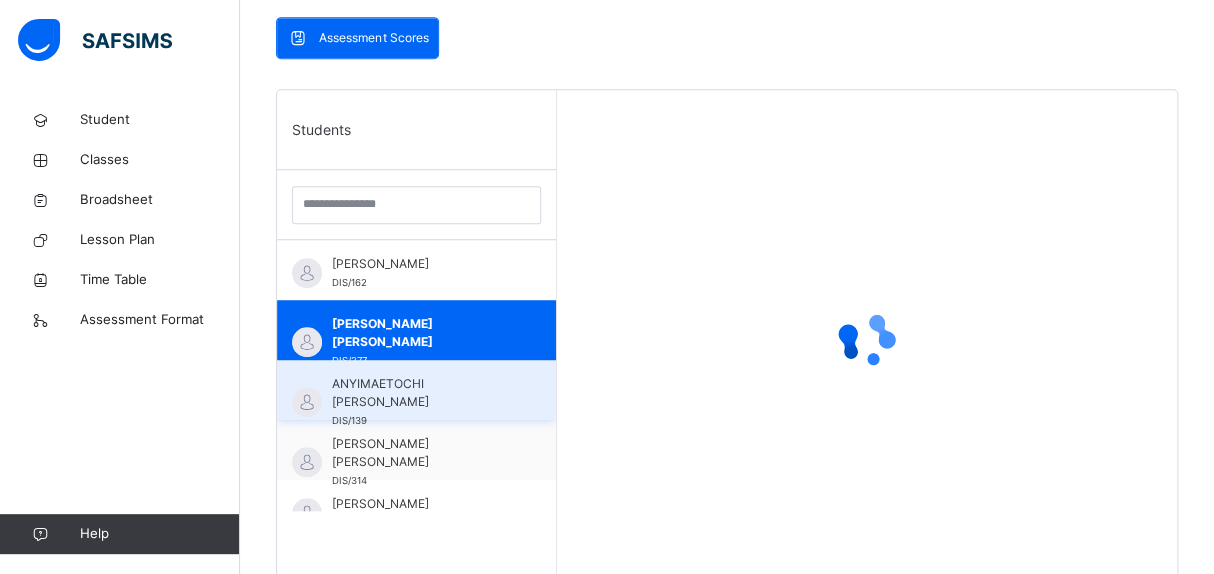 click on "ANYIMAETOCHI [PERSON_NAME]" at bounding box center [421, 393] 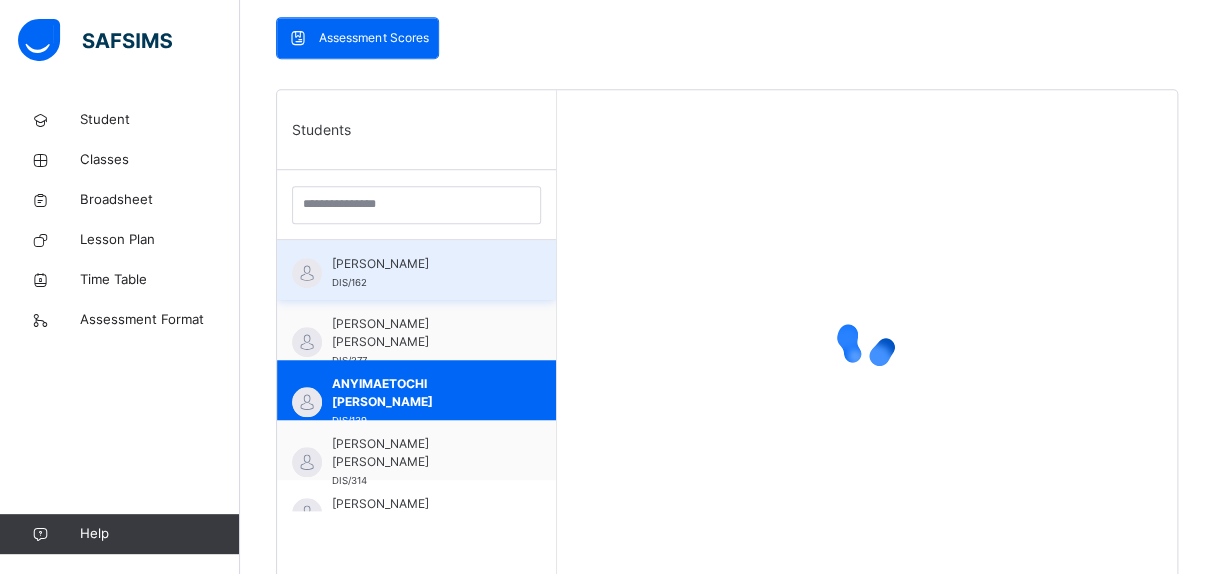 click on "[PERSON_NAME]" at bounding box center [421, 264] 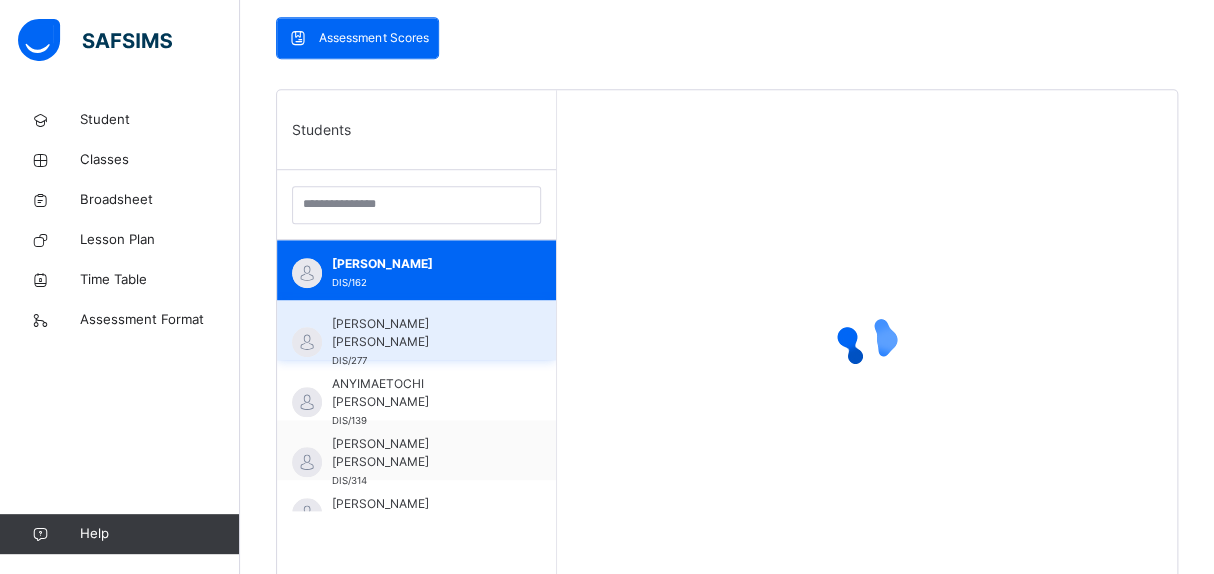 click on "[PERSON_NAME] [PERSON_NAME]" at bounding box center [421, 333] 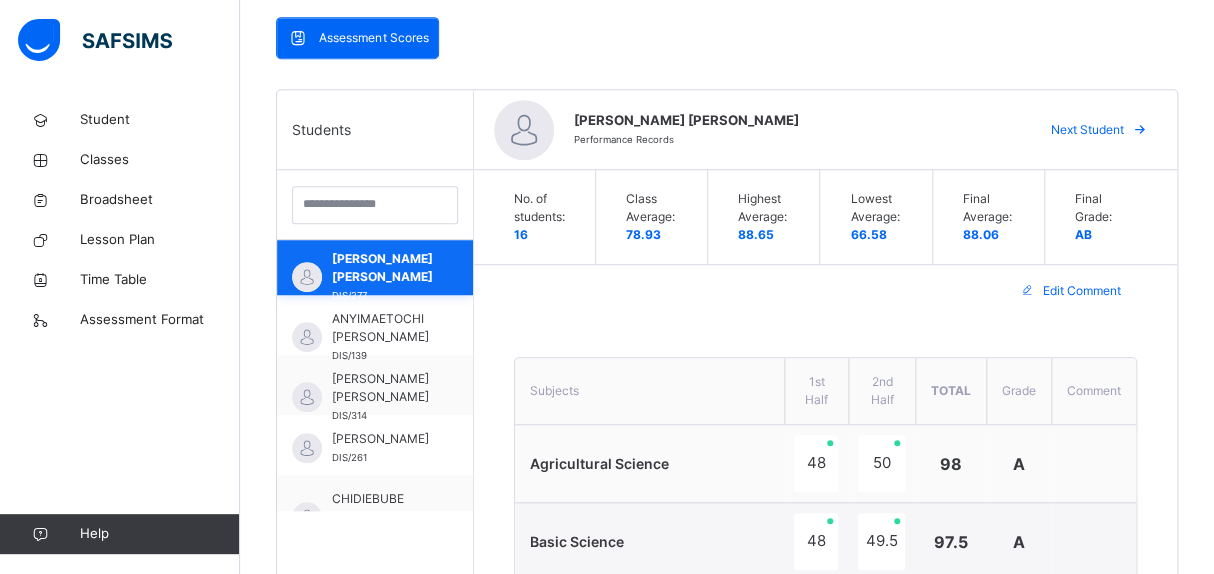 scroll, scrollTop: 3, scrollLeft: 0, axis: vertical 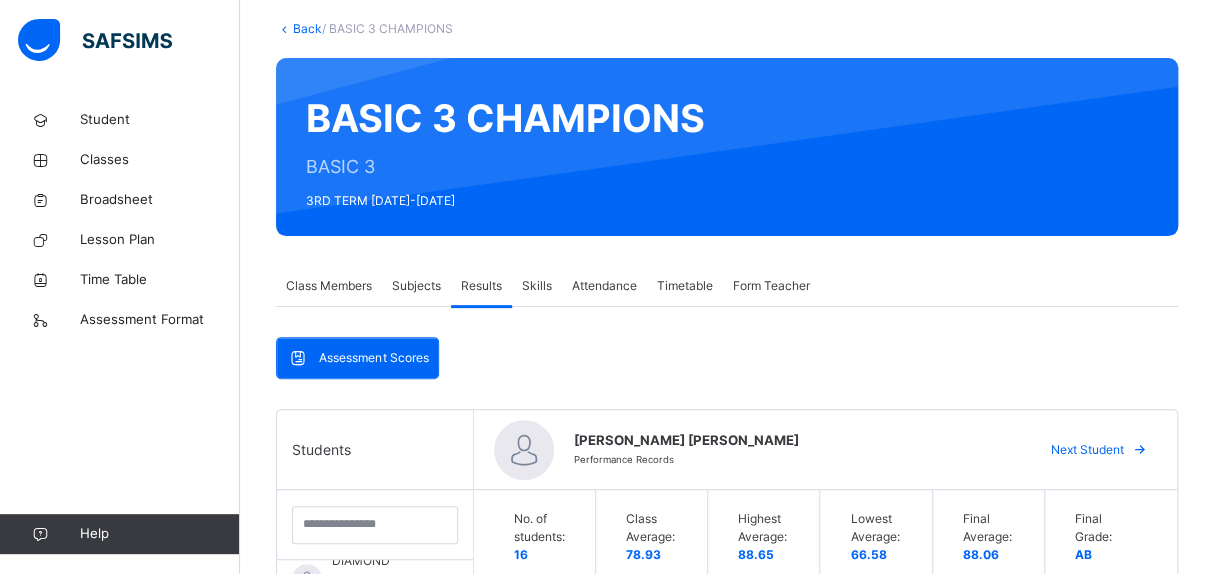 click on "Class Average:   78.93" at bounding box center (657, 537) 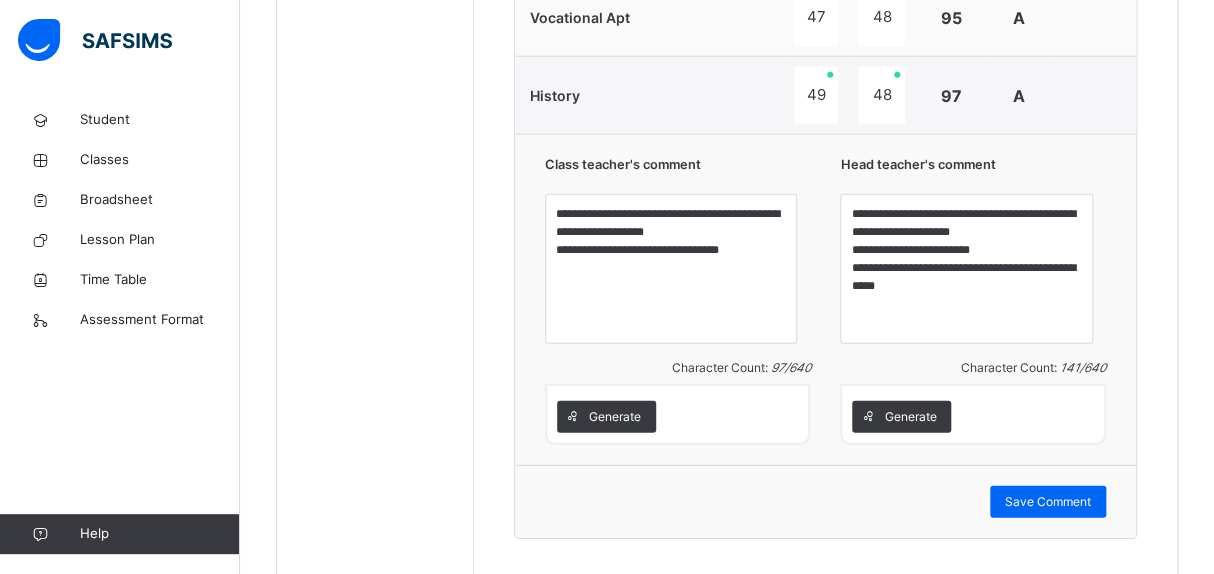scroll, scrollTop: 2125, scrollLeft: 0, axis: vertical 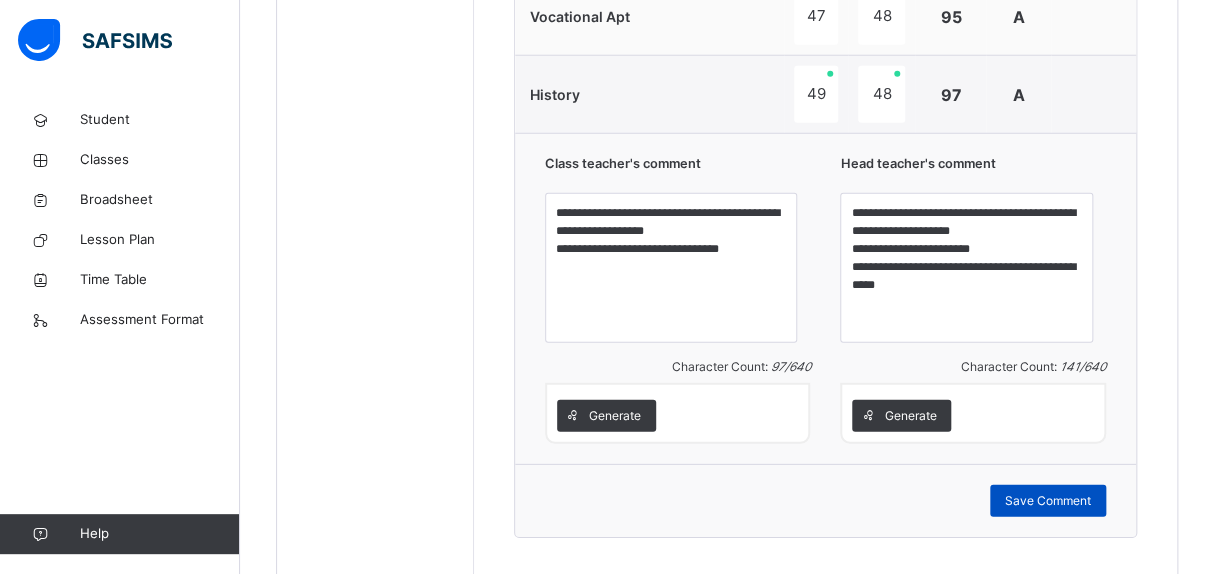 click on "Save Comment" at bounding box center [1048, 501] 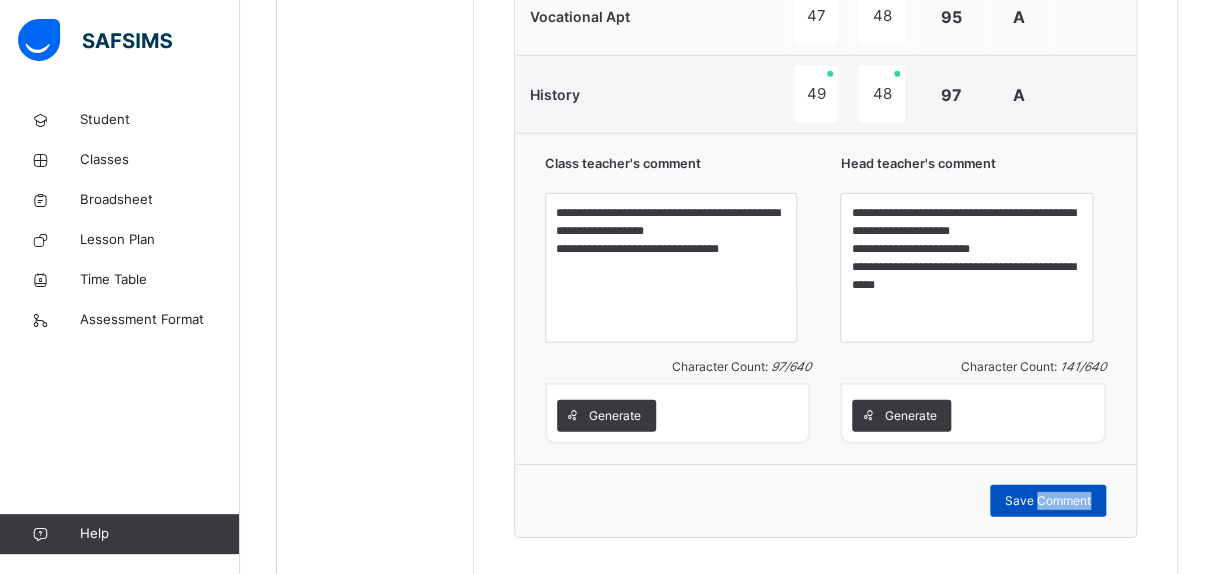 click on "Save Comment" at bounding box center [1048, 501] 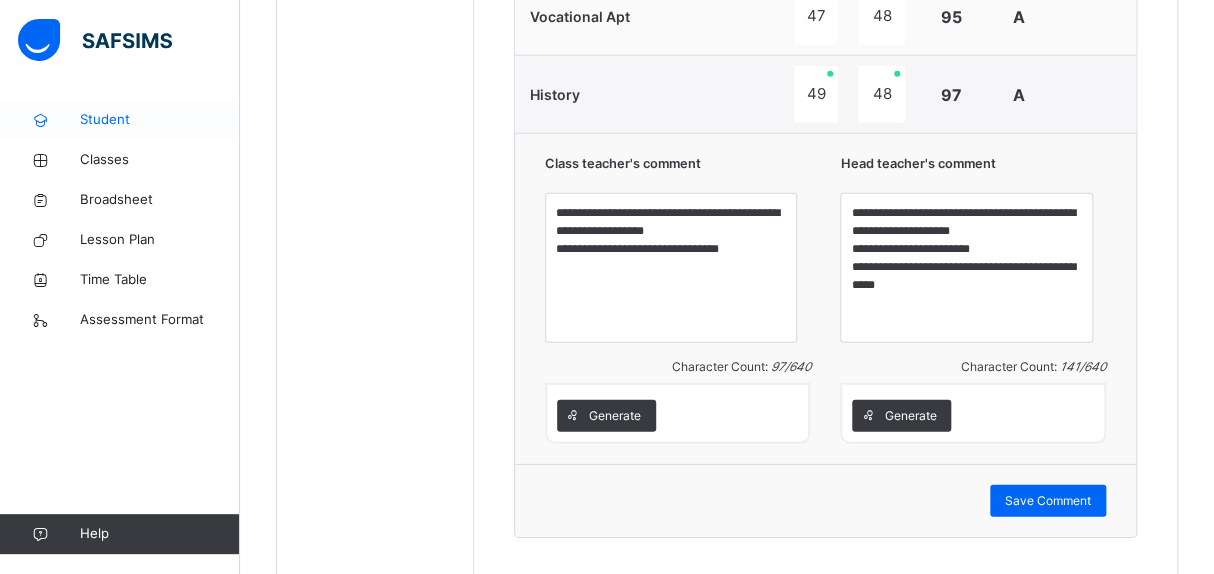 scroll, scrollTop: 369, scrollLeft: 0, axis: vertical 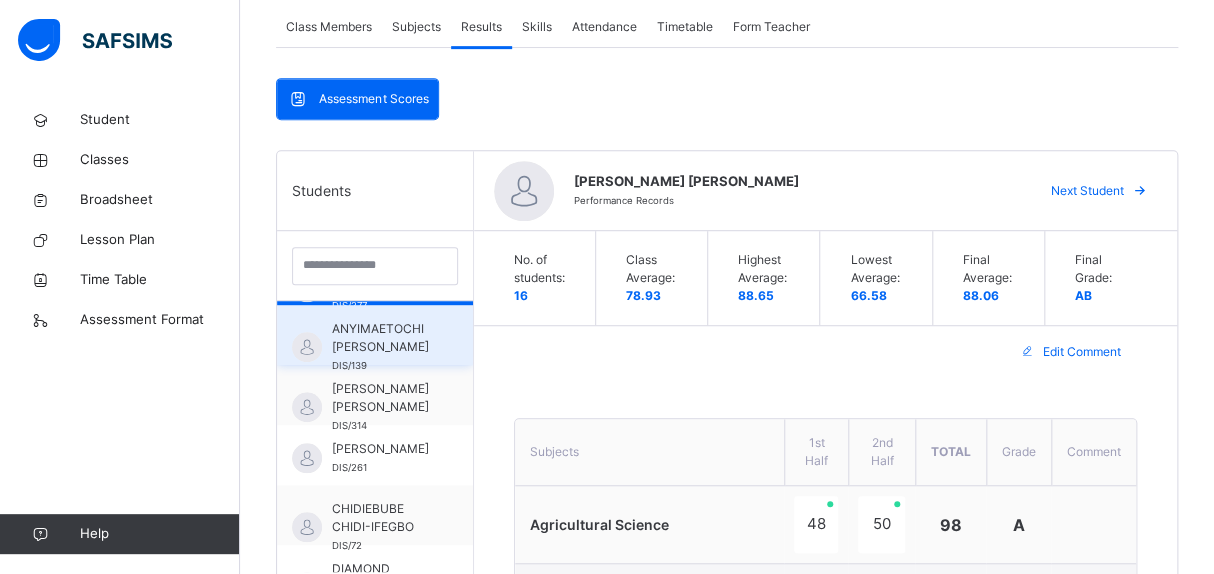click on "ANYIMAETOCHI [PERSON_NAME]" at bounding box center [380, 338] 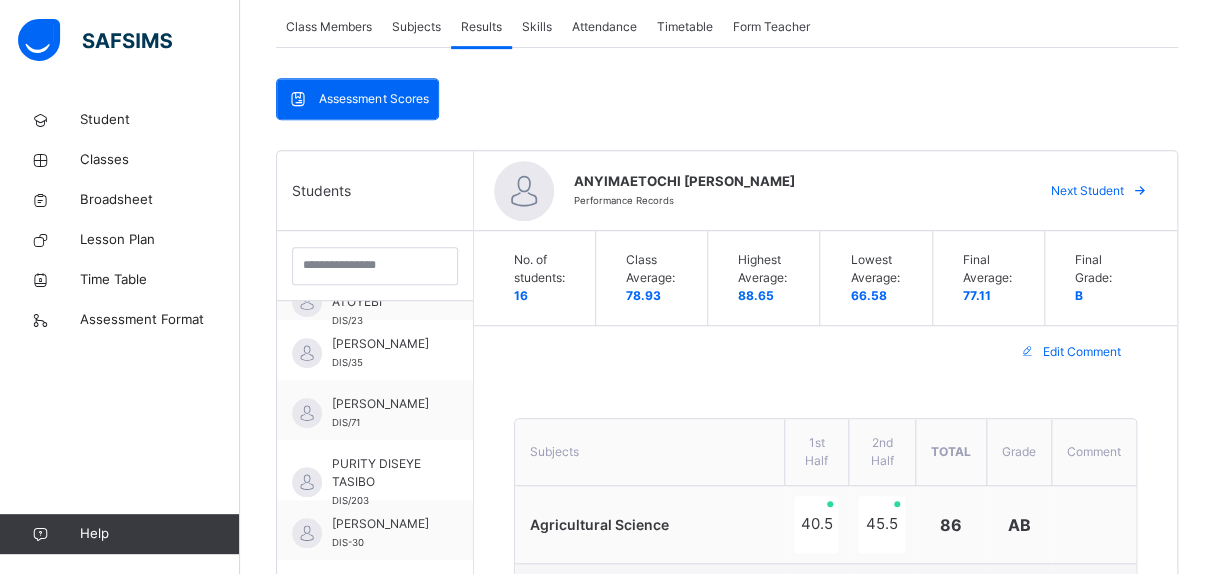scroll, scrollTop: 604, scrollLeft: 0, axis: vertical 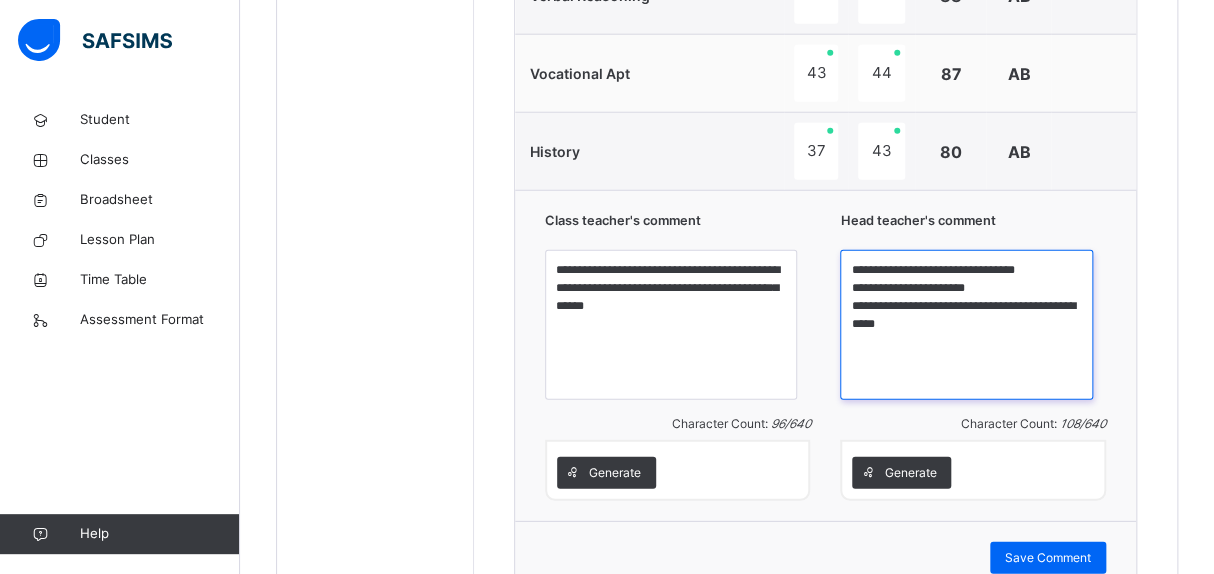 click on "**********" at bounding box center (966, 325) 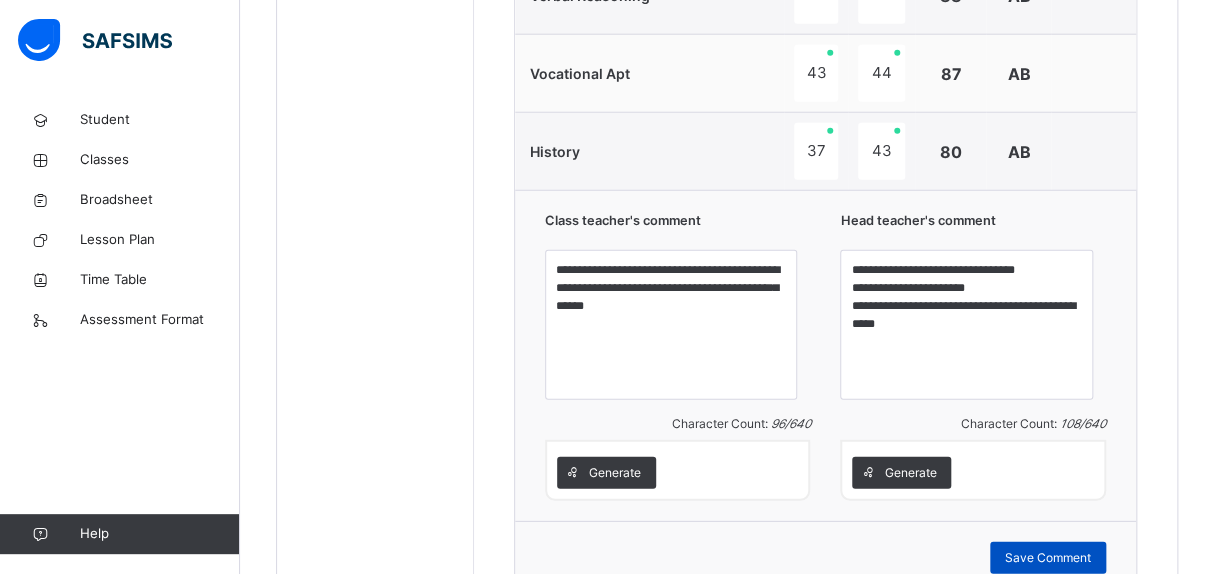 click on "Save Comment" at bounding box center (1048, 558) 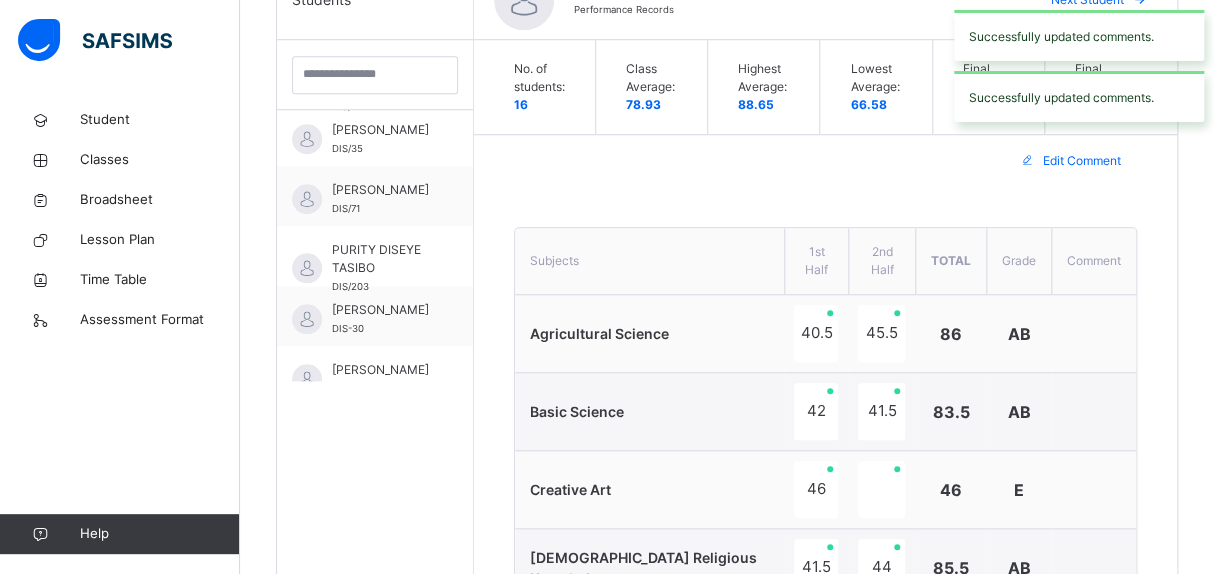 scroll, scrollTop: 559, scrollLeft: 0, axis: vertical 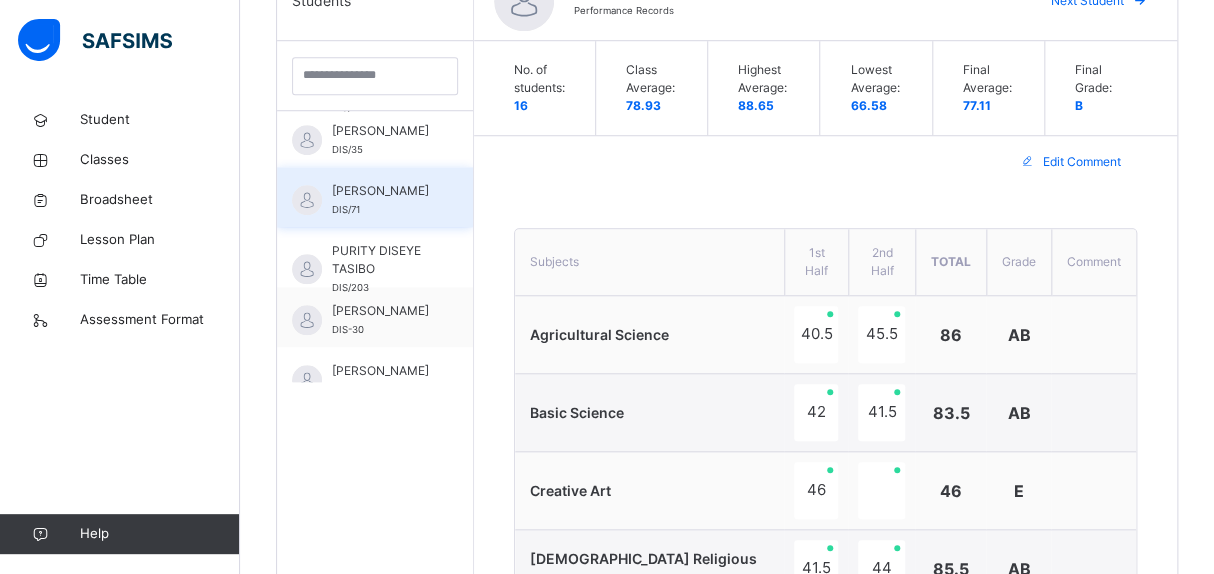 click on "[PERSON_NAME] DIS/71" at bounding box center [380, 200] 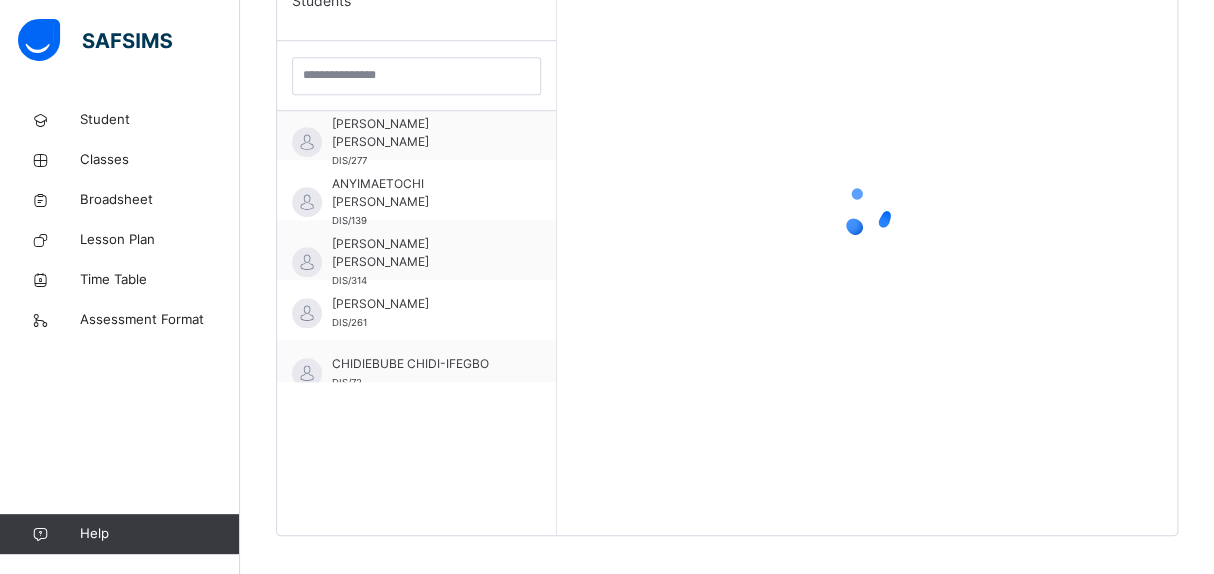scroll, scrollTop: 0, scrollLeft: 0, axis: both 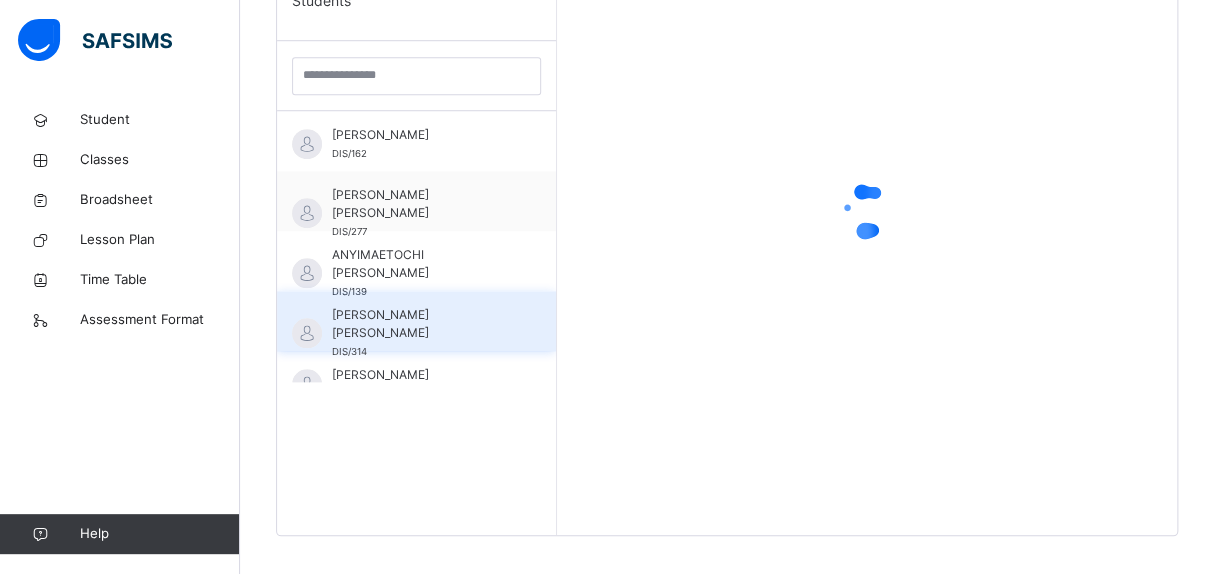click on "[PERSON_NAME] [PERSON_NAME]" at bounding box center [421, 324] 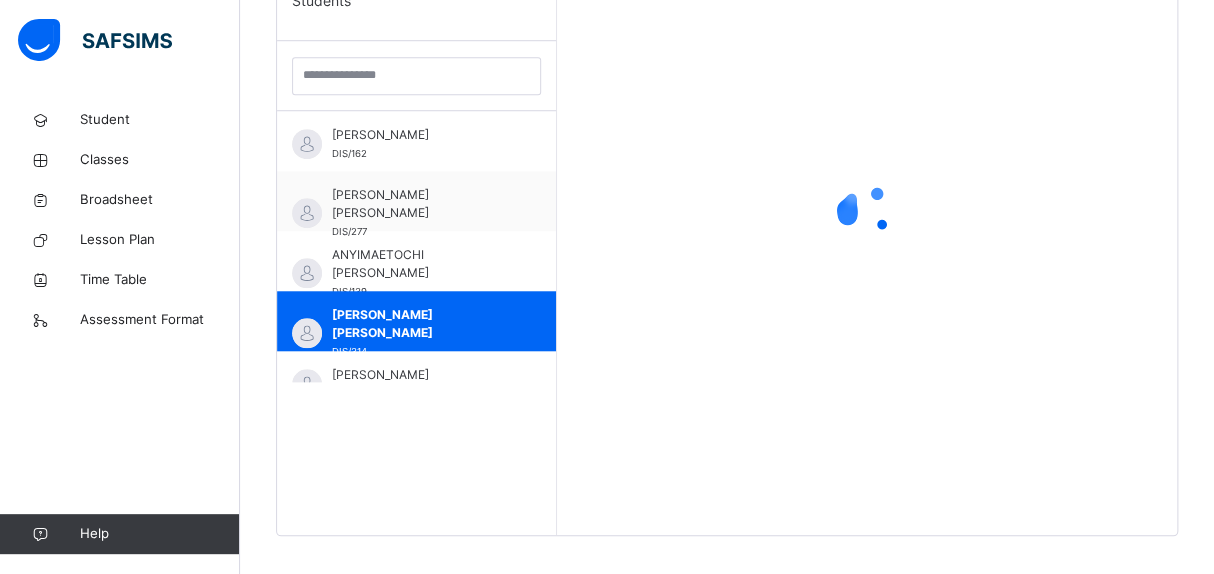 click at bounding box center (867, 211) 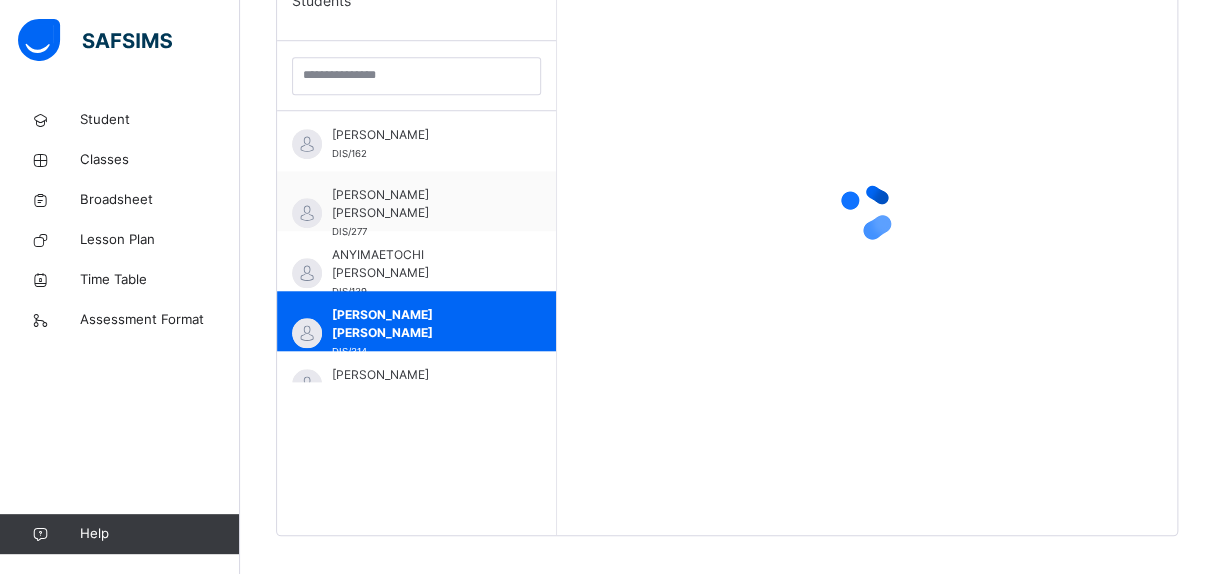 click at bounding box center (867, 211) 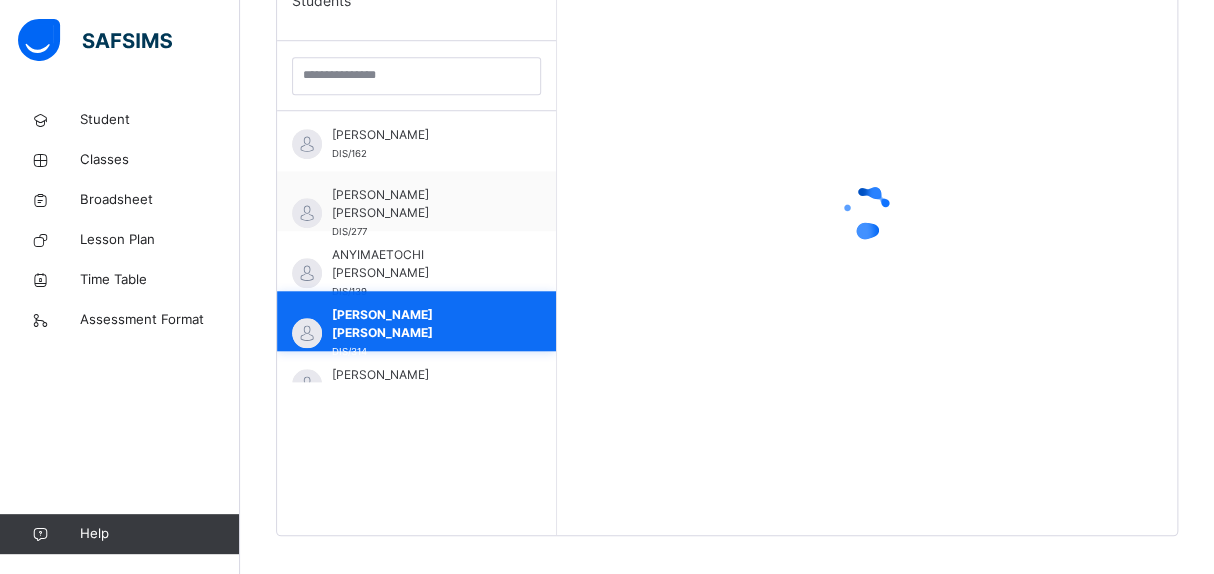 click on "[PERSON_NAME] OMOYEMEH [PERSON_NAME] DIS/314" at bounding box center (421, 333) 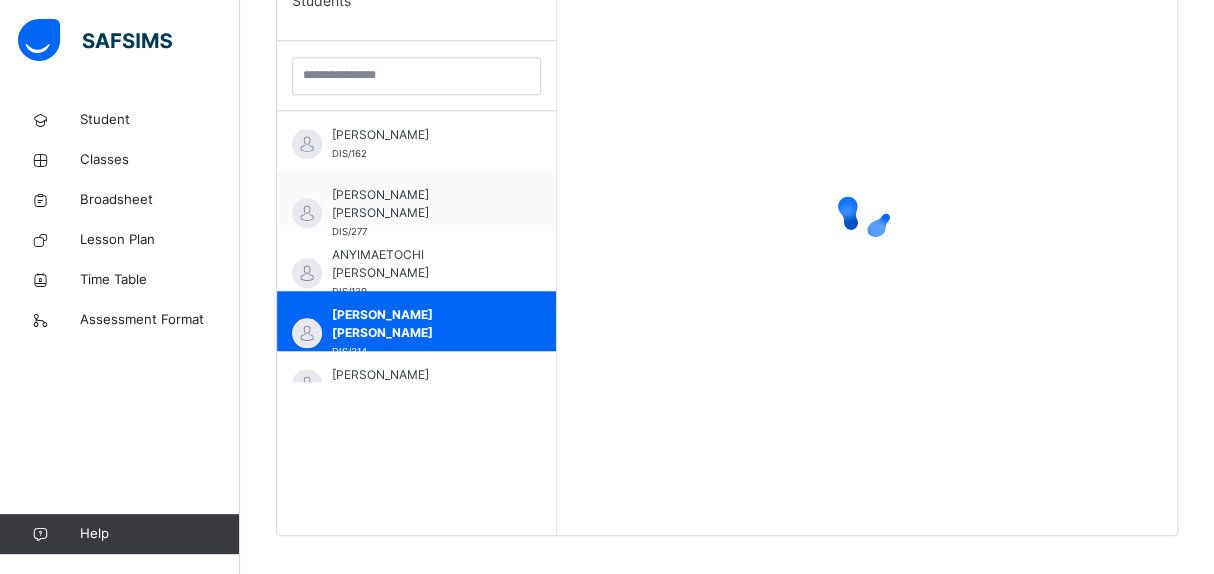 click at bounding box center [867, 211] 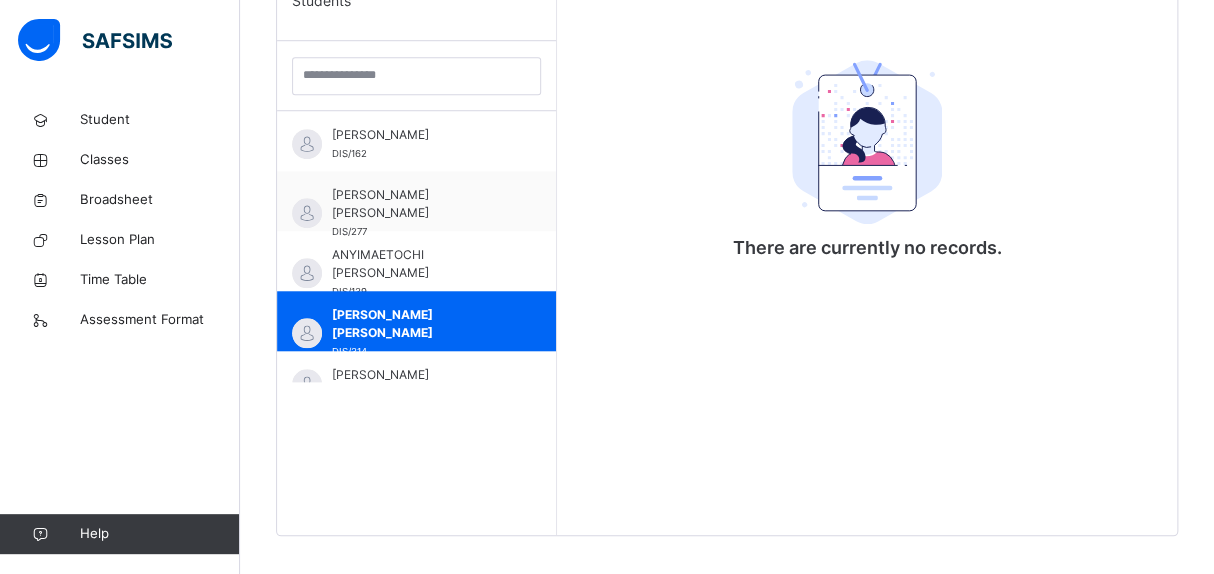 click on "There are currently no records." at bounding box center (867, 248) 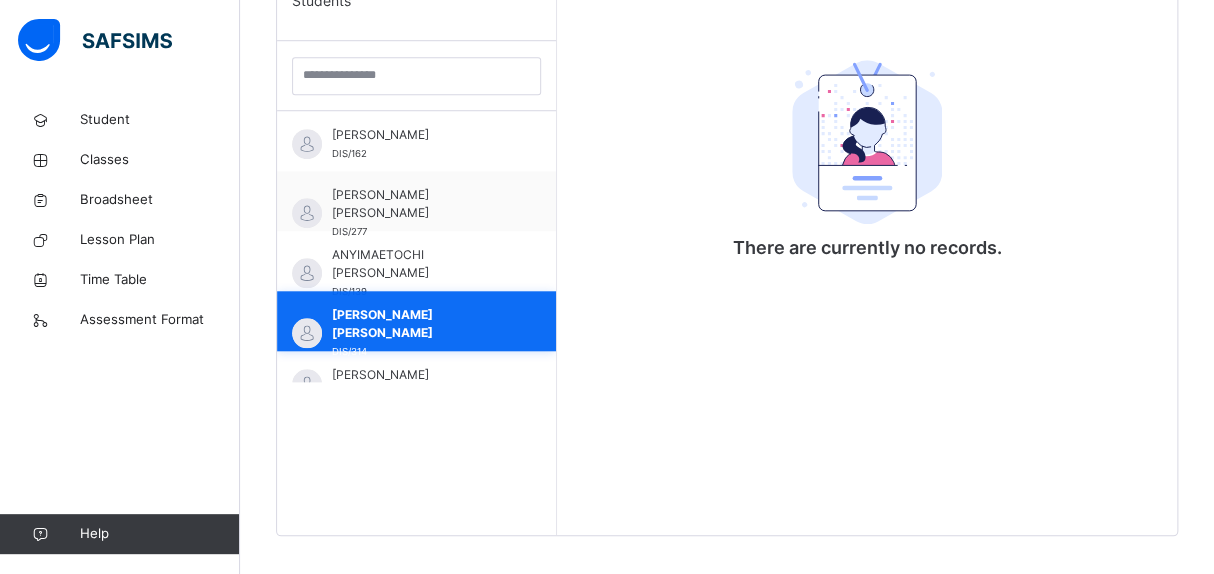 click on "[PERSON_NAME] OMOYEMEH [PERSON_NAME] DIS/314" at bounding box center [416, 321] 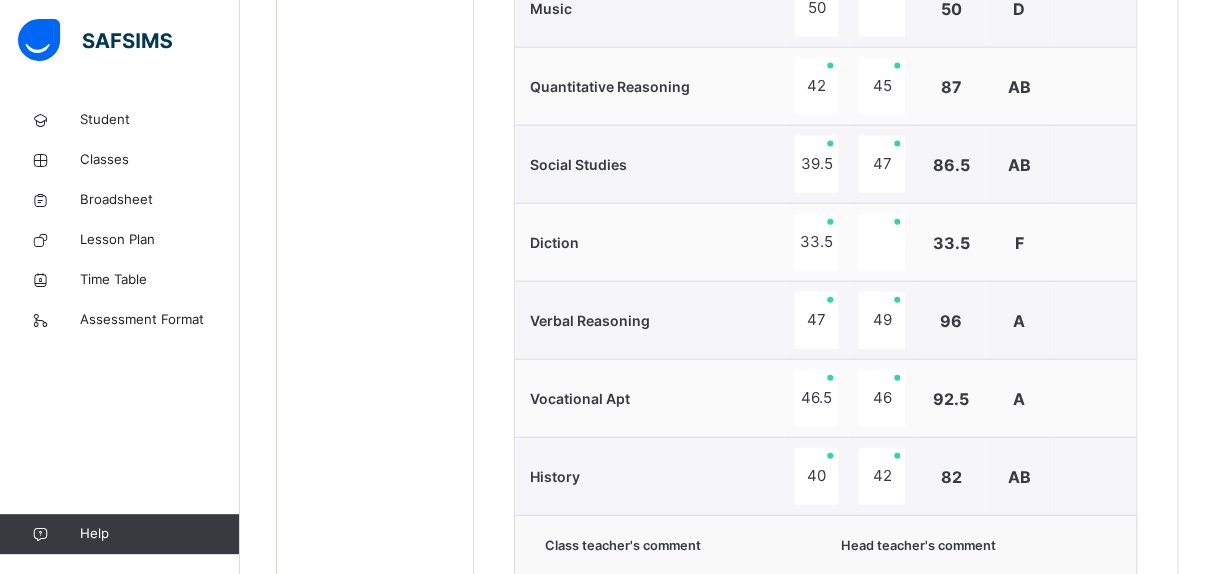 scroll, scrollTop: 2185, scrollLeft: 0, axis: vertical 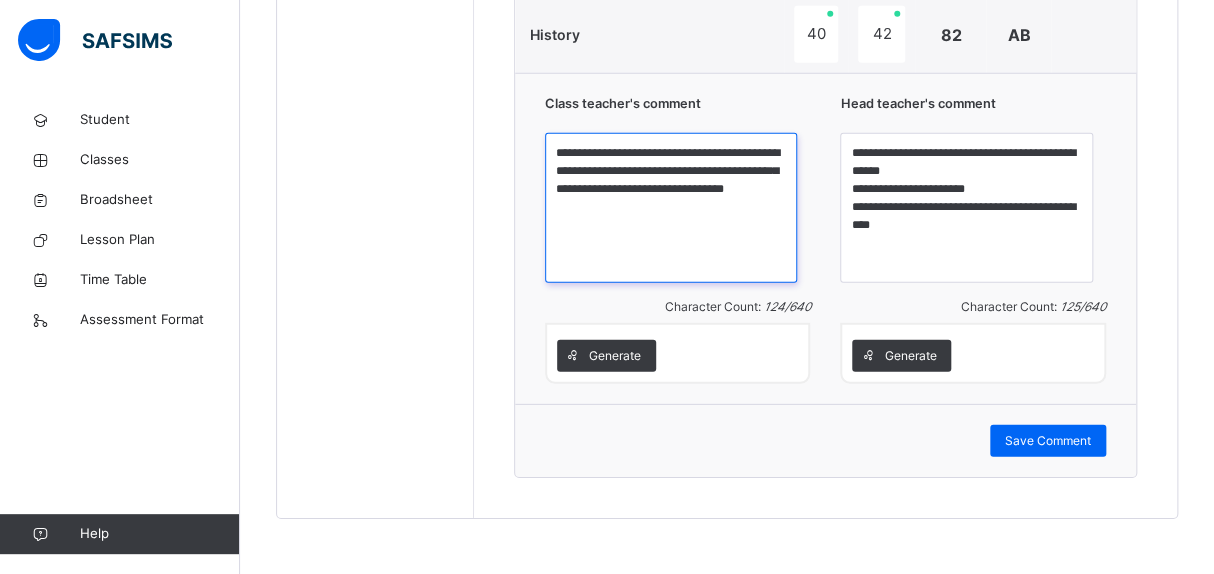 click on "**********" at bounding box center (671, 208) 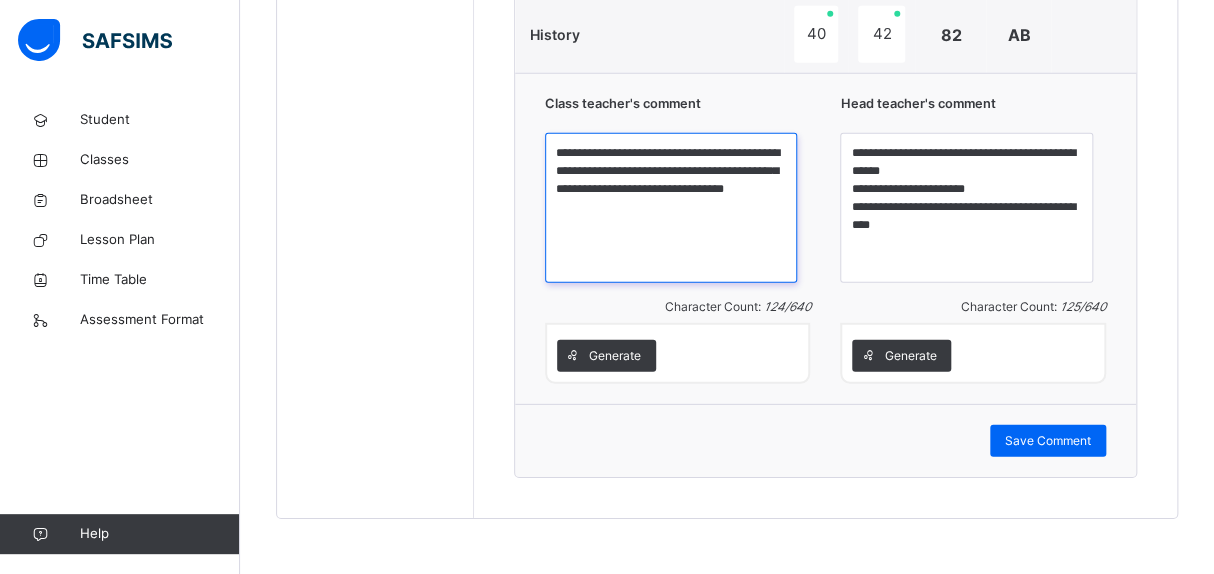 click on "**********" at bounding box center [671, 208] 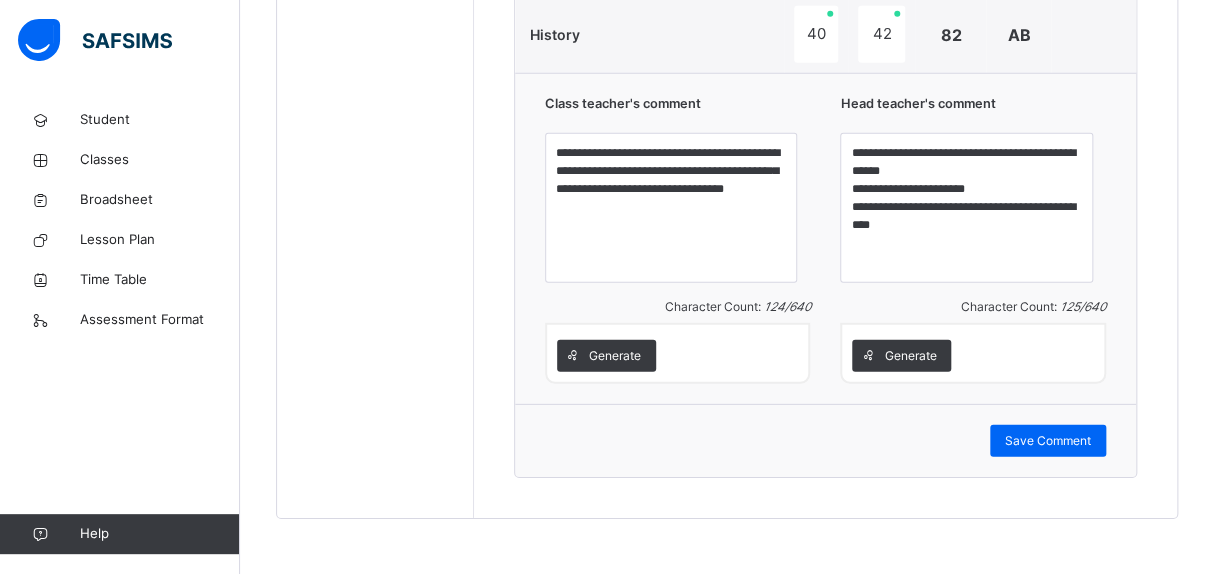 click on "Generate" at bounding box center [678, 356] 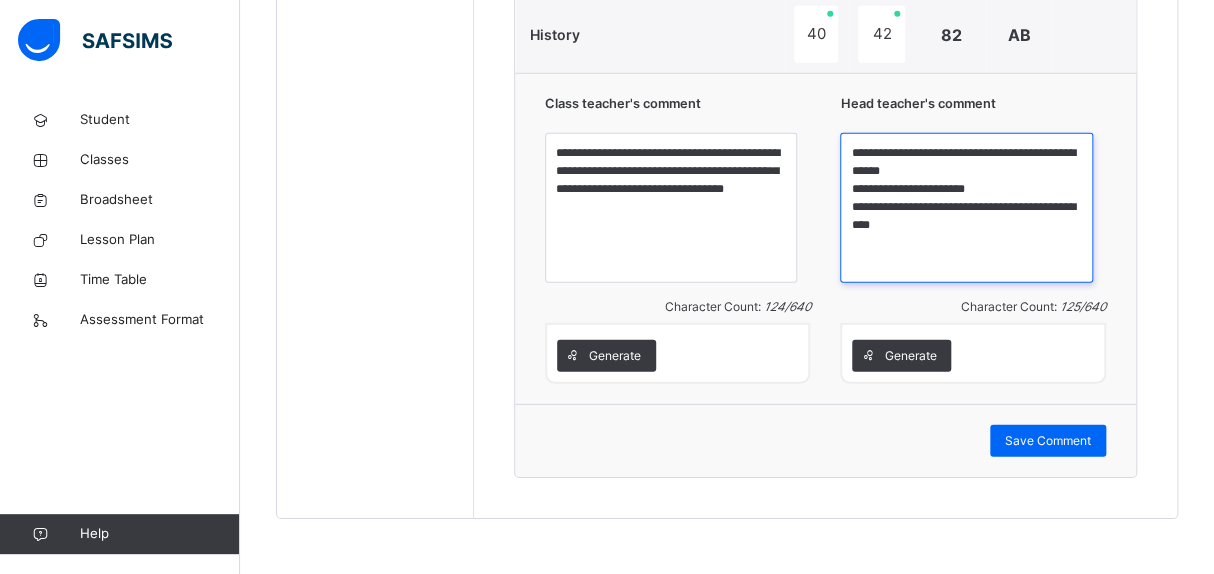 click on "**********" at bounding box center (966, 208) 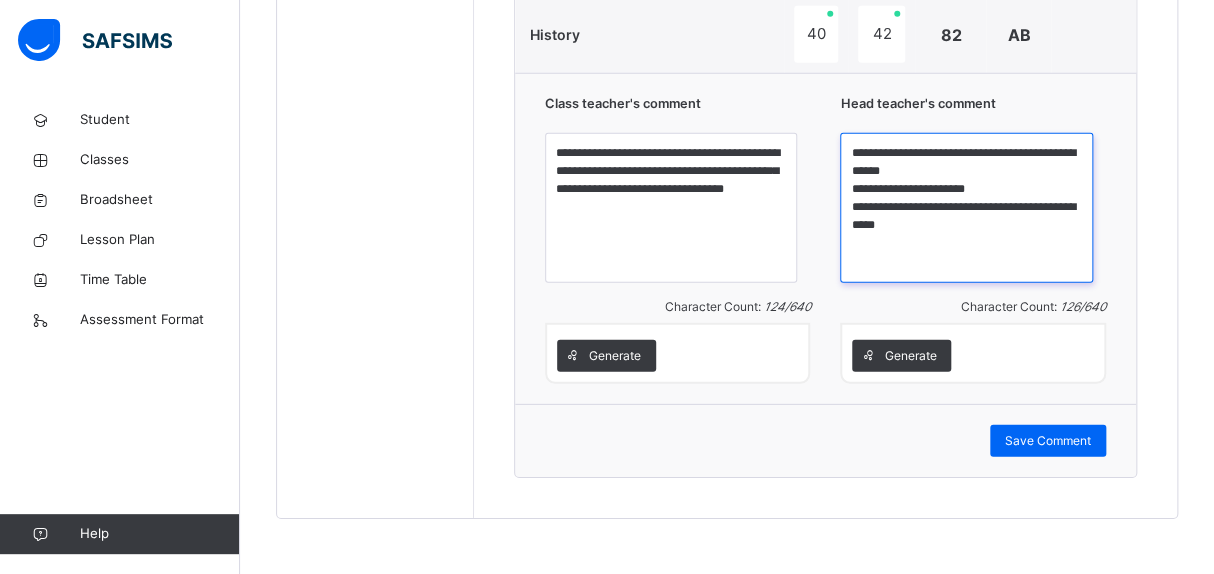 type on "**********" 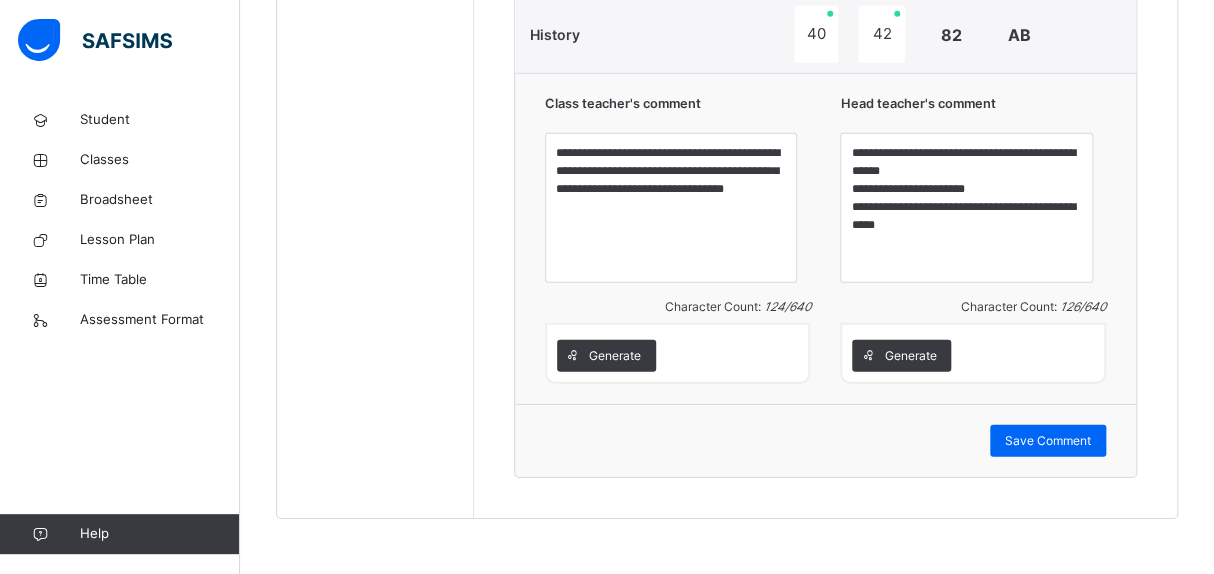 click on "Generate" at bounding box center (973, 353) 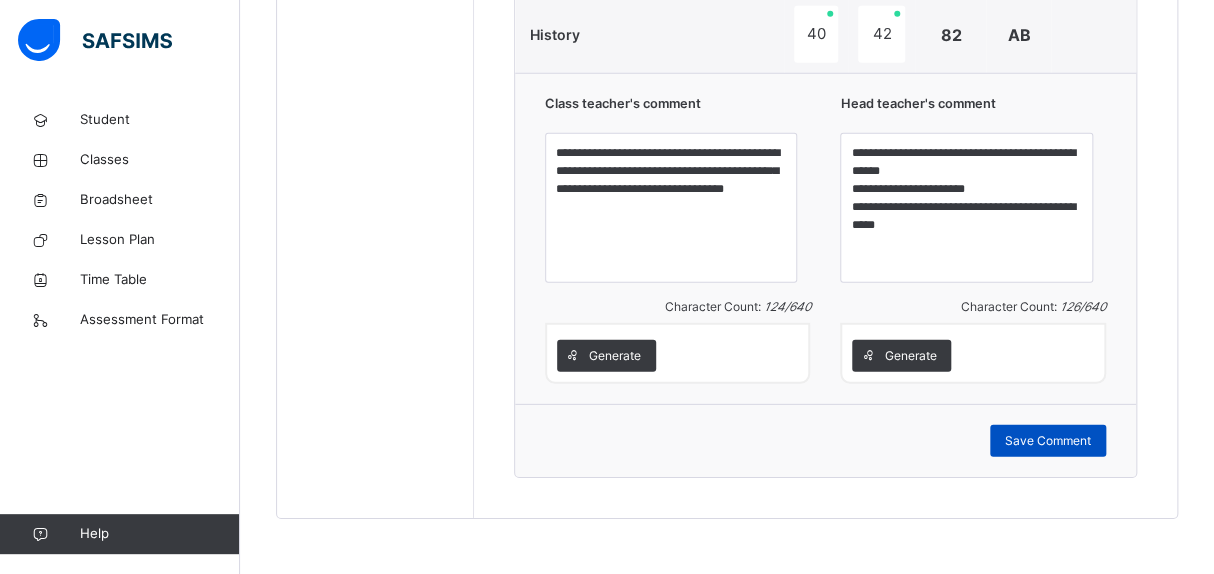 click on "Save Comment" at bounding box center [1048, 441] 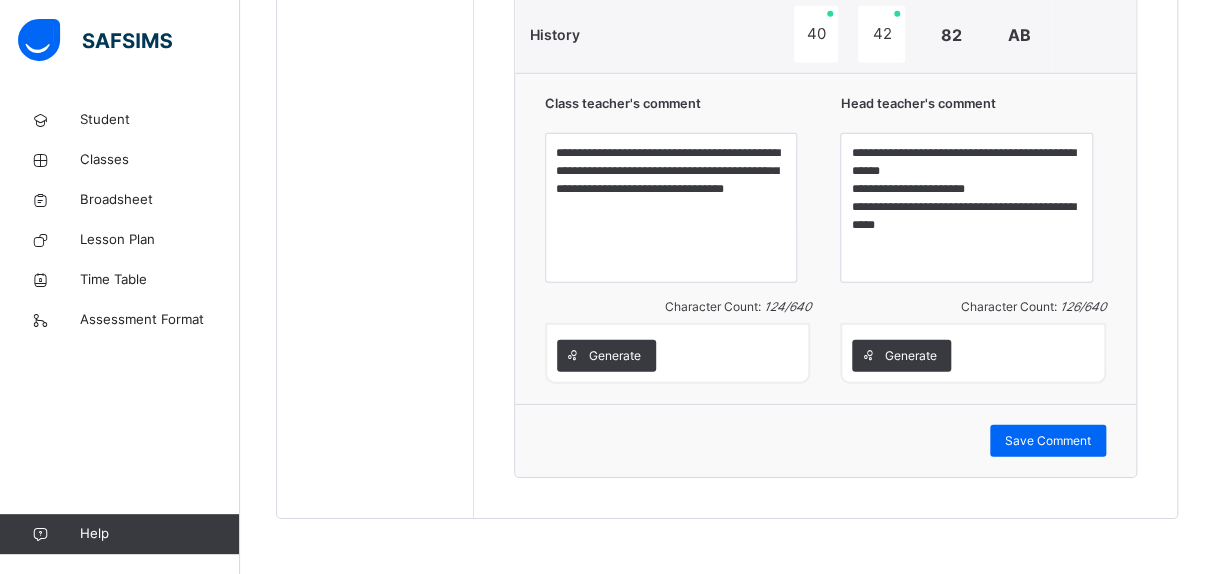 click on "Students [PERSON_NAME] DIS/162 [PERSON_NAME] [PERSON_NAME] DIS/277 ANYIMAETOCHI [PERSON_NAME] DIS/139 [PERSON_NAME] OMOYEMEH [PERSON_NAME] DIS/314 [PERSON_NAME] DIS/261 CHIDIEBUBE  CHIDI-IFEGBO DIS/72 DIAMOND  IFEADIGO DIS-23 EDEN CHIZITERE [PERSON_NAME] DIS/39 EXCEL O. TASIBO DIS/167 FORTUNE  ATOYEBI DIS/23 [PERSON_NAME] DIS/35 [PERSON_NAME] DIS/71 PURITY DISEYE TASIBO DIS/203 [PERSON_NAME] DIS-30 [PERSON_NAME] DIS-99 [PERSON_NAME] [PERSON_NAME] DIS/206" at bounding box center [375, -574] 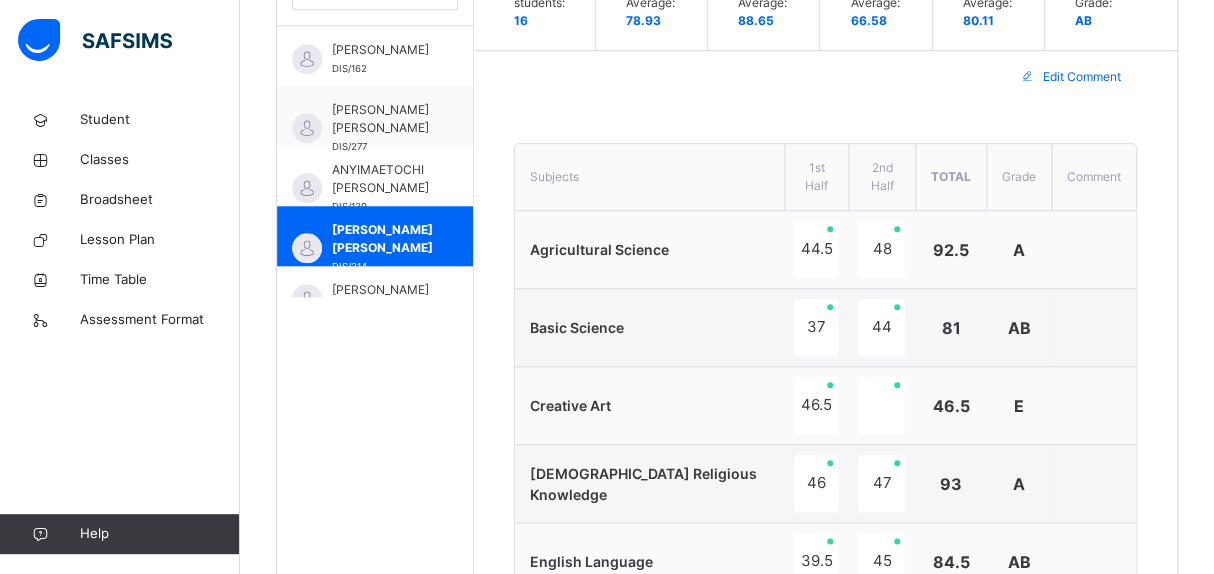 scroll, scrollTop: 645, scrollLeft: 0, axis: vertical 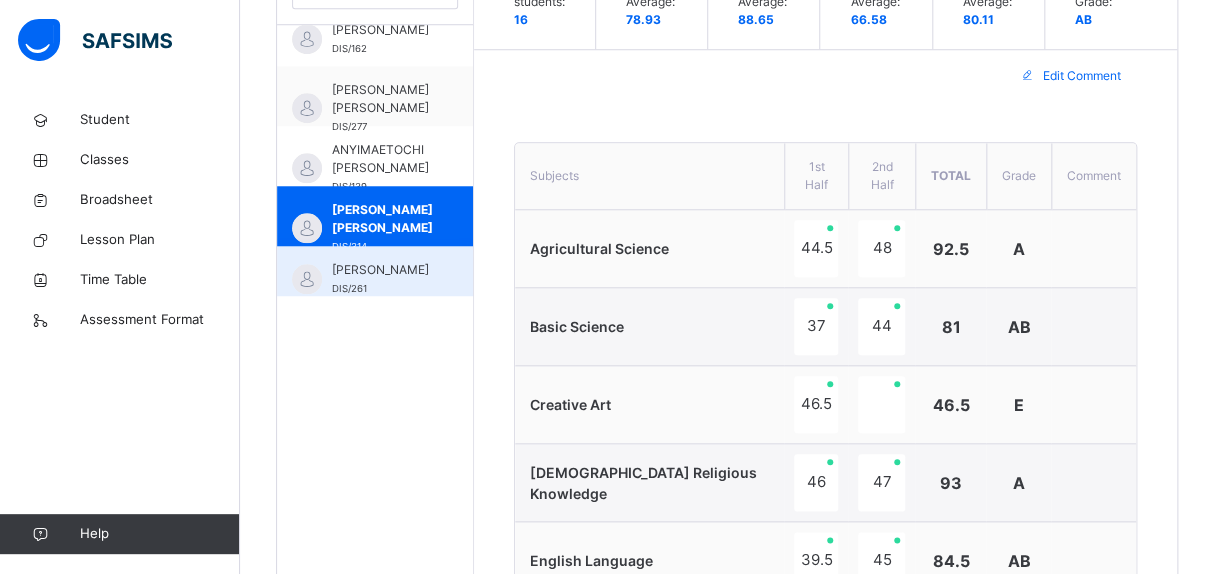 click on "[PERSON_NAME]" at bounding box center [380, 270] 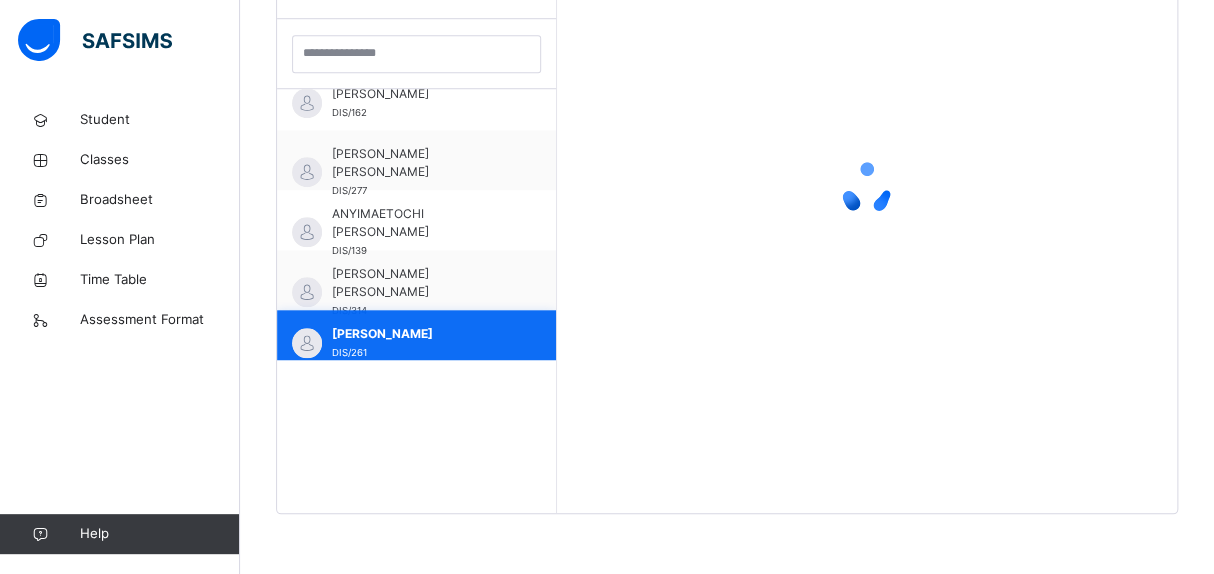 scroll, scrollTop: 580, scrollLeft: 0, axis: vertical 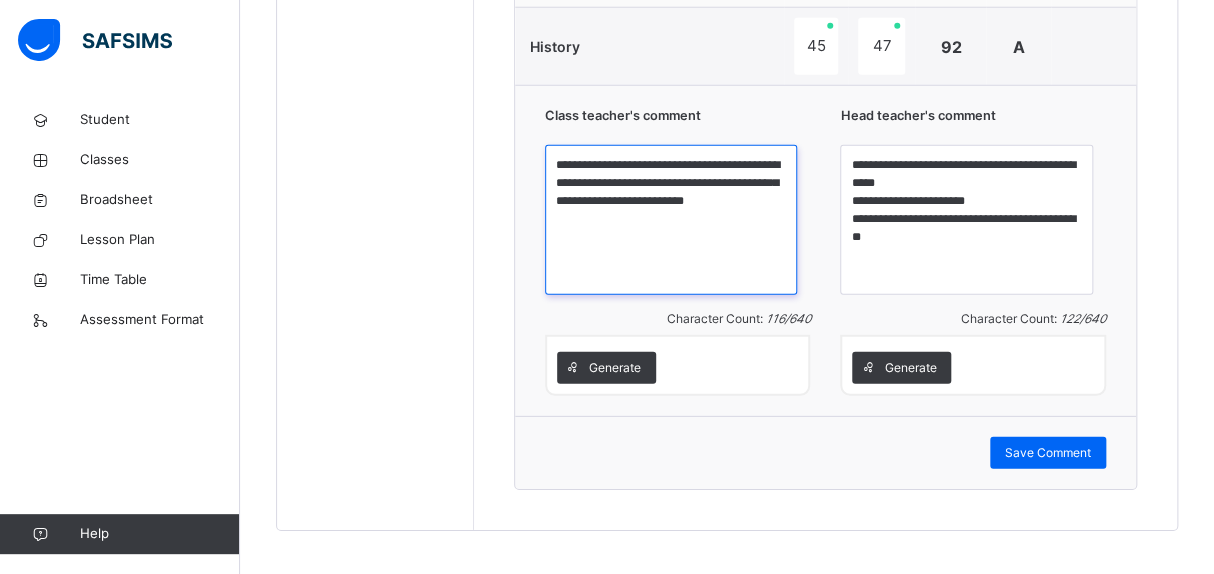 click on "**********" at bounding box center (671, 220) 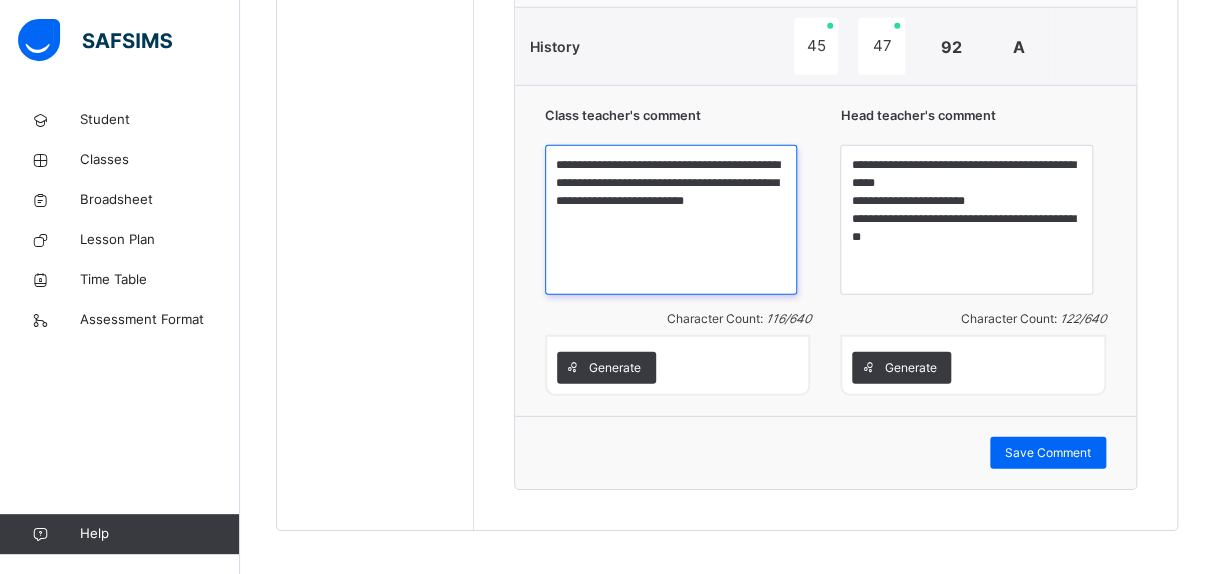 click on "**********" at bounding box center (671, 220) 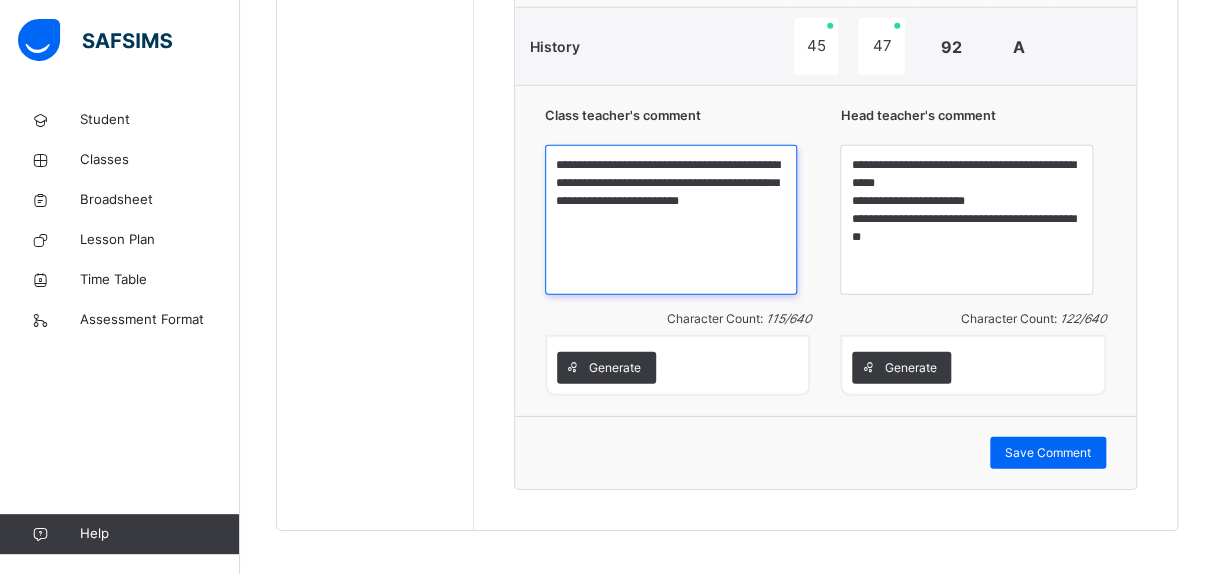 click on "**********" at bounding box center [671, 220] 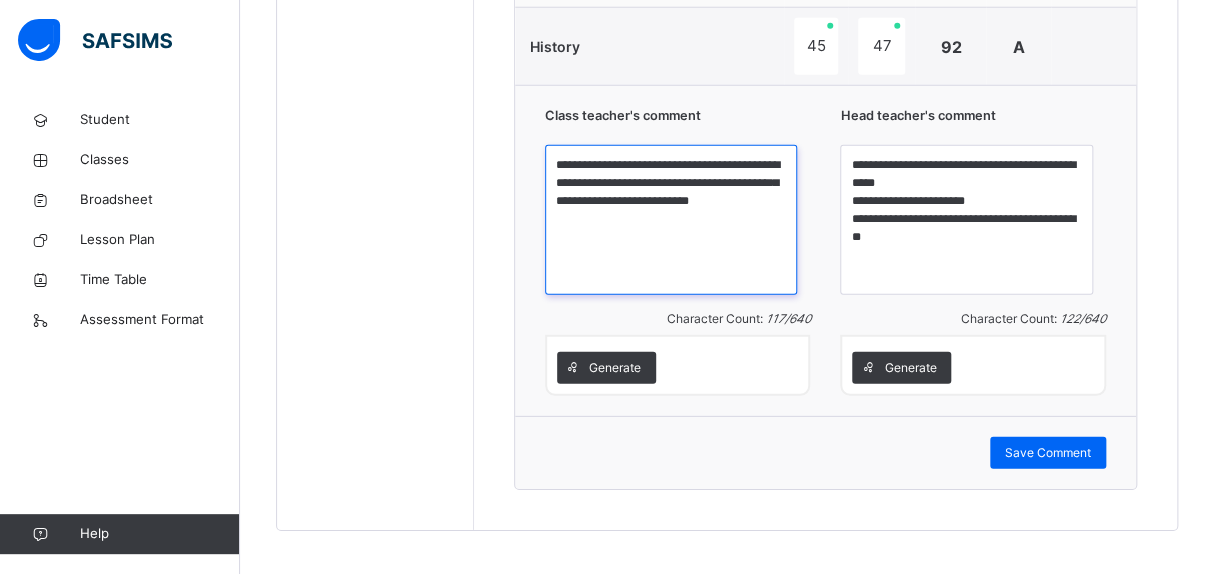 type on "**********" 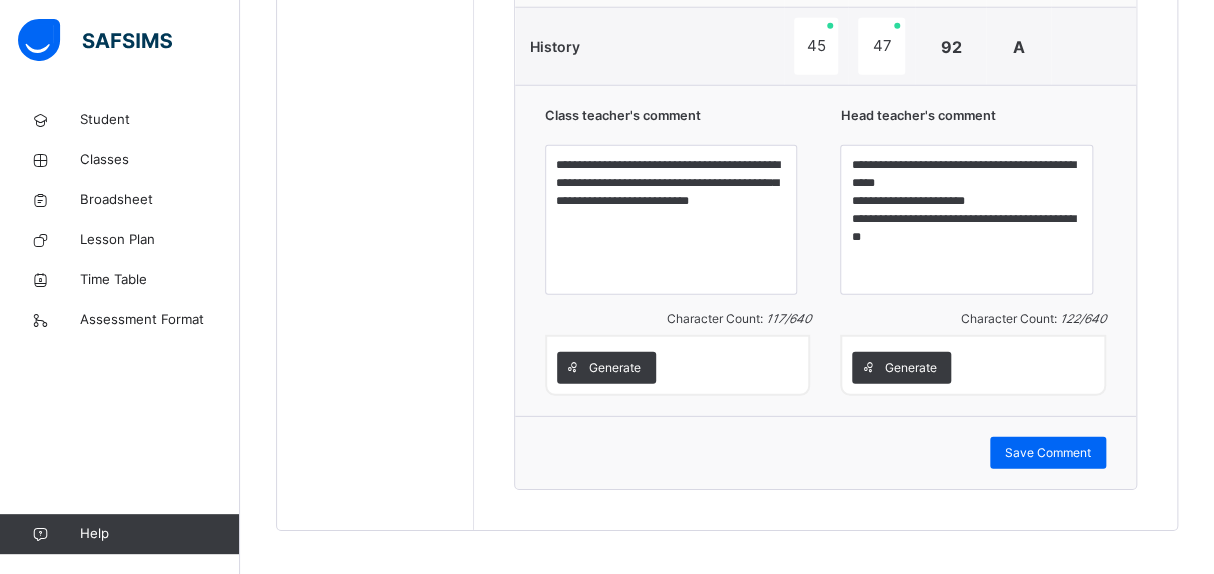 click on "Generate" at bounding box center [678, 368] 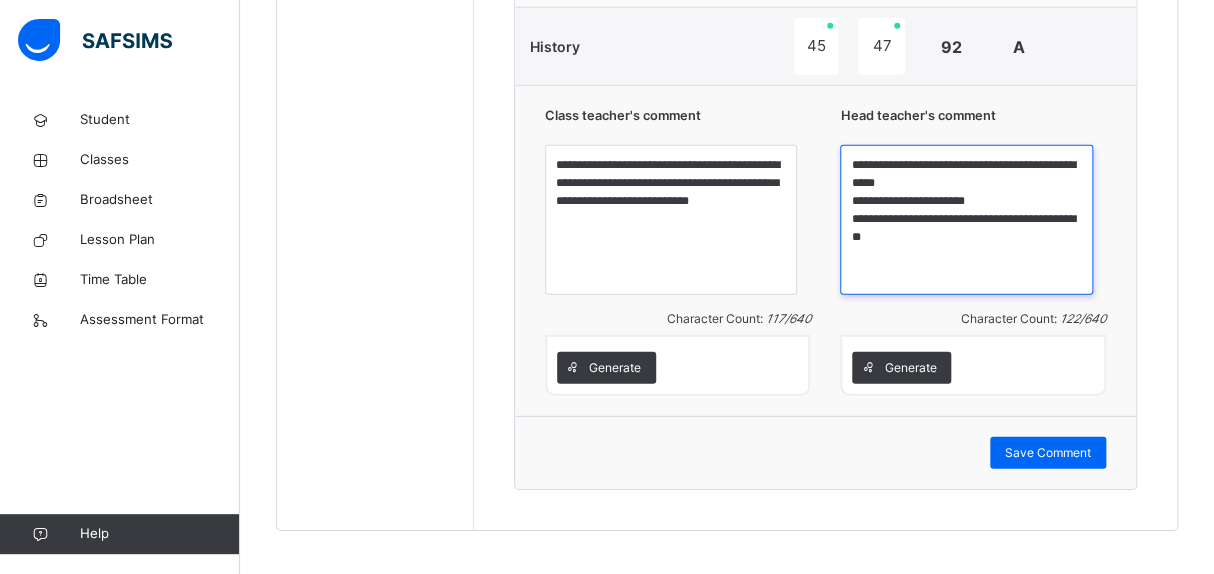 click on "**********" at bounding box center (966, 220) 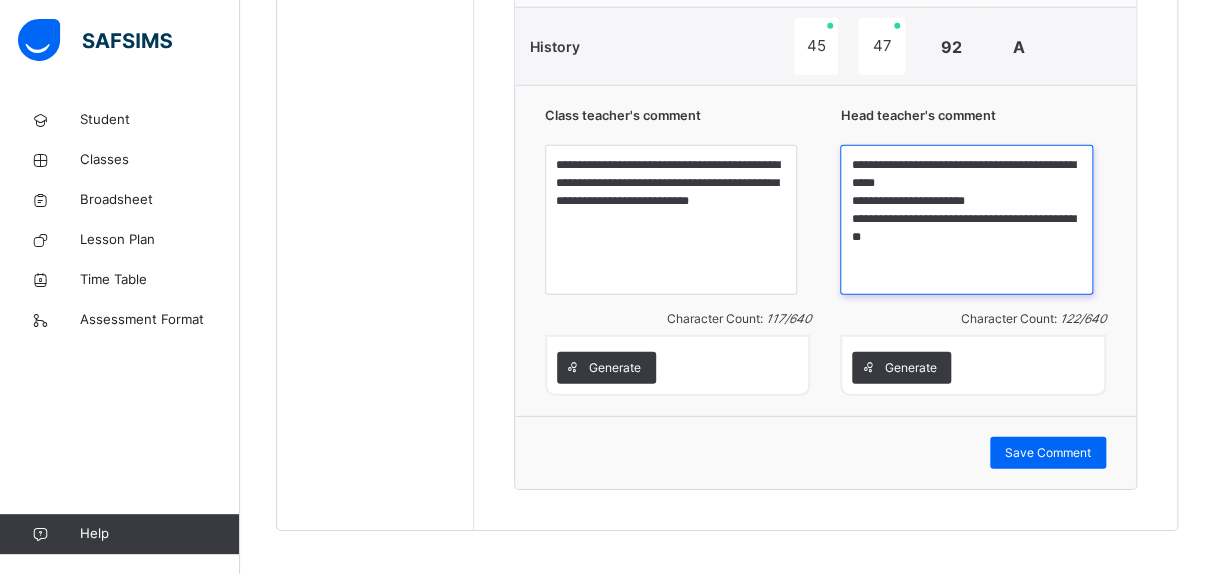 click on "**********" at bounding box center [966, 220] 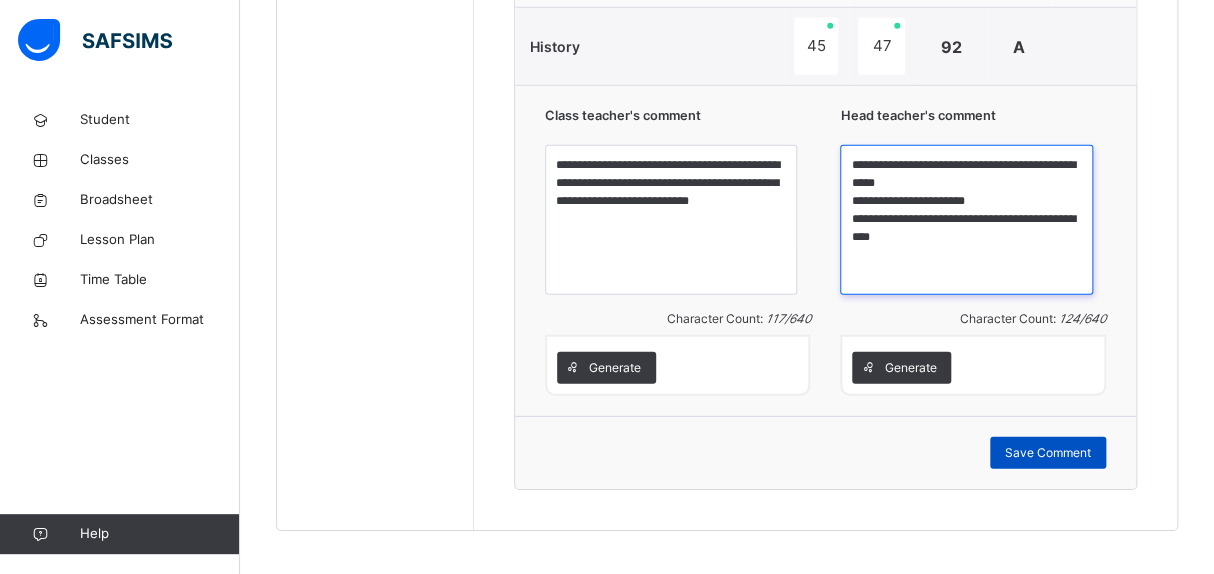 type on "**********" 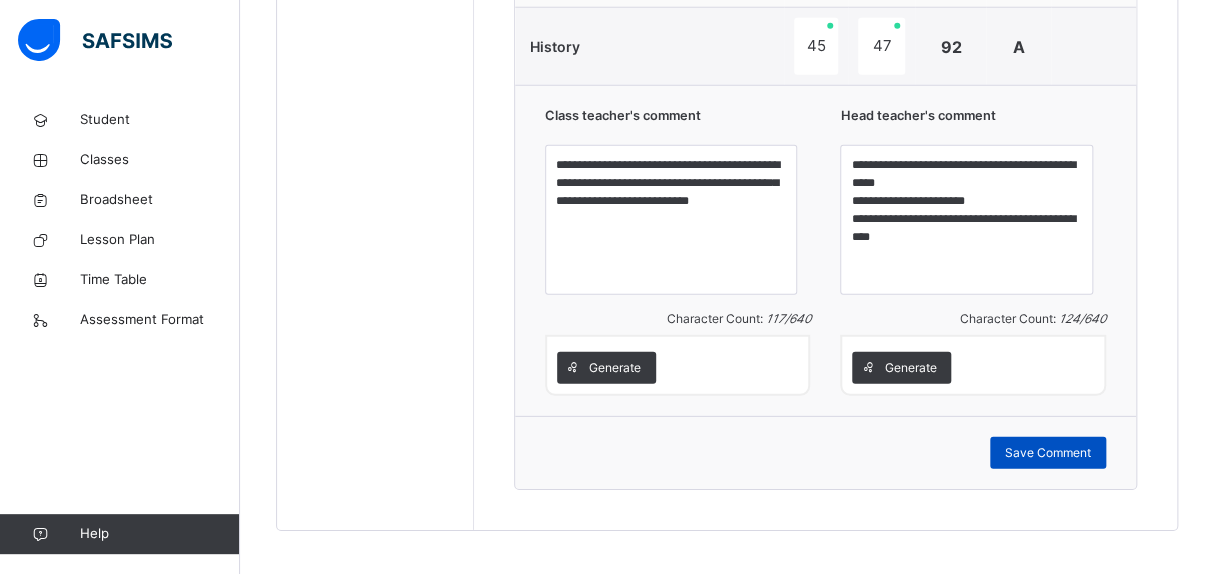 click on "Save Comment" at bounding box center (1048, 453) 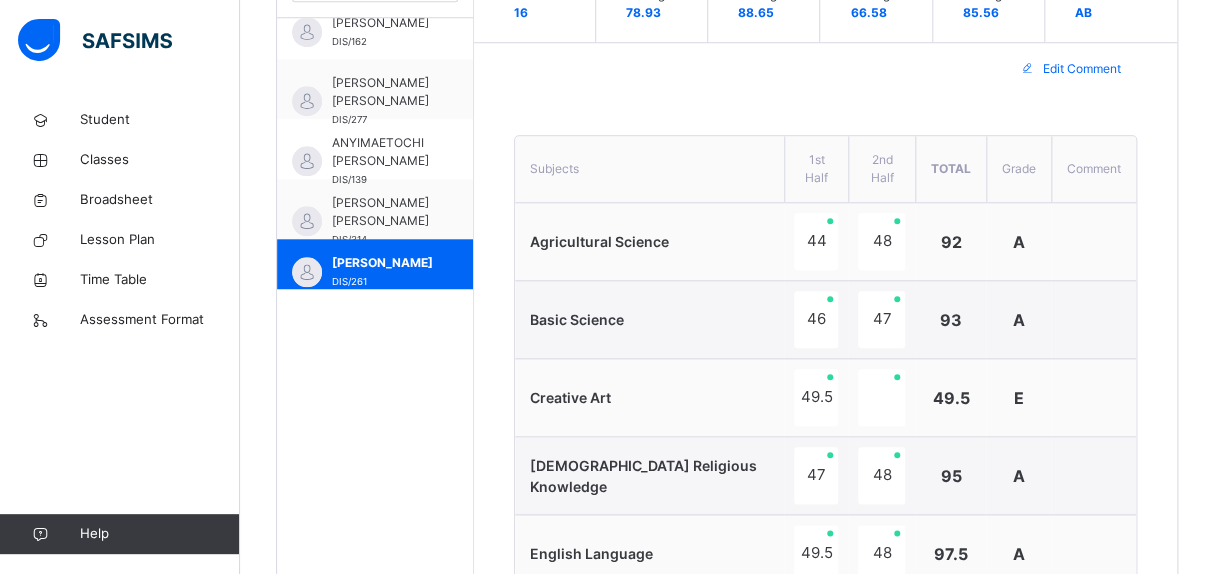 scroll, scrollTop: 652, scrollLeft: 0, axis: vertical 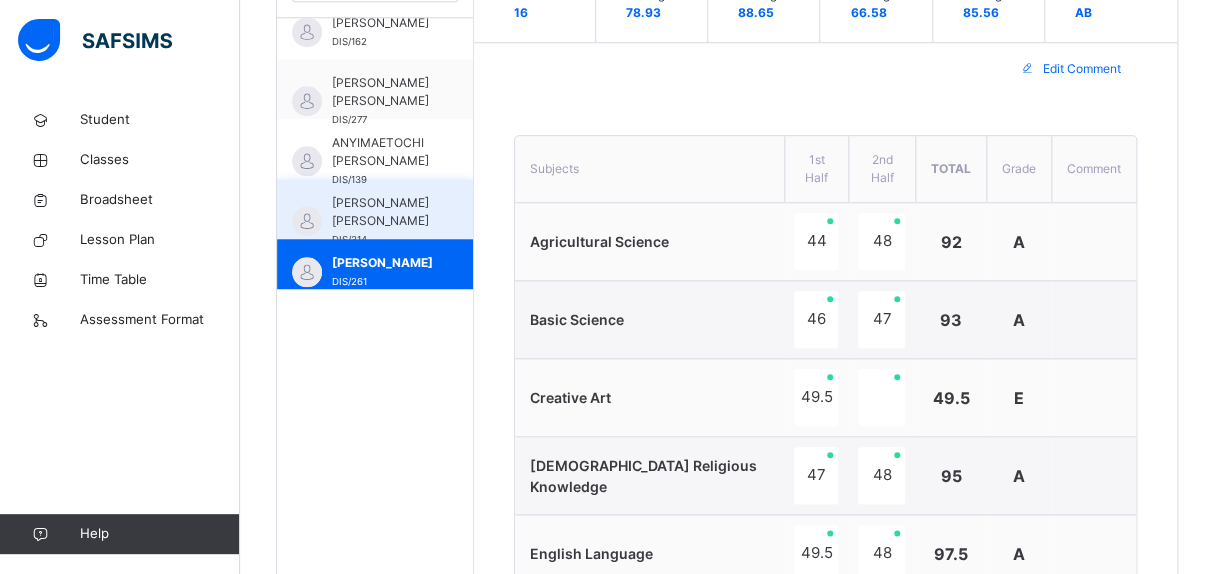 click on "[PERSON_NAME] OMOYEMEH [PERSON_NAME] DIS/314" at bounding box center (375, 209) 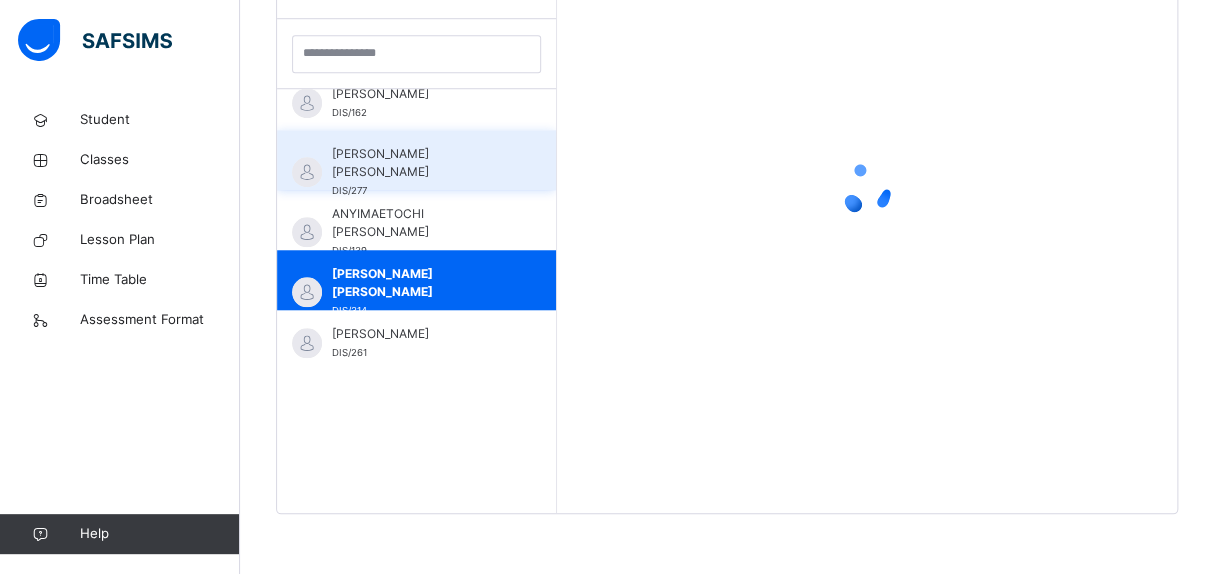 scroll, scrollTop: 580, scrollLeft: 0, axis: vertical 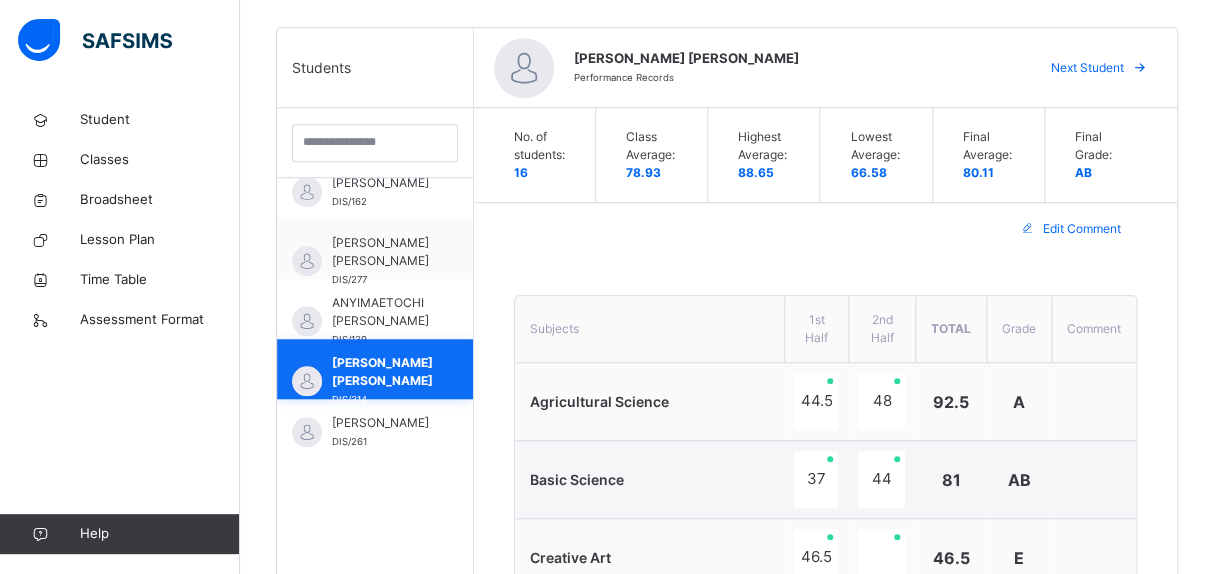click on "[PERSON_NAME] OMOYEMEH [PERSON_NAME] DIS/314" at bounding box center (375, 369) 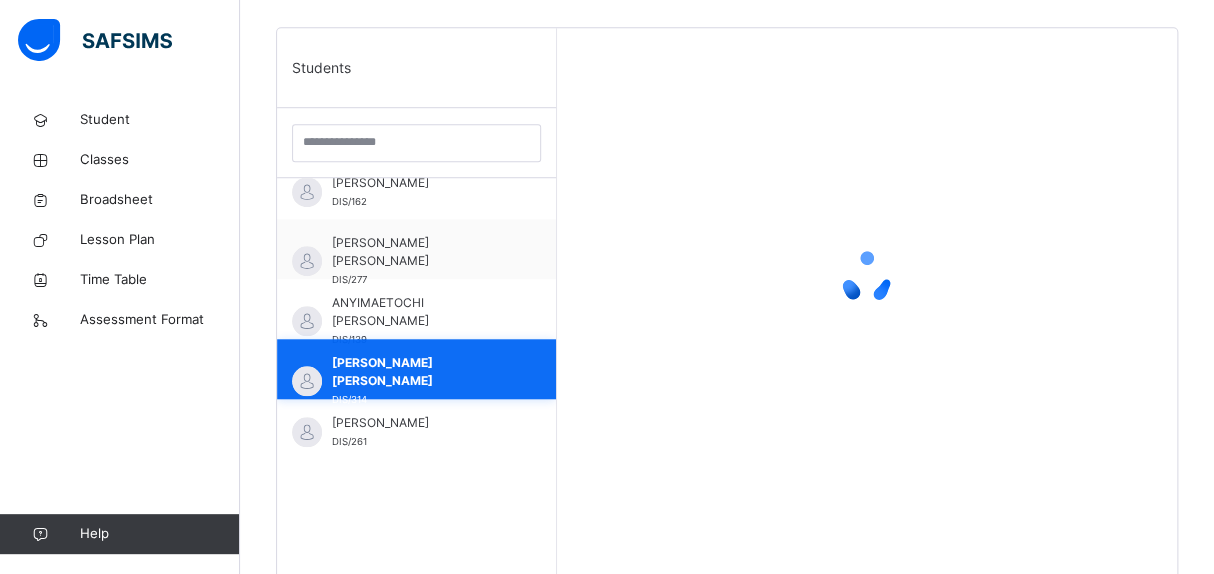 scroll, scrollTop: 10, scrollLeft: 0, axis: vertical 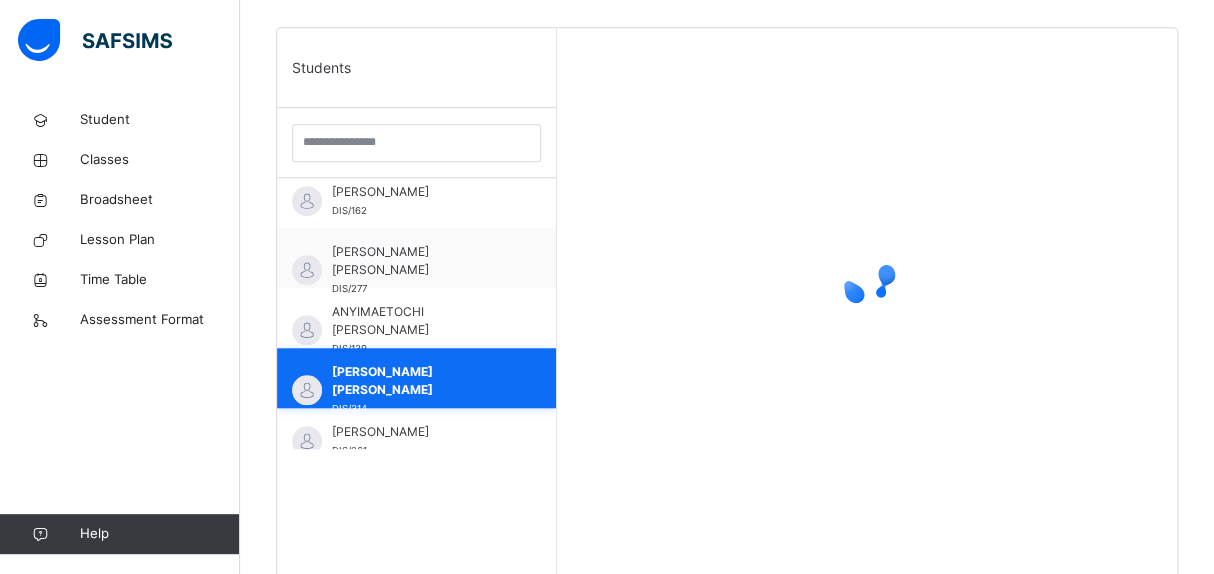 click on "[PERSON_NAME] OMOYEMEH [PERSON_NAME] DIS/314" at bounding box center [416, 378] 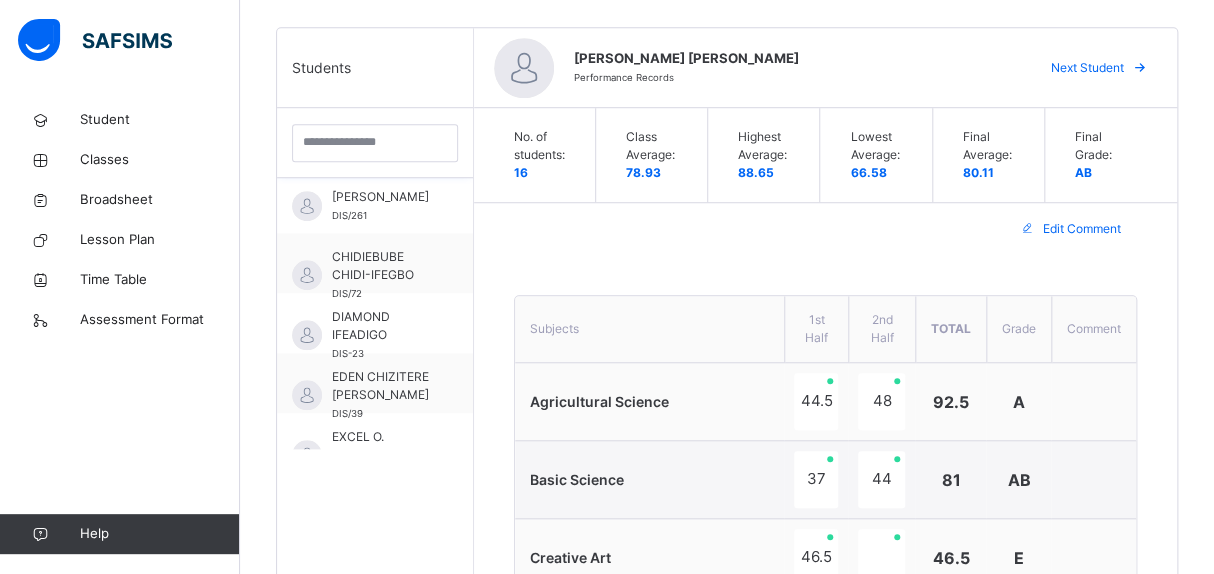 scroll, scrollTop: 244, scrollLeft: 0, axis: vertical 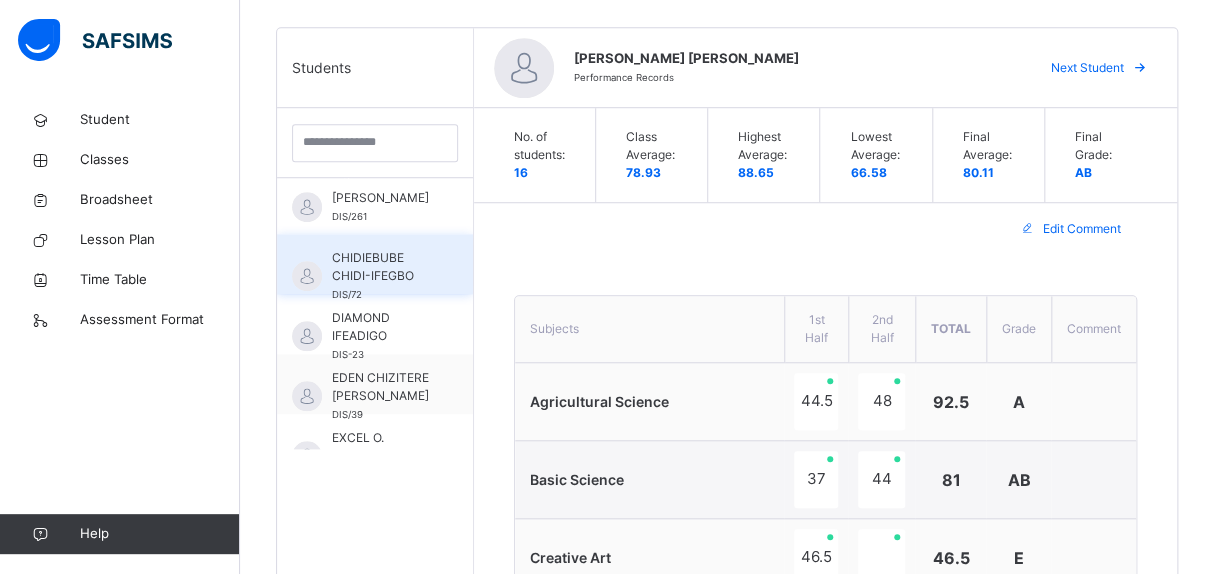 click on "CHIDIEBUBE  CHIDI-IFEGBO DIS/72" at bounding box center (375, 264) 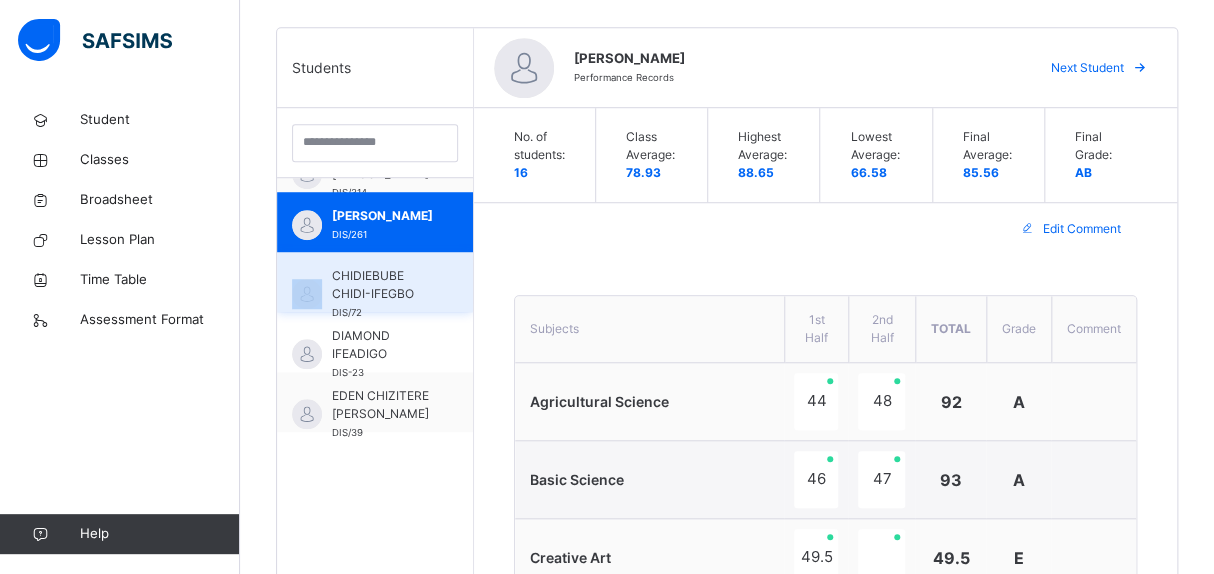 scroll, scrollTop: 244, scrollLeft: 0, axis: vertical 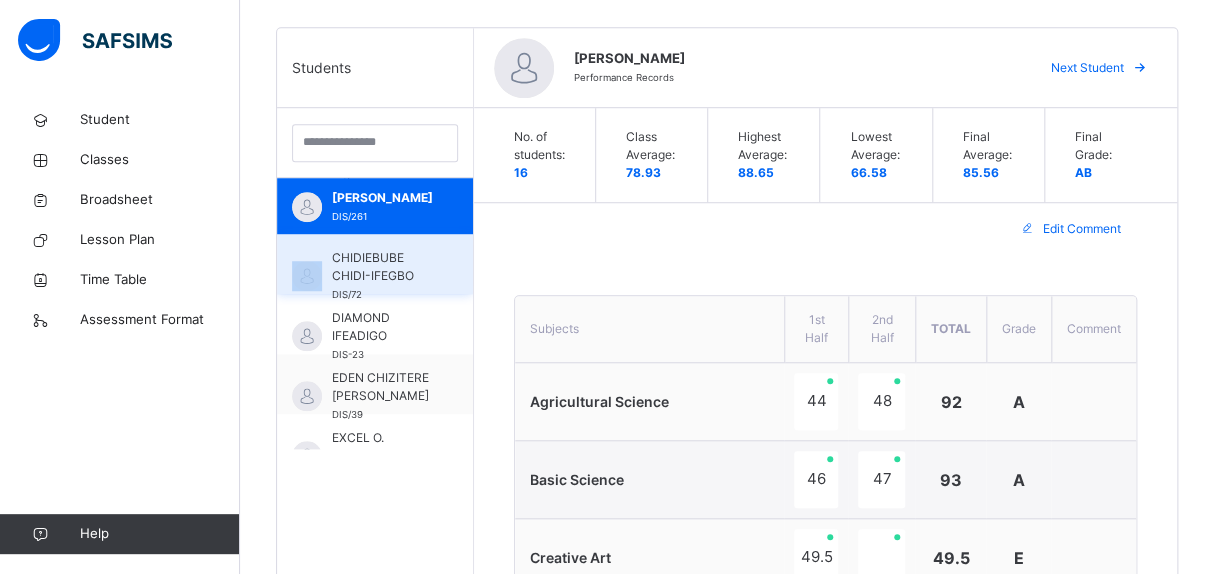 click on "CHIDIEBUBE  CHIDI-IFEGBO" at bounding box center (380, 267) 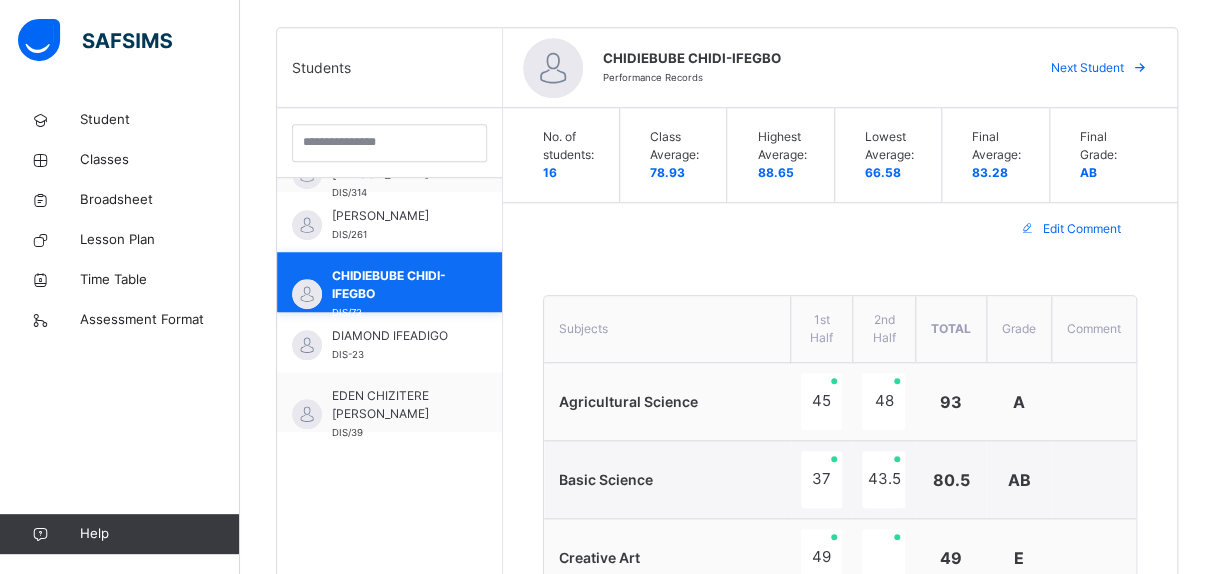 scroll, scrollTop: 244, scrollLeft: 0, axis: vertical 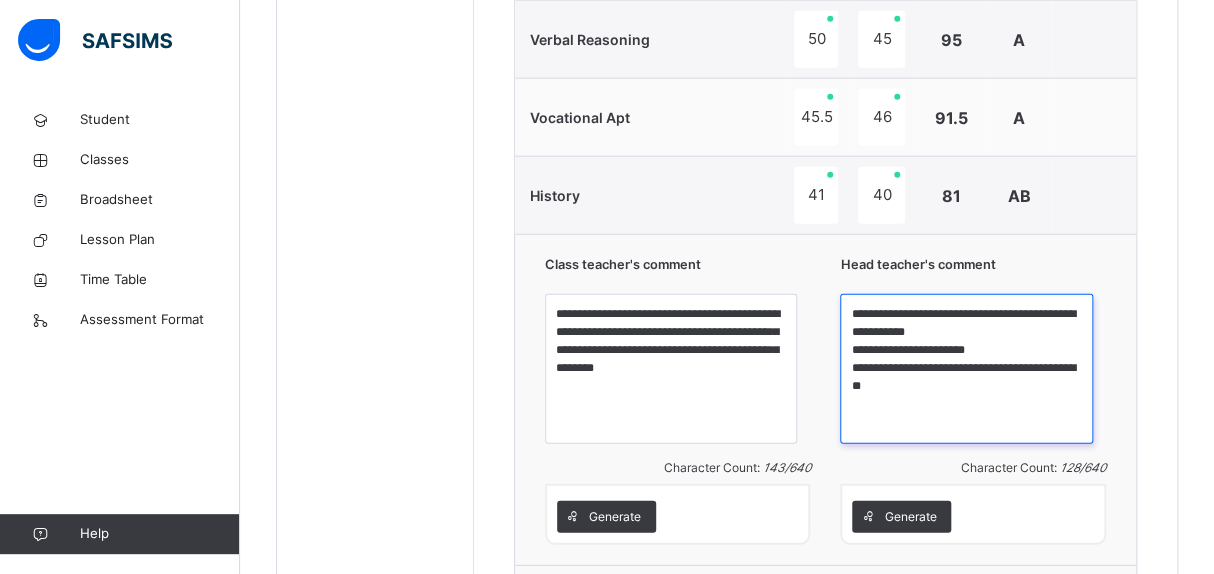 click on "**********" at bounding box center [966, 369] 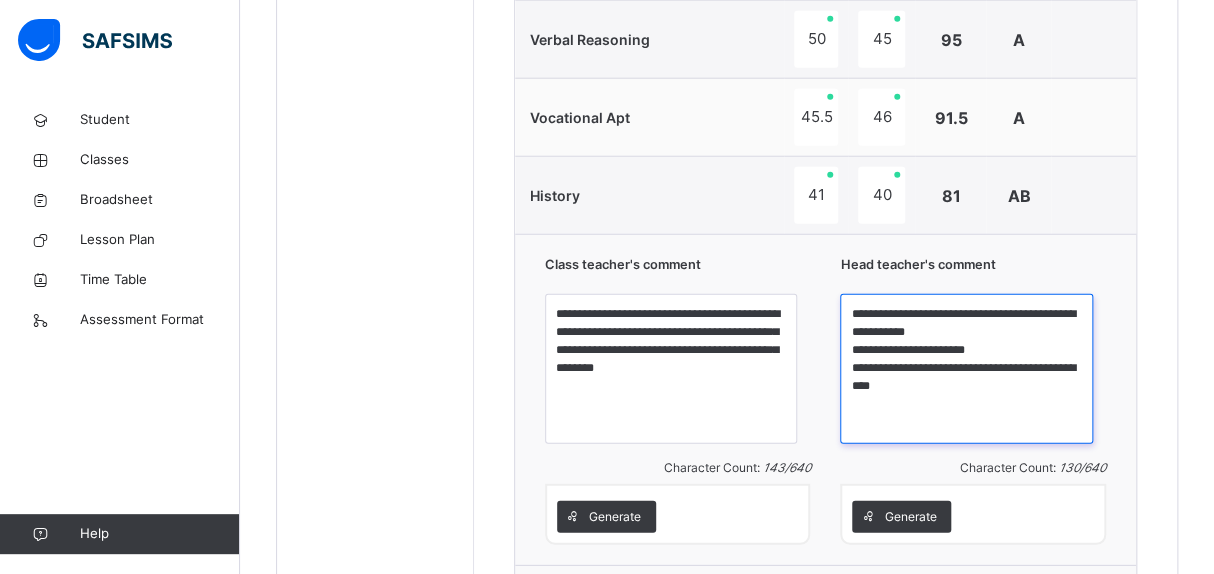 type on "**********" 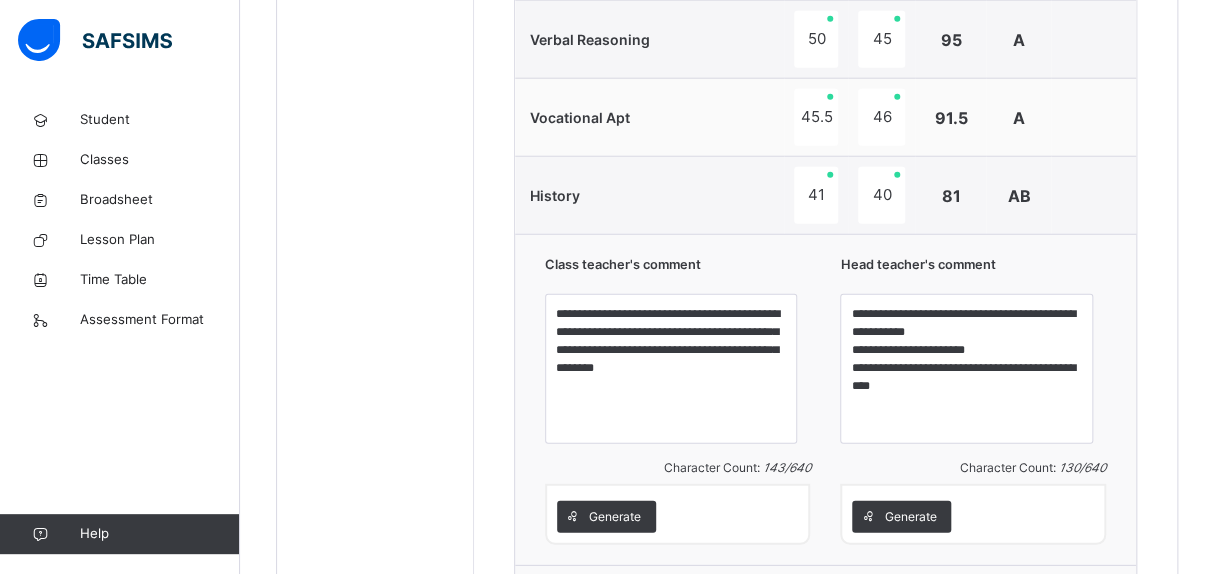 click on "**********" at bounding box center (973, 400) 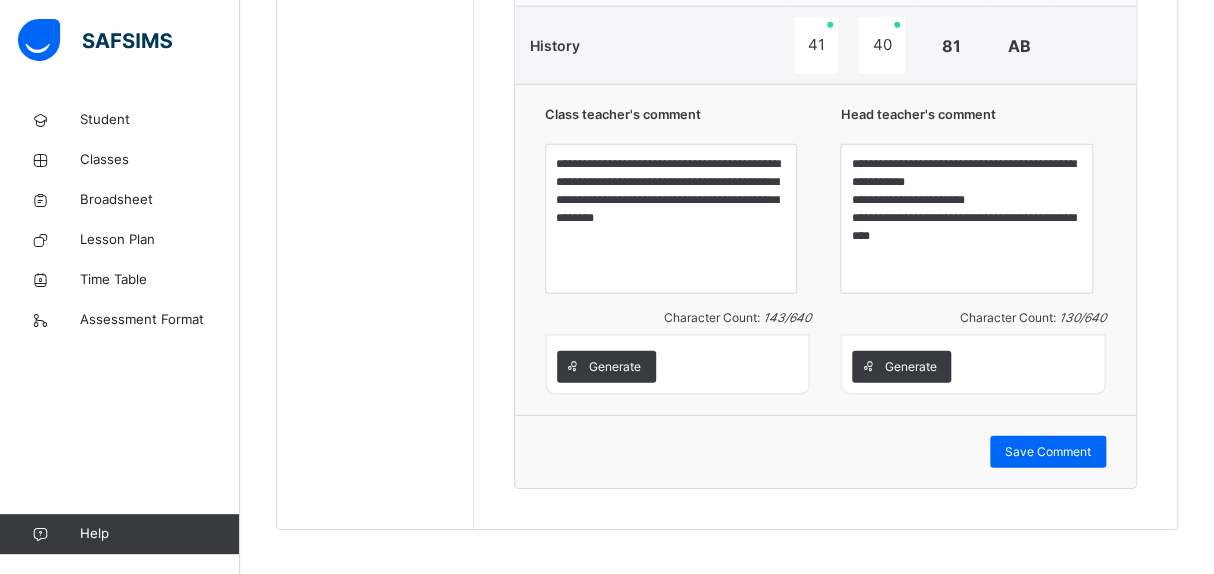 scroll, scrollTop: 2185, scrollLeft: 0, axis: vertical 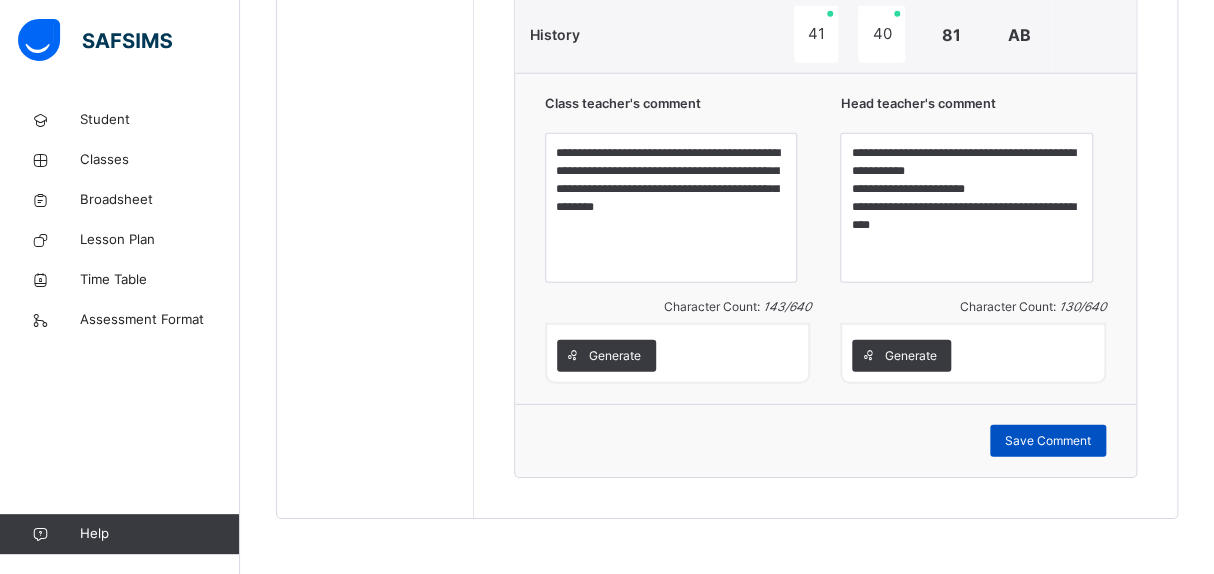 click on "Save Comment" at bounding box center (1048, 441) 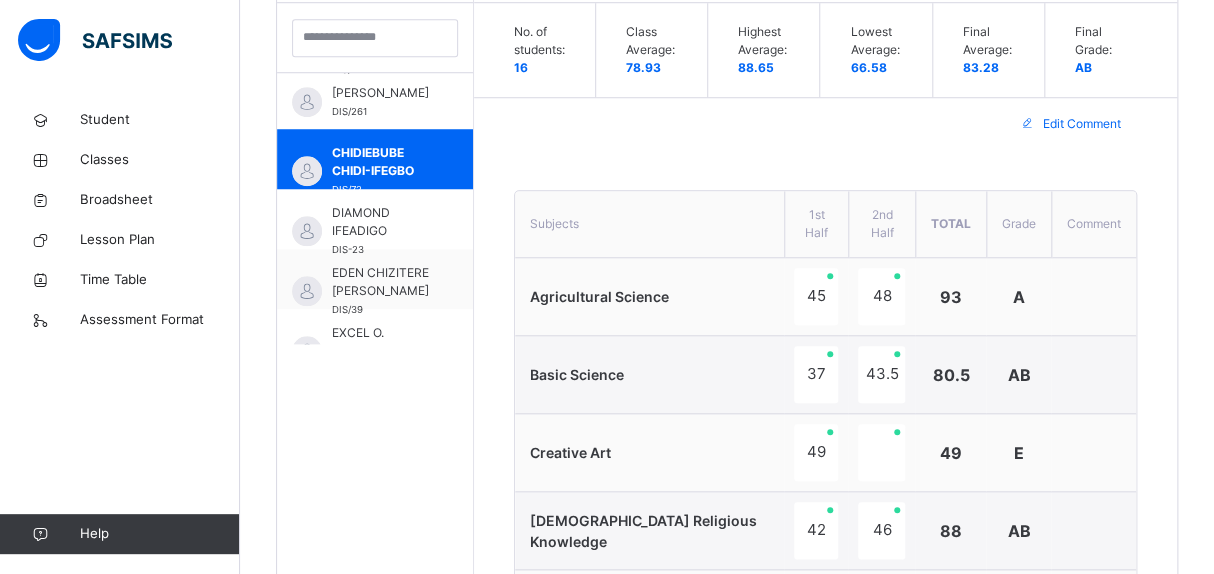 scroll, scrollTop: 590, scrollLeft: 0, axis: vertical 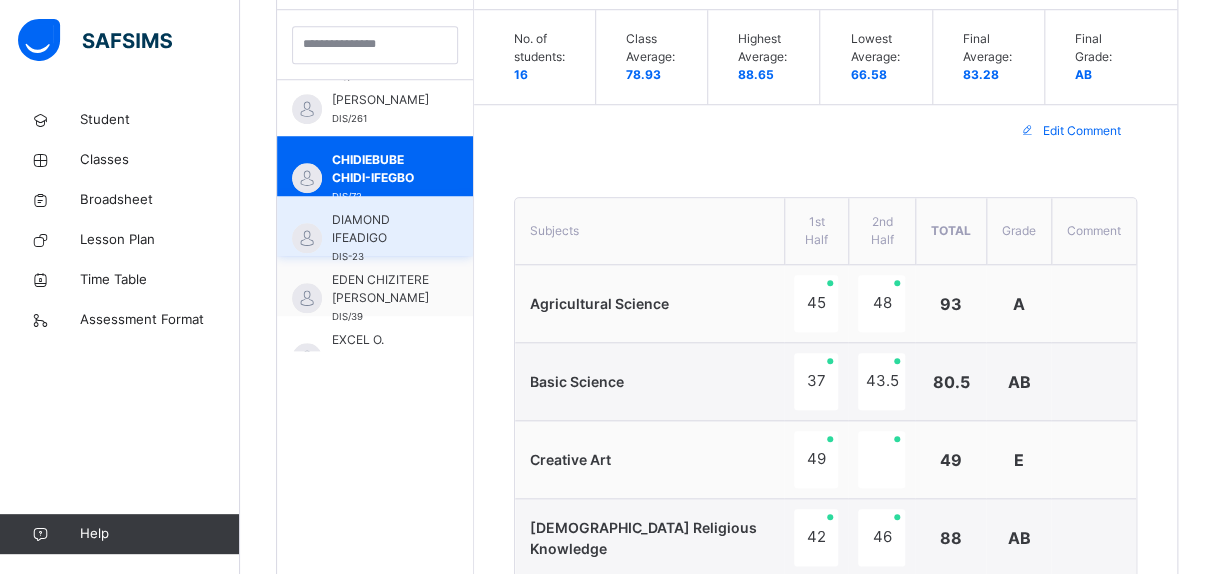 click on "DIAMOND  IFEADIGO" at bounding box center [380, 229] 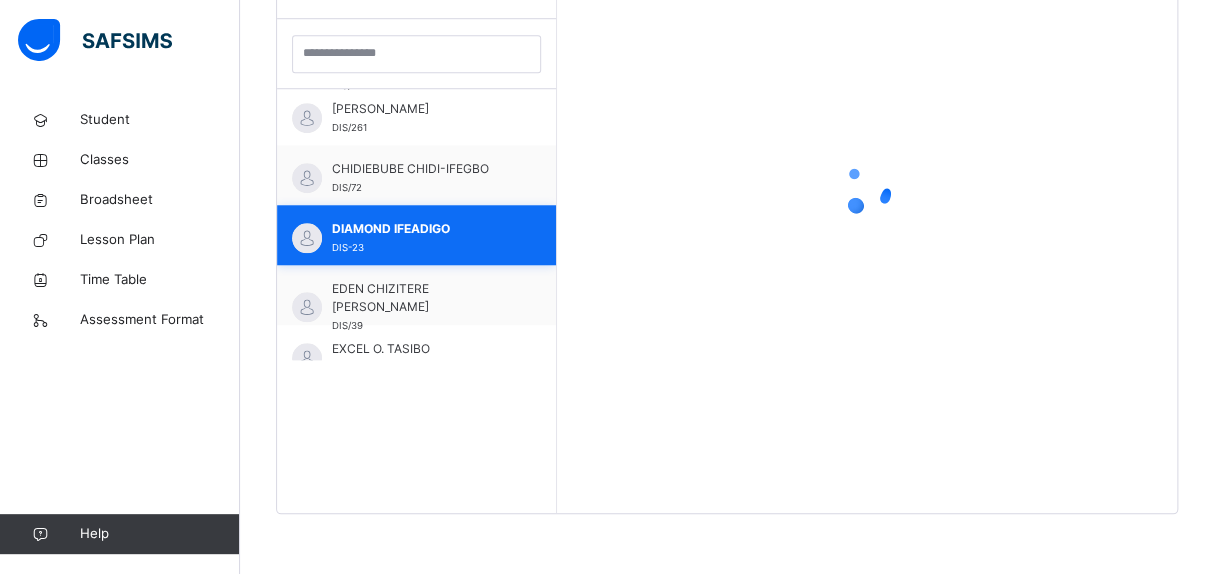 scroll, scrollTop: 580, scrollLeft: 0, axis: vertical 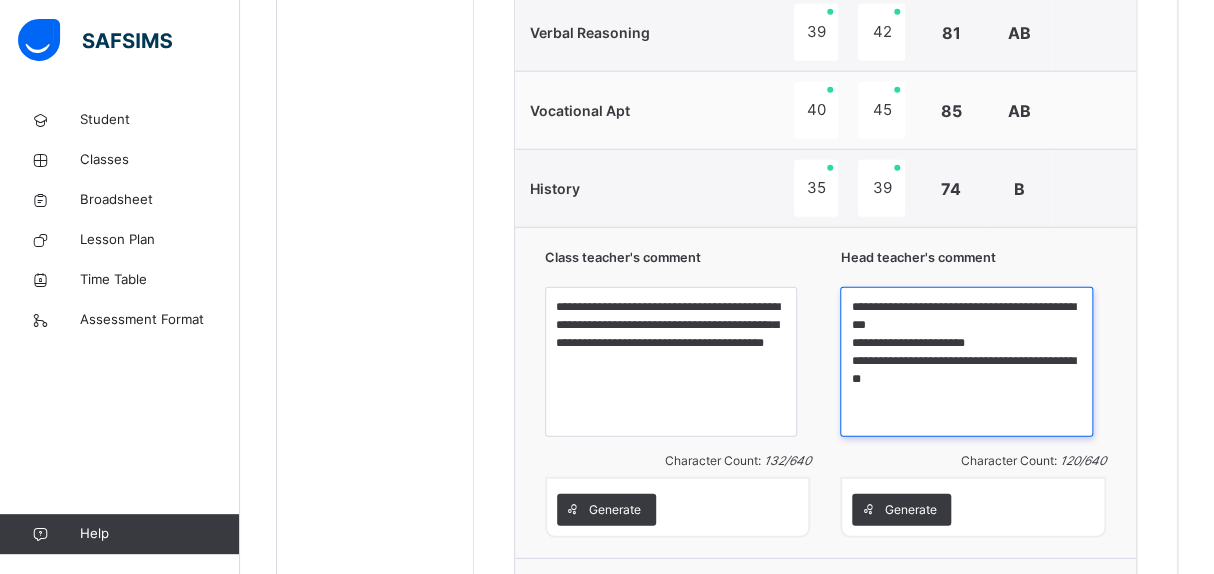 click on "**********" at bounding box center (966, 362) 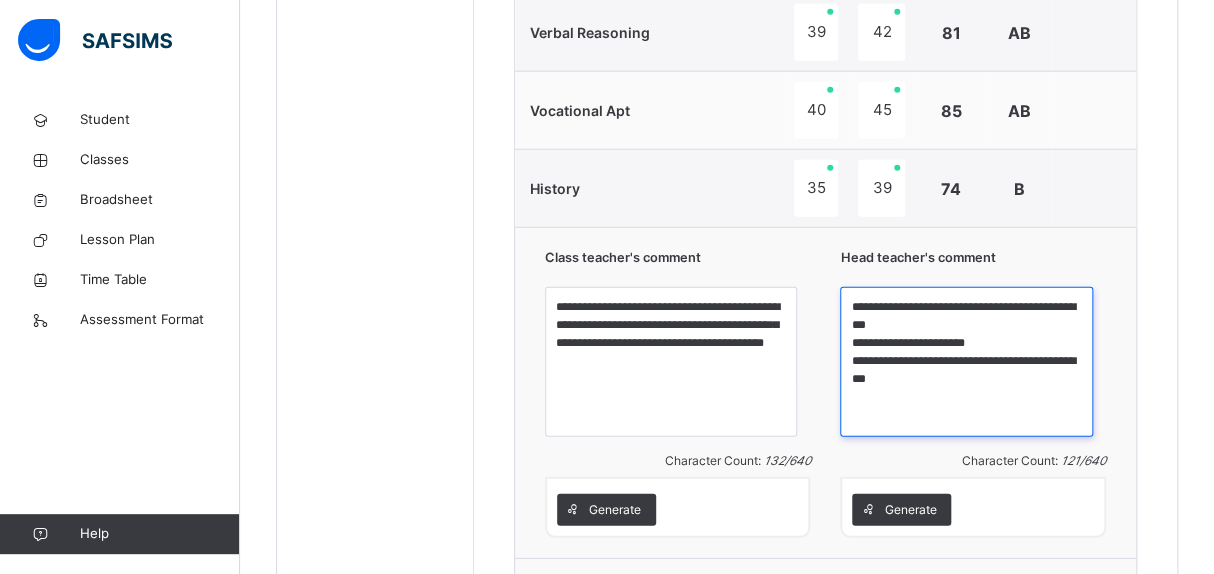 type on "**********" 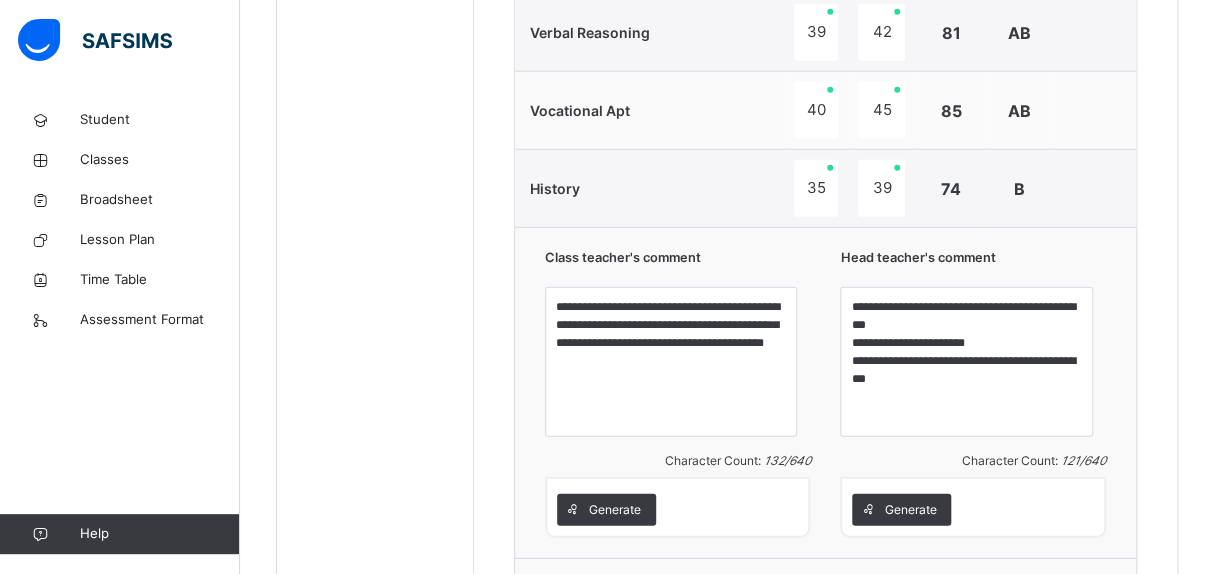 click on "**********" at bounding box center [825, 392] 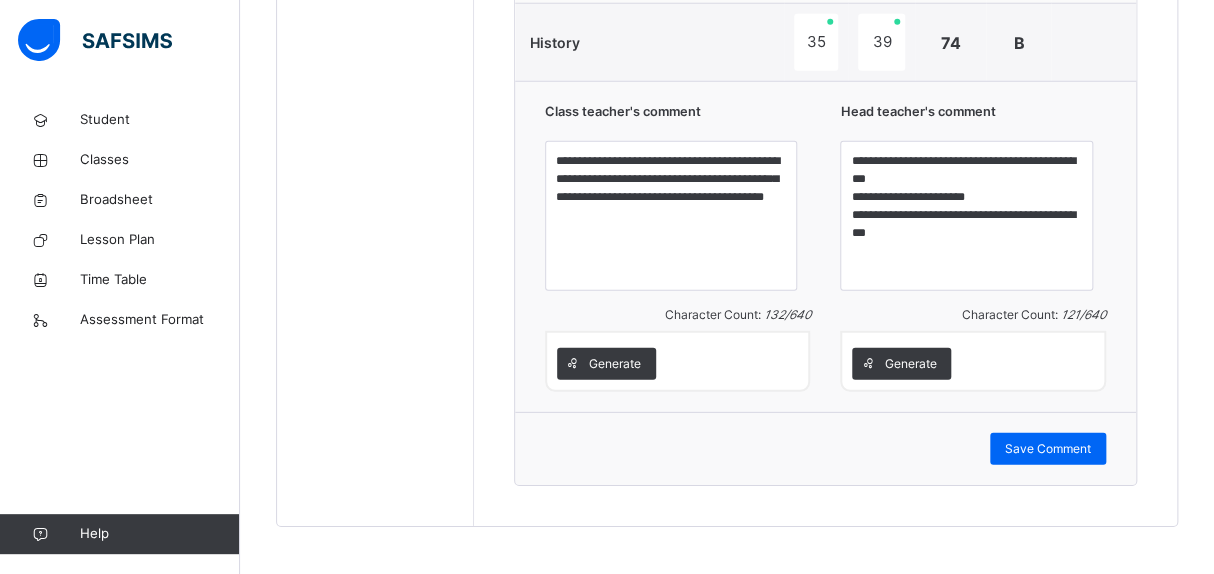 scroll, scrollTop: 2185, scrollLeft: 0, axis: vertical 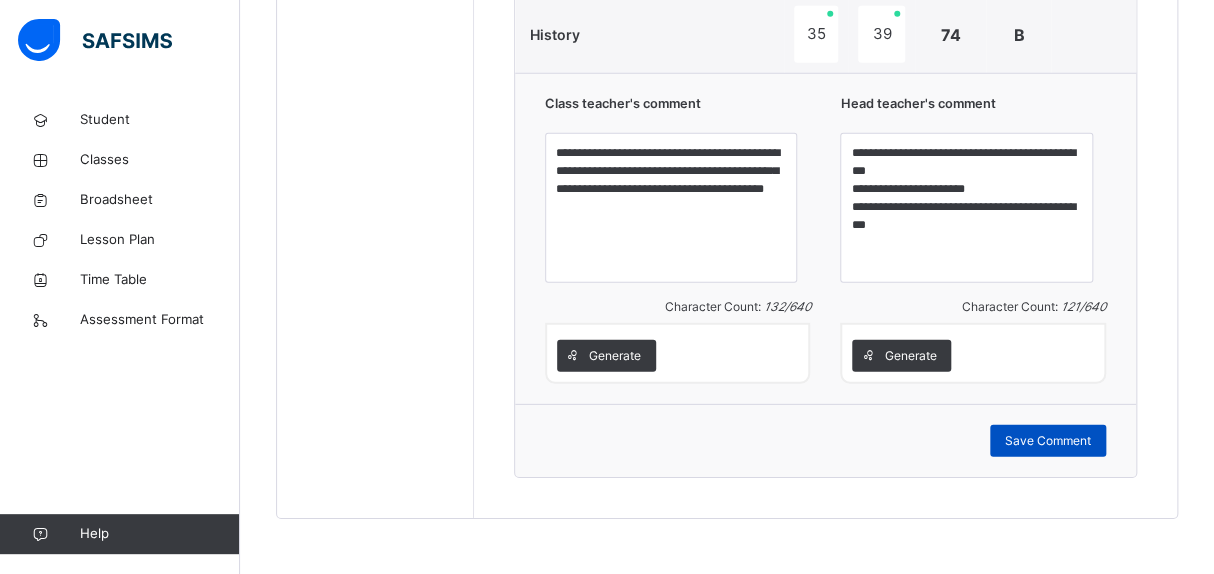 click on "Save Comment" at bounding box center [1048, 441] 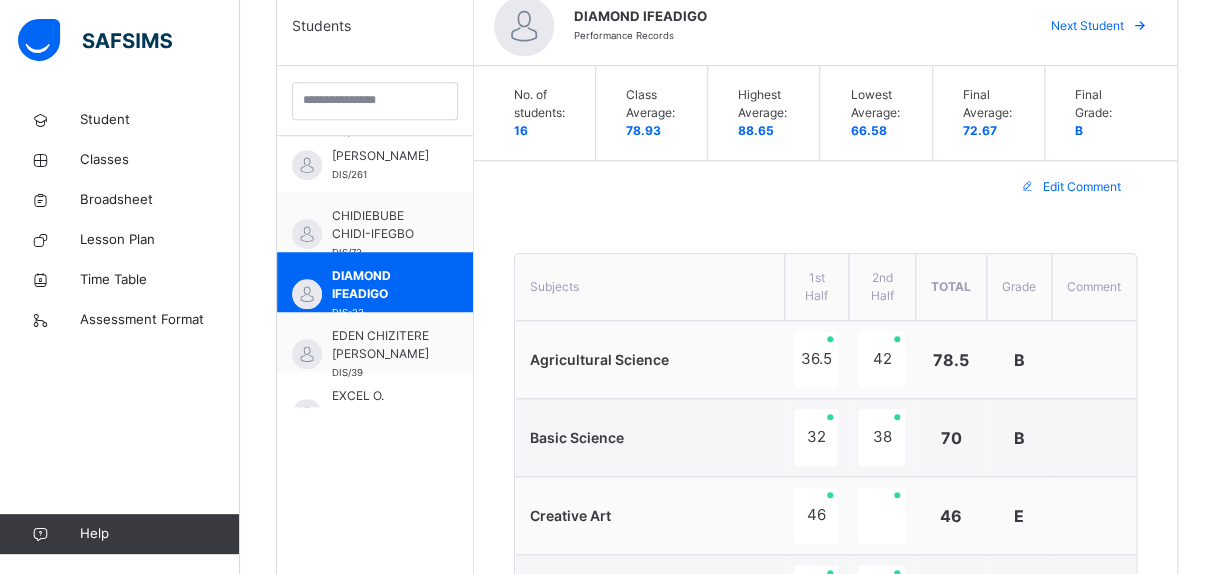 scroll, scrollTop: 527, scrollLeft: 0, axis: vertical 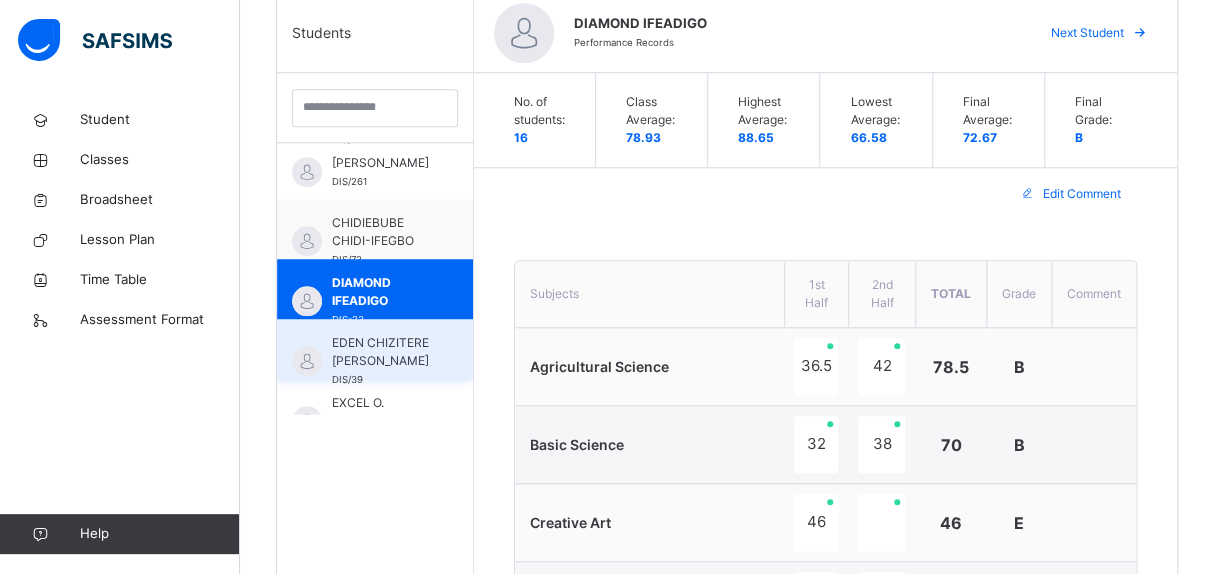 click on "EDEN CHIZITERE [PERSON_NAME]" at bounding box center [380, 352] 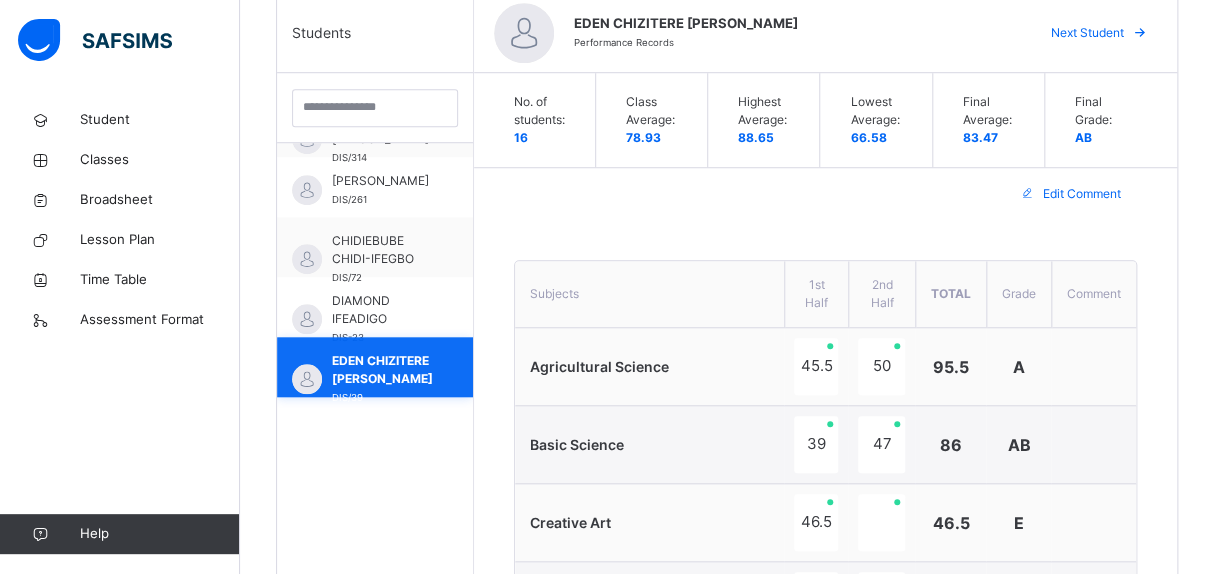scroll, scrollTop: 244, scrollLeft: 0, axis: vertical 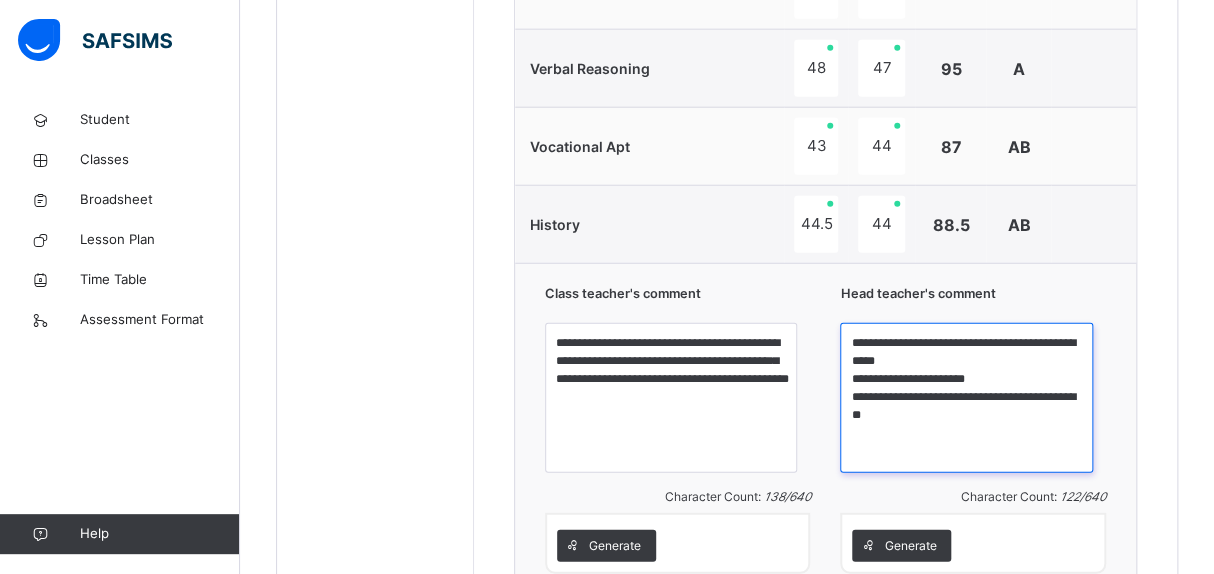 click on "**********" at bounding box center [966, 398] 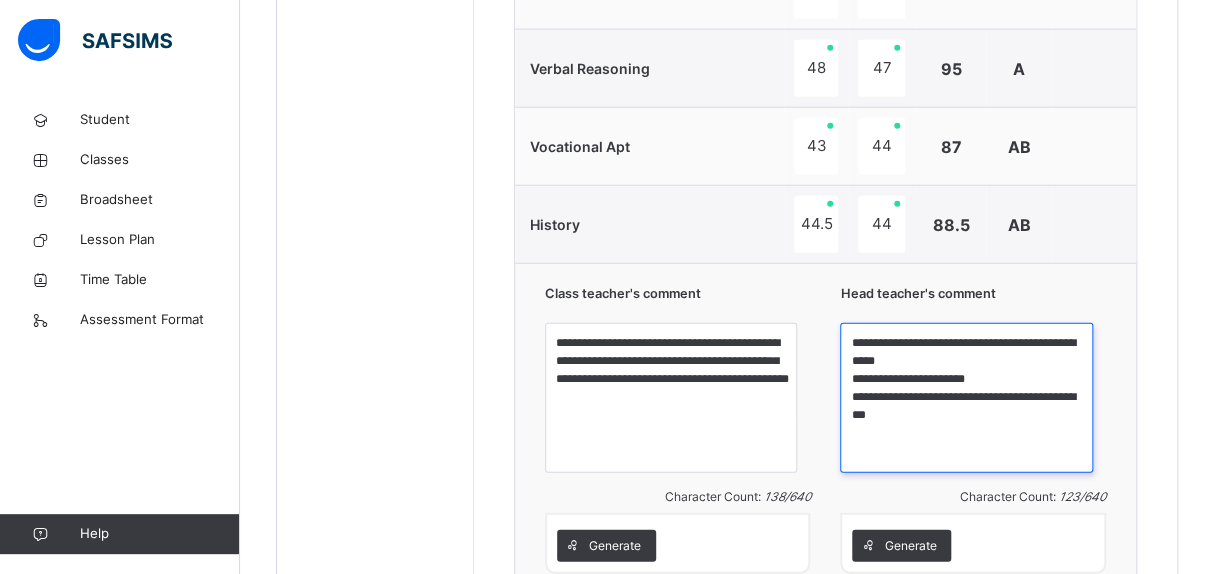 type on "**********" 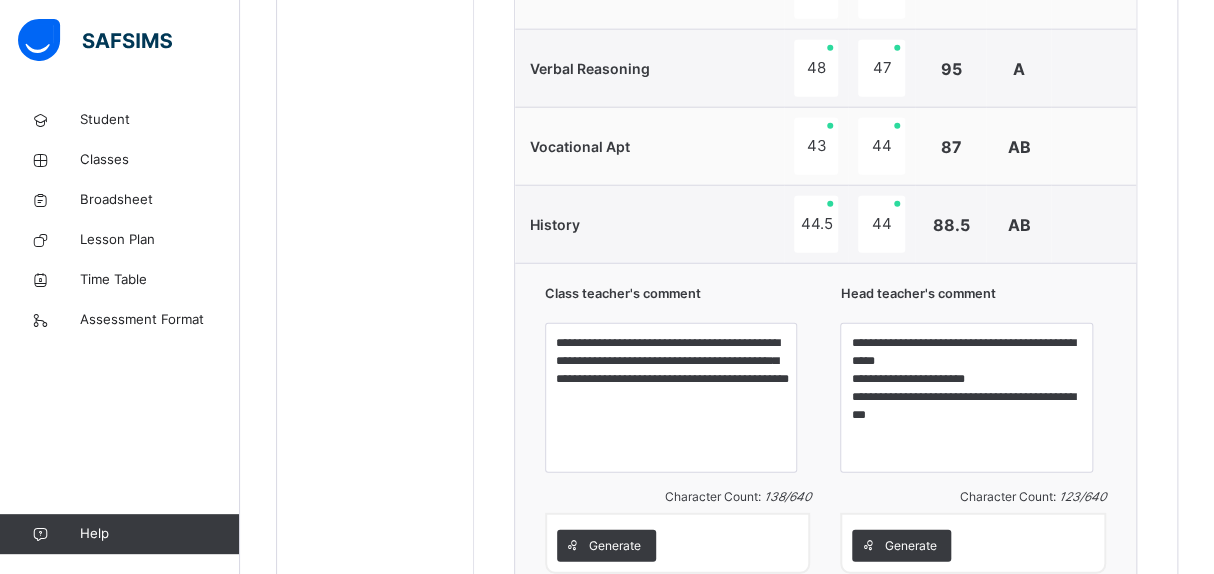 click on "**********" at bounding box center (973, 429) 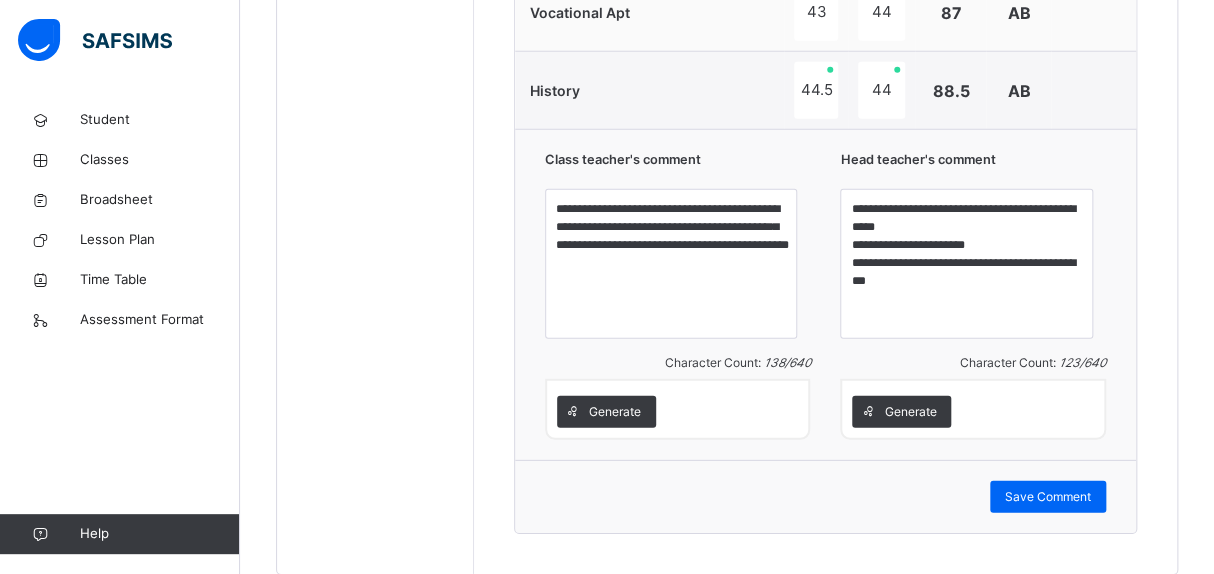 scroll, scrollTop: 2131, scrollLeft: 0, axis: vertical 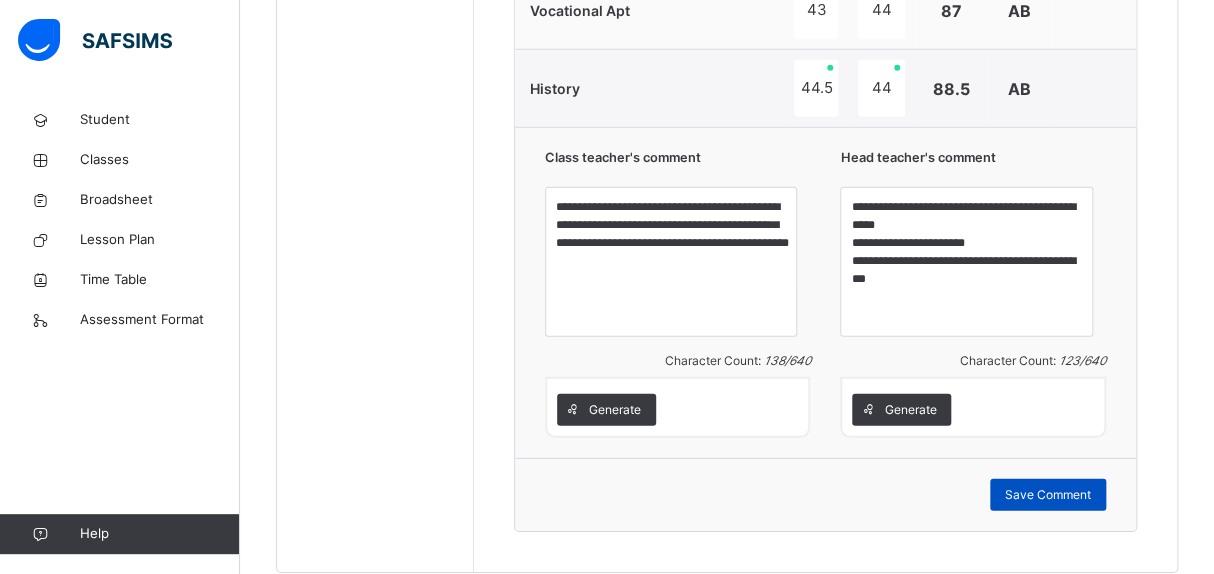 click on "Save Comment" at bounding box center (1048, 495) 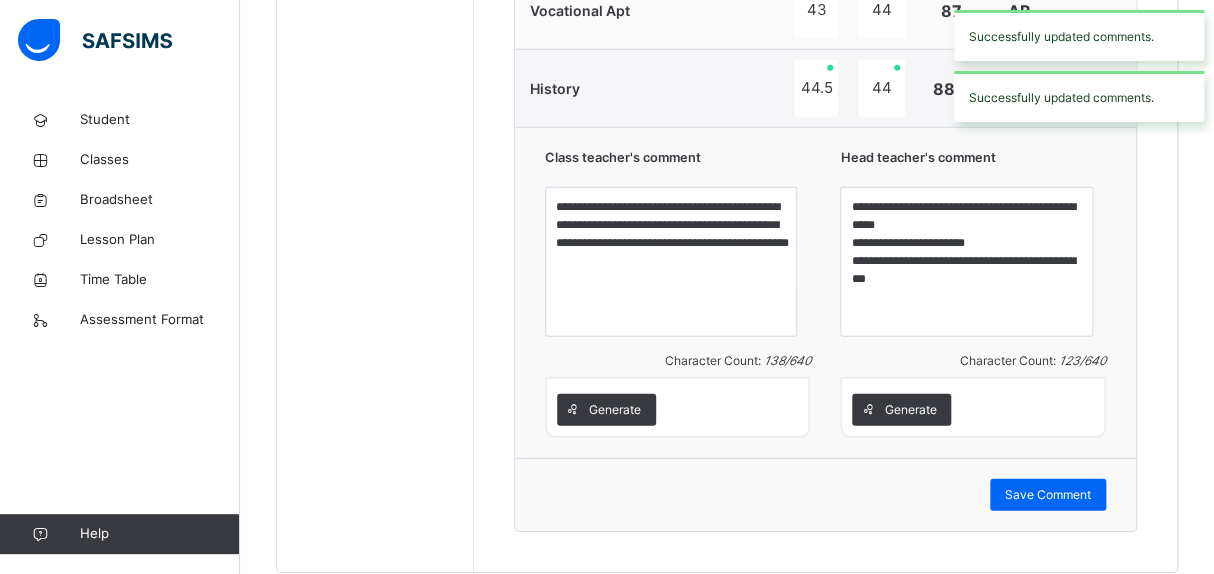 click on "Back  / BASIC 3 CHAMPIONS BASIC 3 CHAMPIONS BASIC 3 3RD TERM [DATE]-[DATE] Class Members Subjects Results Skills Attendance Timetable Form Teacher Results More Options   16  Students in class Download Pdf Report Excel Report View subject profile Bulk upload Add Class Members [GEOGRAPHIC_DATA] Date: [DATE] 11:04:17 am Class Members Class:  BASIC 3 CHAMPIONS Total no. of Students:  16 Term:  3RD TERM Session:  [DATE]-[DATE] S/NO Admission No. Last Name First Name Other Name 1 DIS/162 [PERSON_NAME] [PERSON_NAME] 2 DIS/277 [PERSON_NAME] [PERSON_NAME] 3 DIS/139 GINI ANYIMAETOCHI [PERSON_NAME] 4 DIS/314 [PERSON_NAME] OMOYEMEH 5 DIS/261 OGARI [PERSON_NAME] 6 DIS/72 CHIDI-IFEGBO CHIDIEBUBE 7 DIS-23 IFEADIGO DIAMOND 8 DIS/39 [PERSON_NAME] CHIZITERE 9 DIS/167 TASIBO EXCEL O. 10 DIS/23 ATOYEBI FORTUNE 11 DIS/35 OKONTAH [PERSON_NAME] 12 DIS/71 [PERSON_NAME] 13 DIS/203 TASIBO PURITY DISEYE 14 DIS-30 AMOJO [PERSON_NAME] 15 DIS-99 [PERSON_NAME]  16 DIS/206 ADEYEMI [PERSON_NAME] Students Actions [PERSON_NAME] DIS/162 ×" at bounding box center [727, -699] 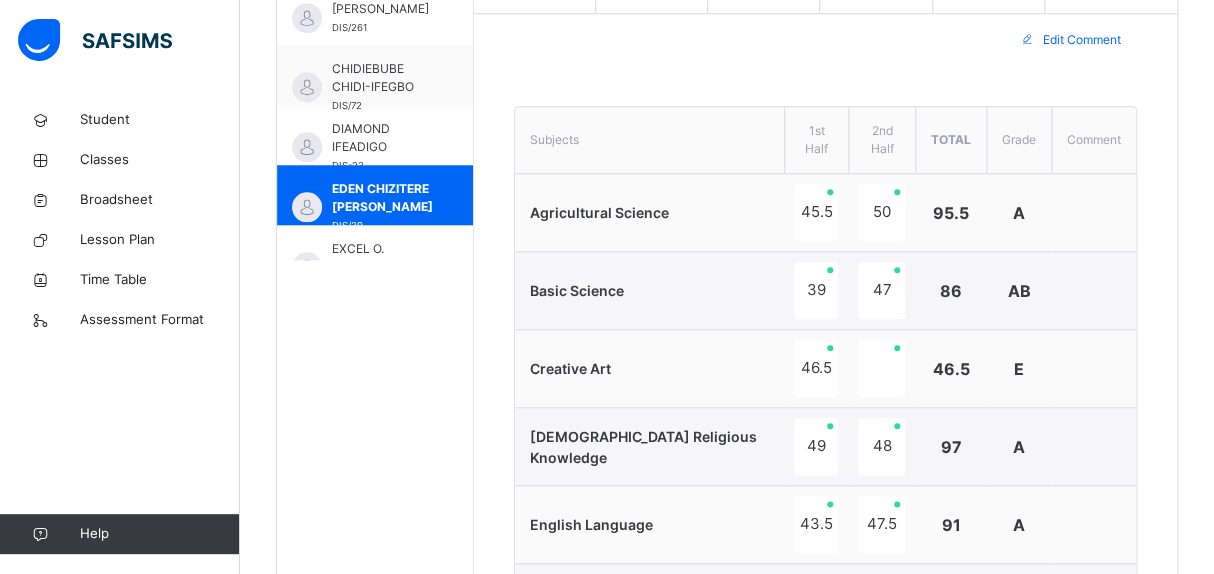 scroll, scrollTop: 668, scrollLeft: 0, axis: vertical 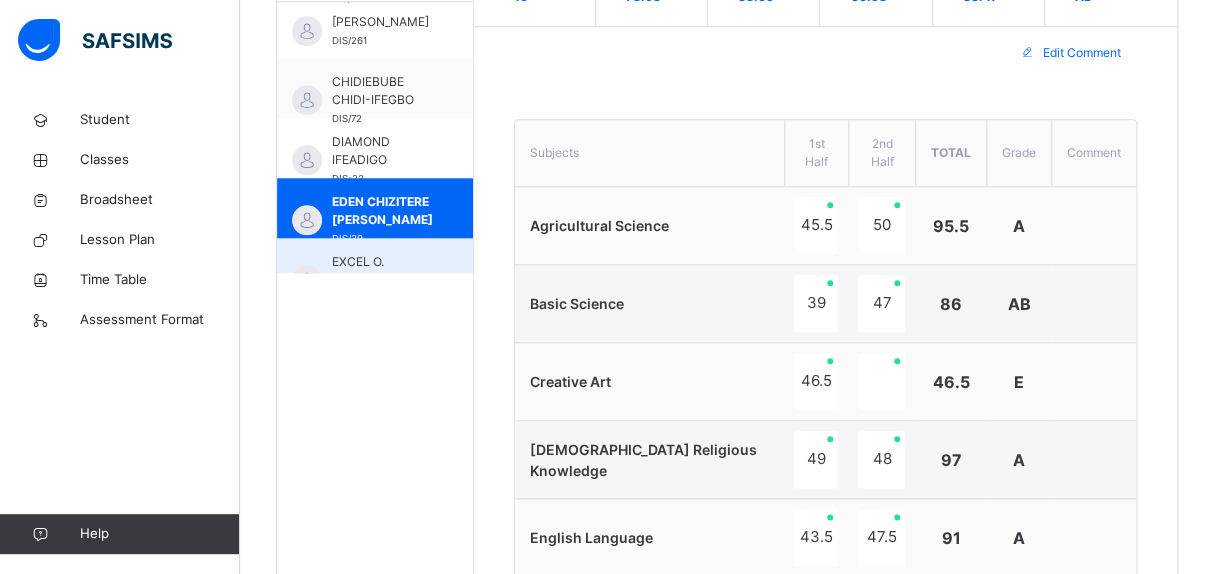 click on "EXCEL O. TASIBO DIS/167" at bounding box center [375, 268] 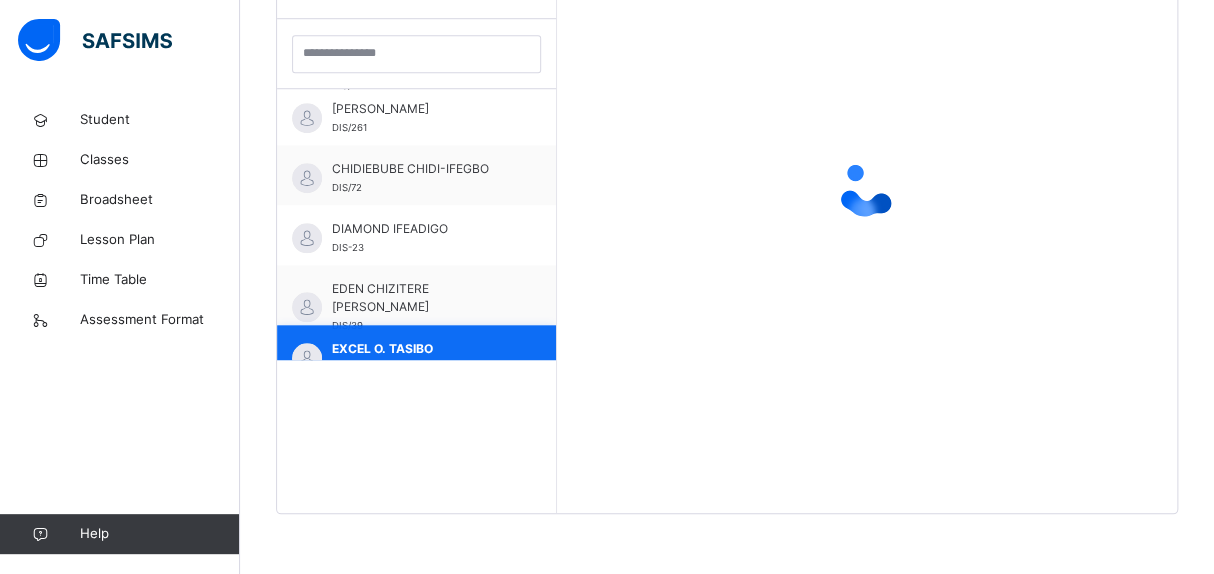scroll, scrollTop: 580, scrollLeft: 0, axis: vertical 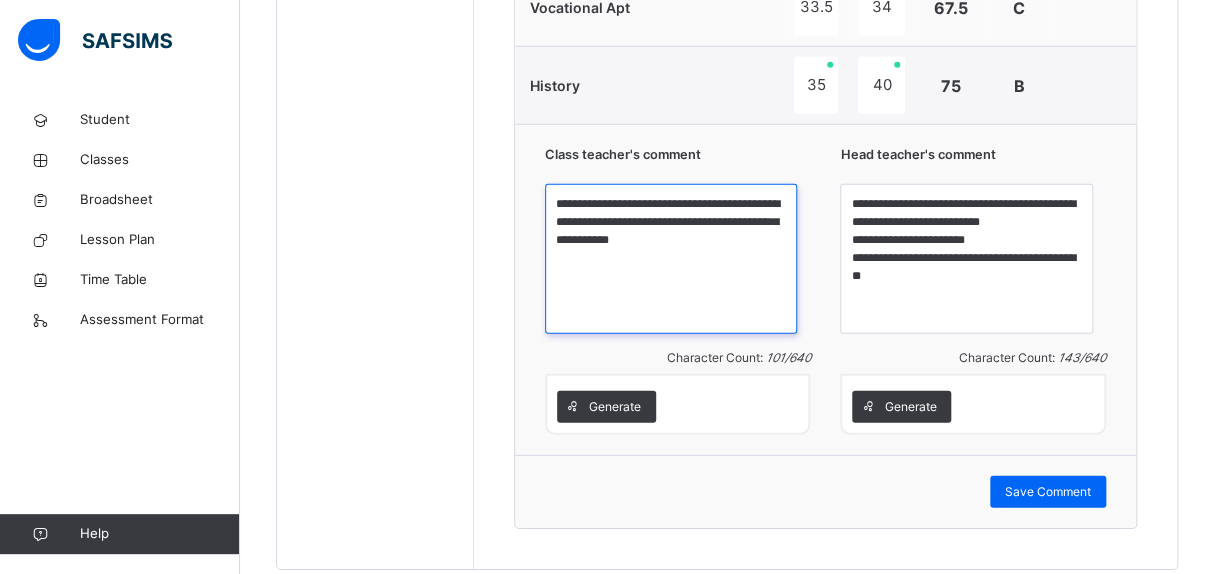 click on "**********" at bounding box center (671, 259) 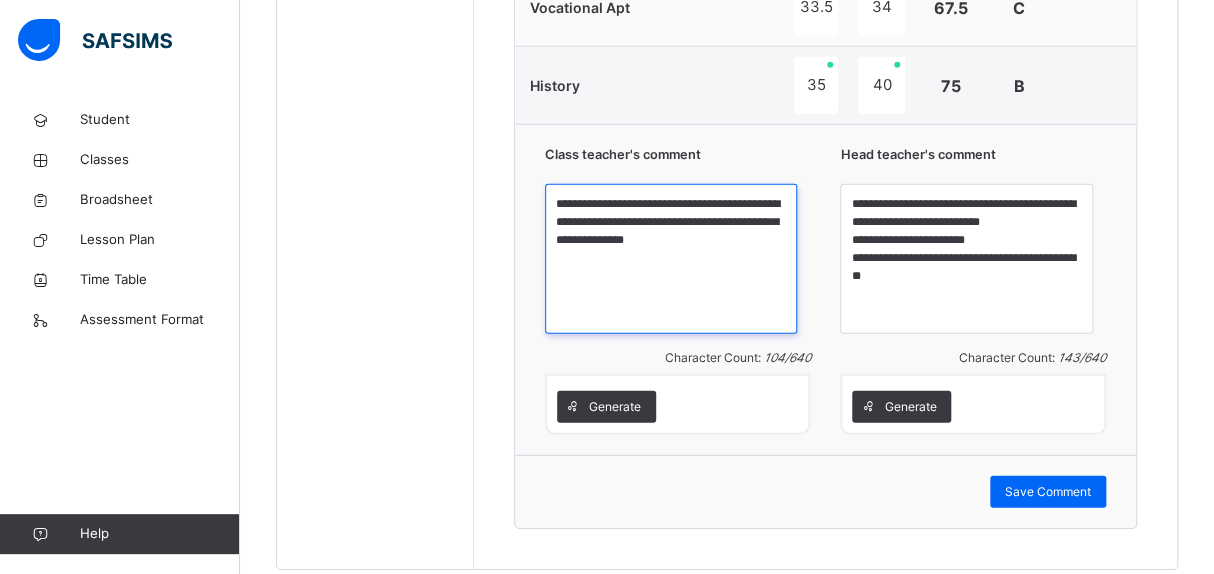 click on "**********" at bounding box center (671, 259) 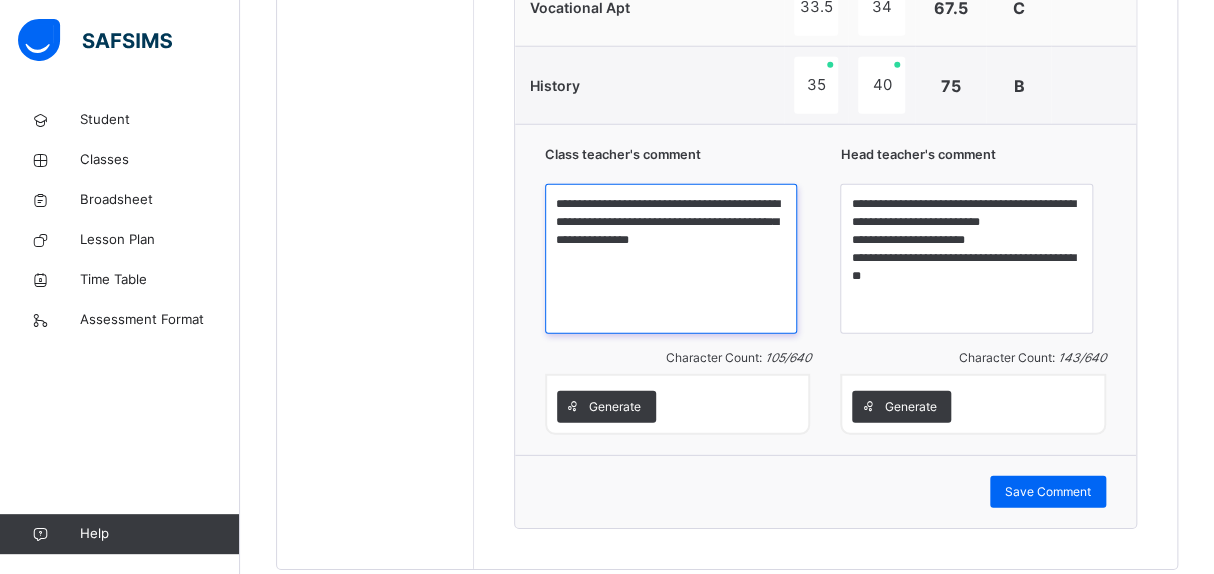 click on "**********" at bounding box center (671, 259) 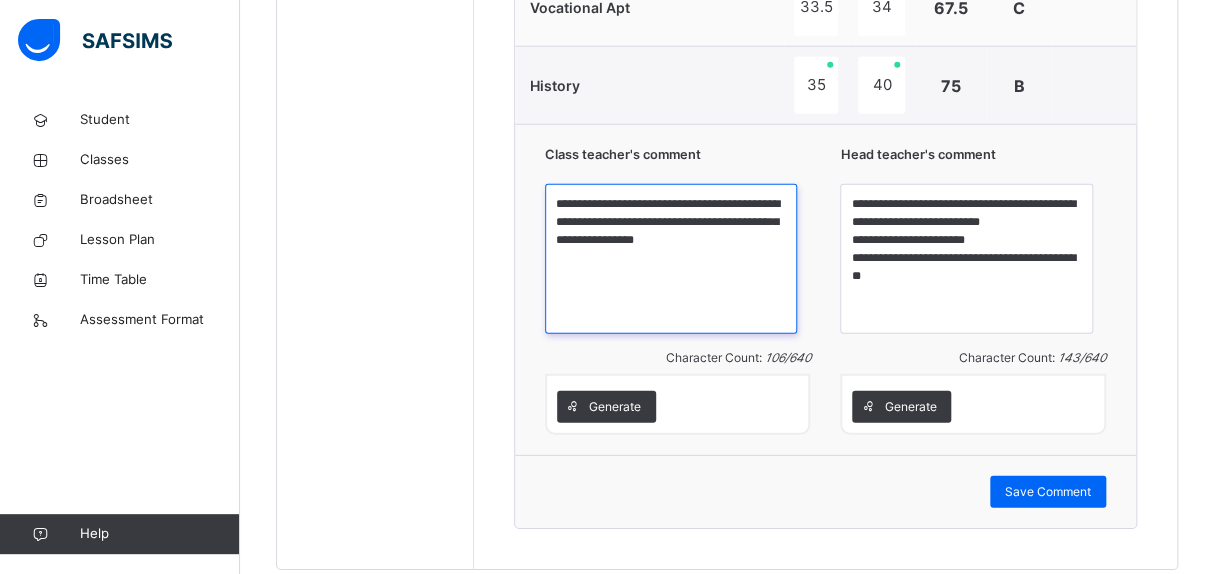 type on "**********" 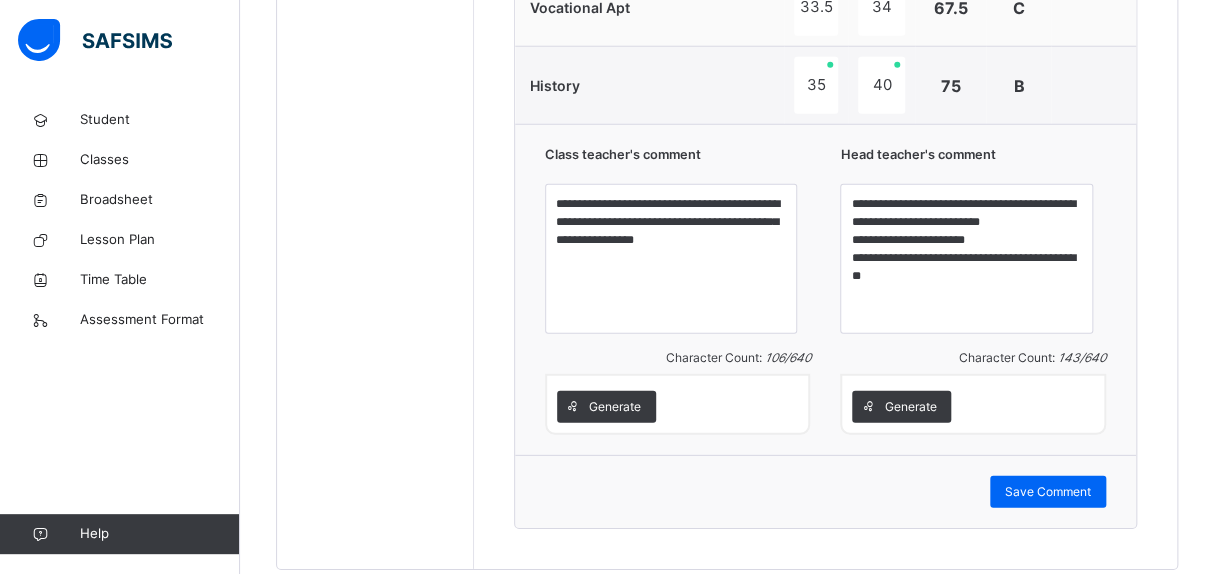 click on "**********" at bounding box center (825, 289) 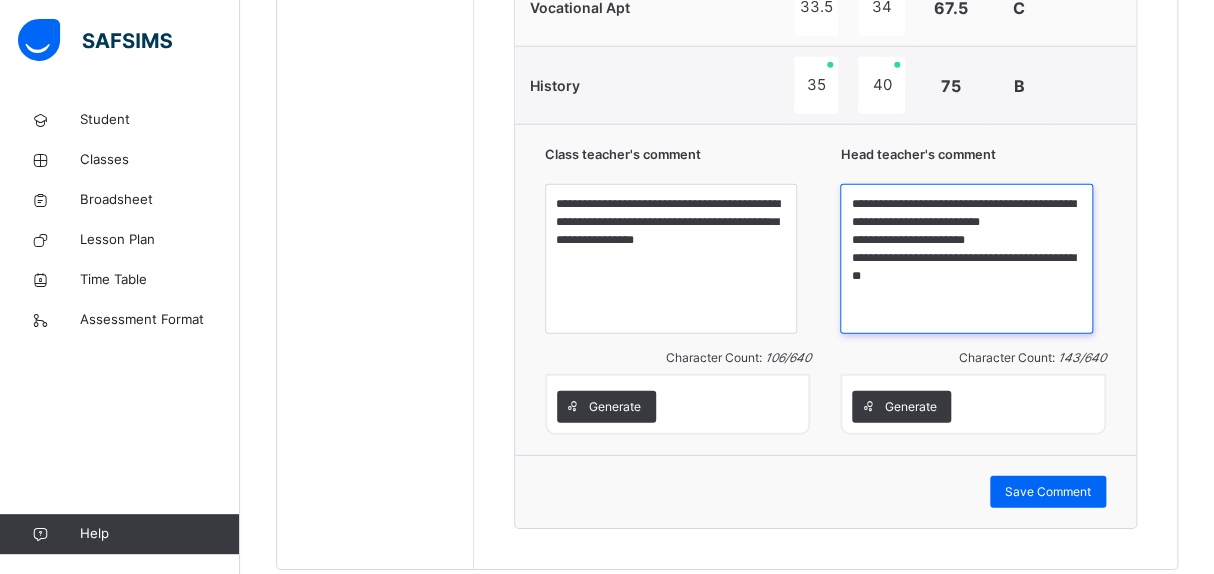 click on "**********" at bounding box center [966, 259] 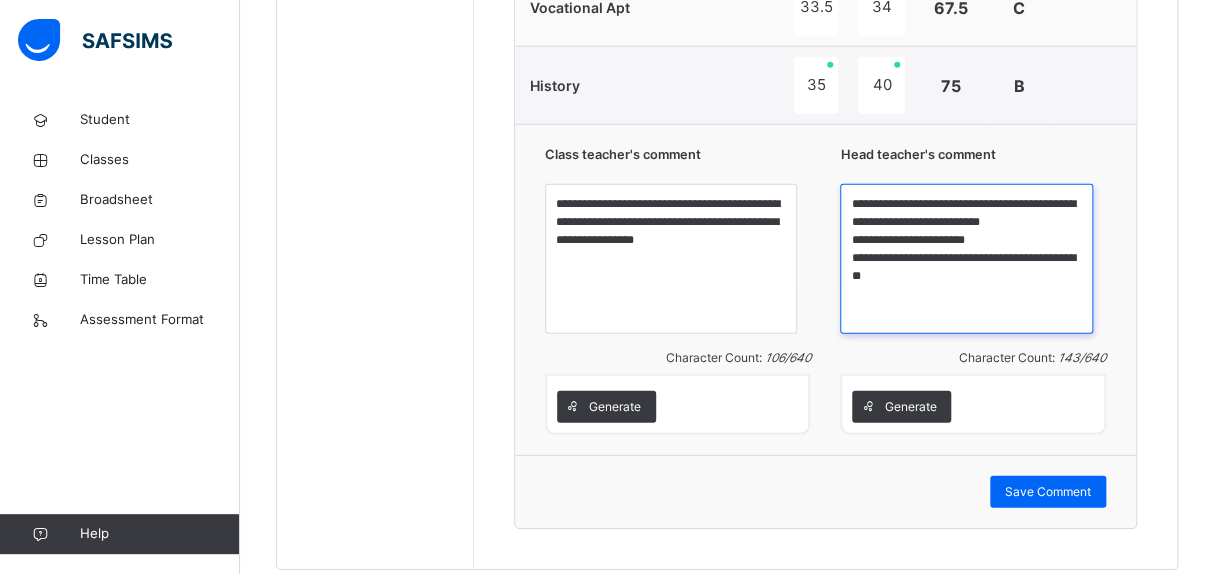 click on "**********" at bounding box center (966, 259) 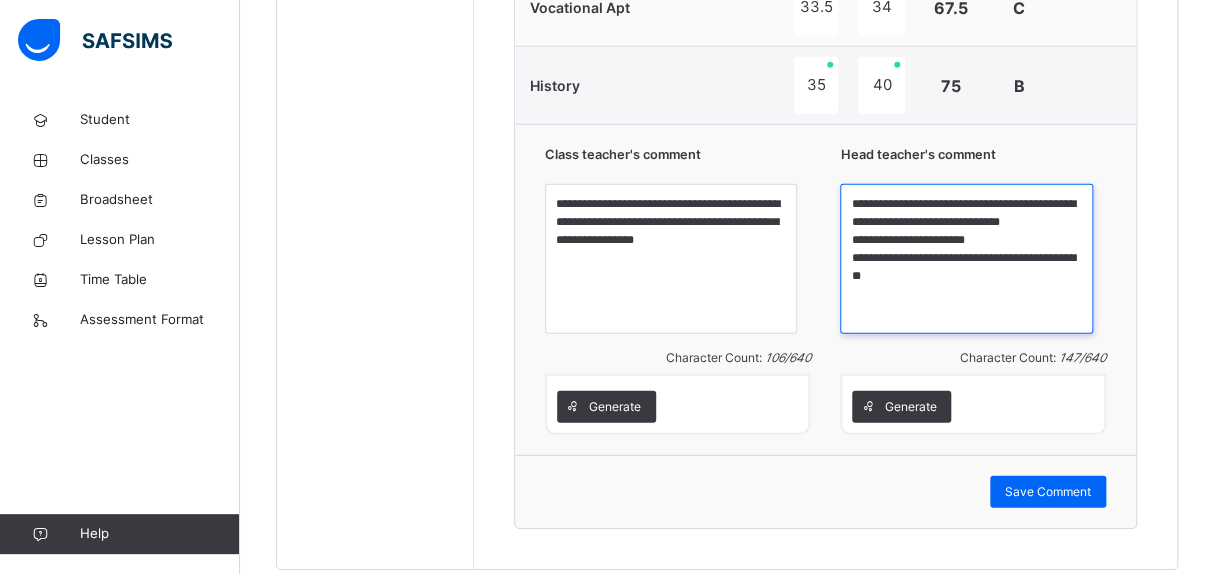 click on "**********" at bounding box center [966, 259] 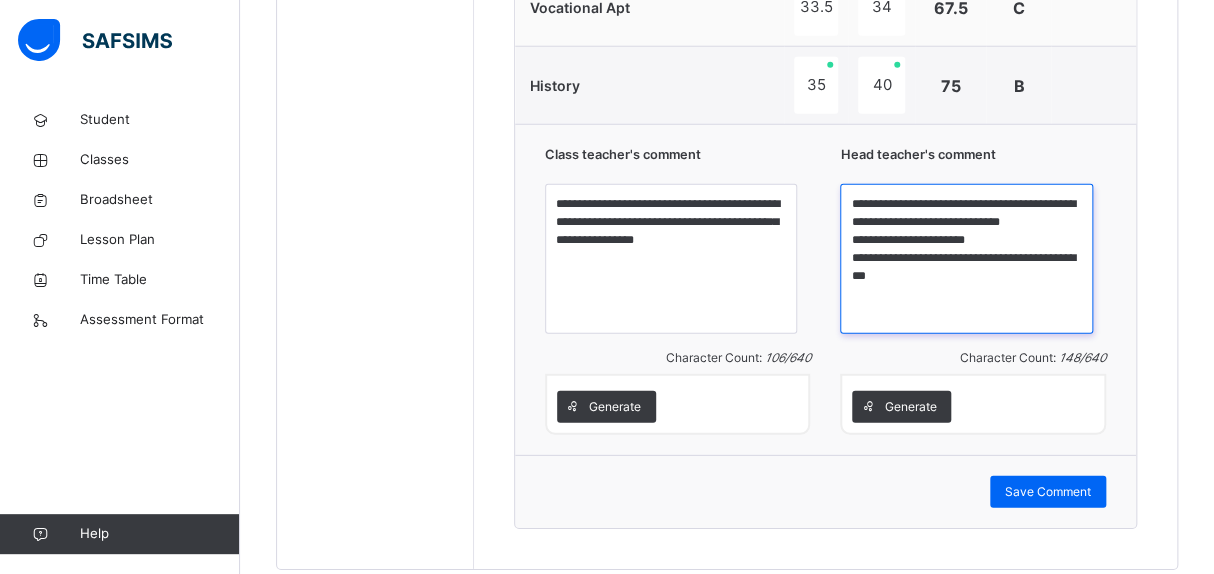 type on "**********" 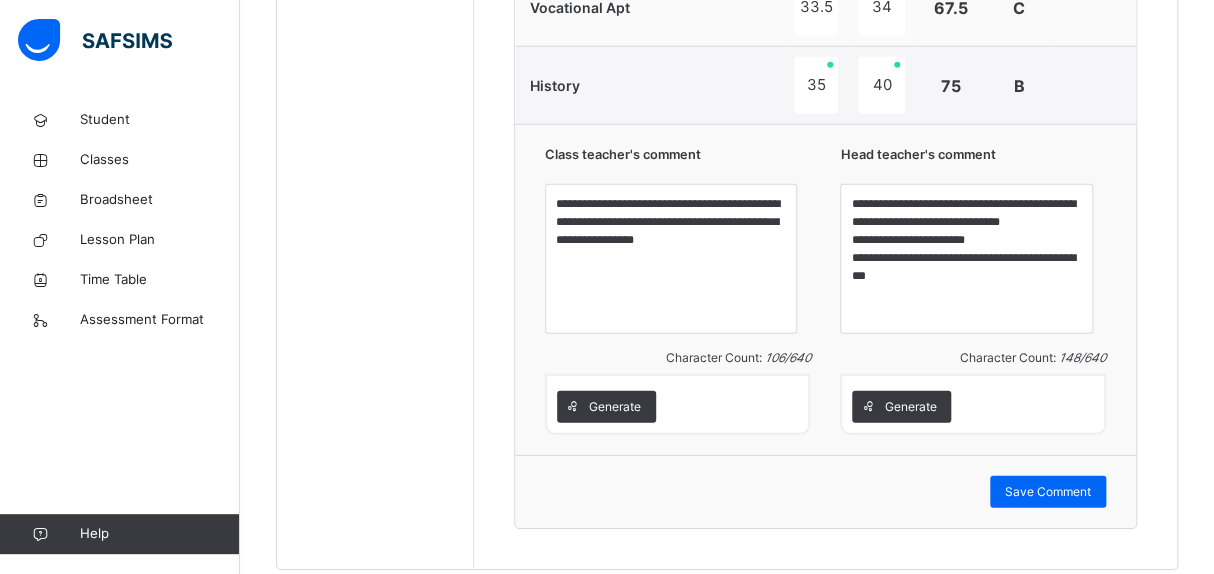 click on "Generate" at bounding box center (973, 407) 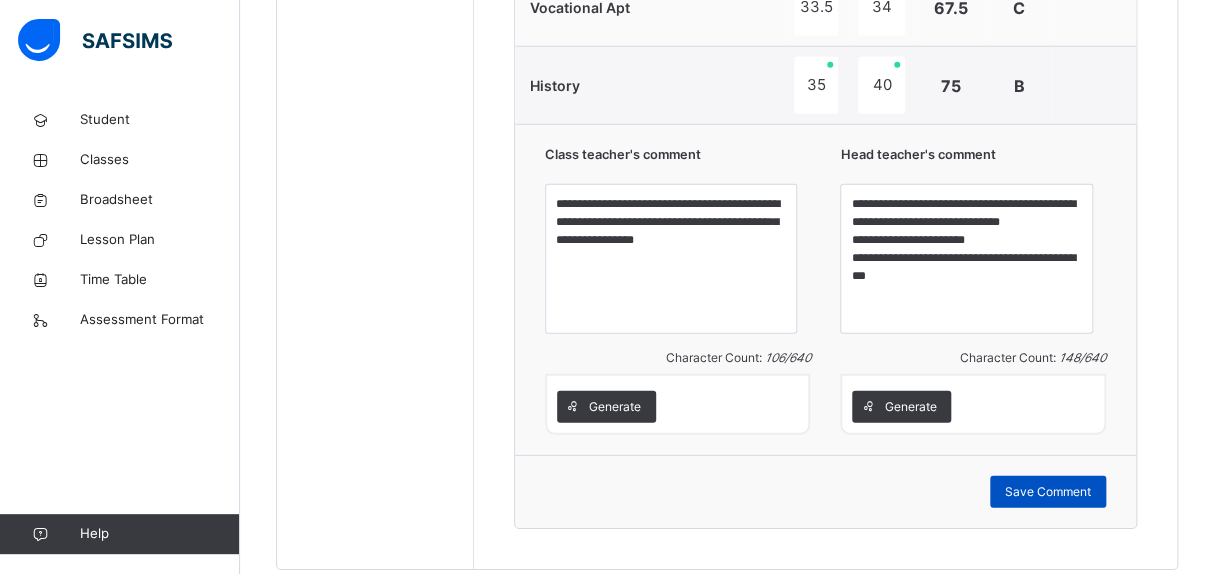 click on "Save Comment" at bounding box center (1048, 492) 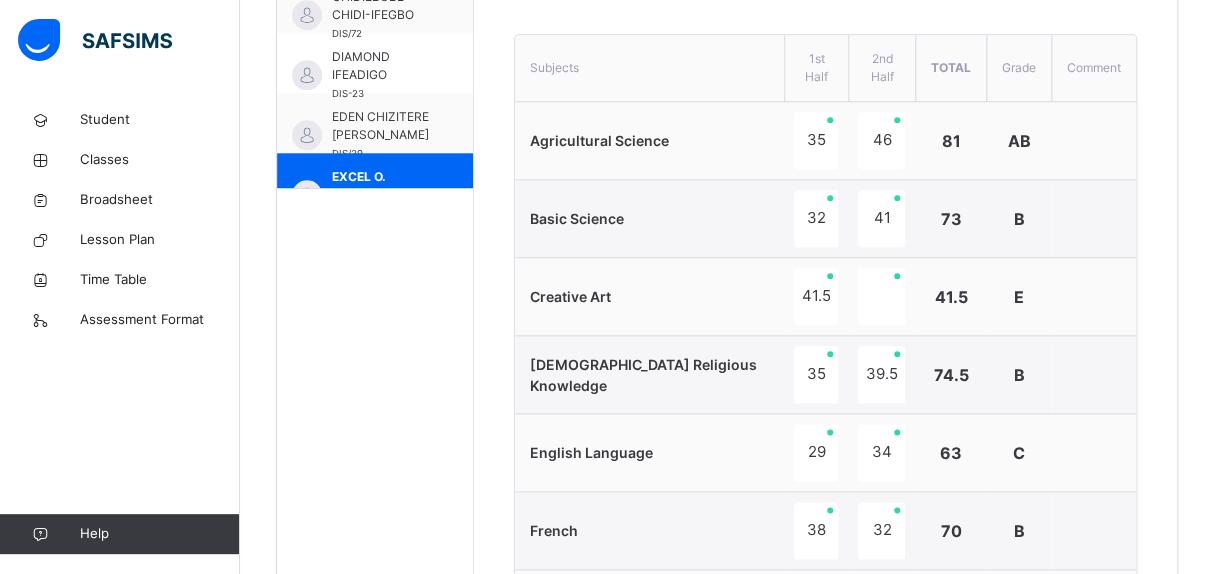 scroll, scrollTop: 754, scrollLeft: 0, axis: vertical 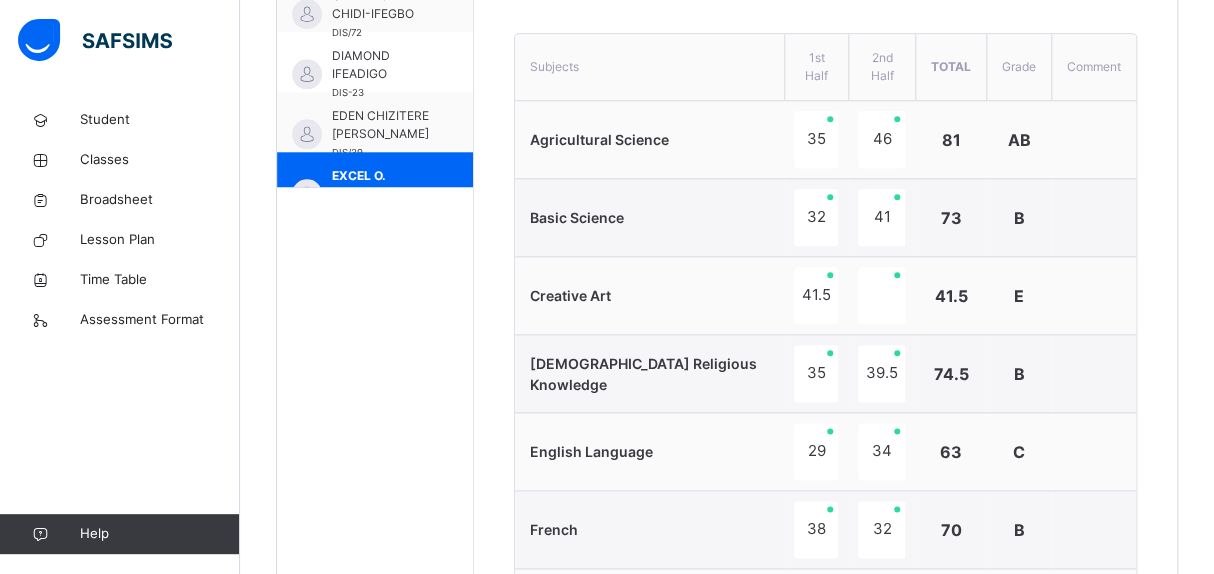 click on "Students [PERSON_NAME] DIS/162 [PERSON_NAME] [PERSON_NAME] DIS/277 ANYIMAETOCHI [PERSON_NAME] DIS/139 [PERSON_NAME] OMOYEMEH [PERSON_NAME] DIS/314 [PERSON_NAME] DIS/261 CHIDIEBUBE  CHIDI-IFEGBO DIS/72 DIAMOND  IFEADIGO DIS-23 EDEN CHIZITERE [PERSON_NAME] DIS/39 EXCEL O. TASIBO DIS/167 FORTUNE  ATOYEBI DIS/23 [PERSON_NAME] DIS/35 [PERSON_NAME] DIS/71 PURITY DISEYE TASIBO DIS/203 [PERSON_NAME] DIS-30 [PERSON_NAME] DIS-99 [PERSON_NAME] [PERSON_NAME] DIS/206" at bounding box center [375, 857] 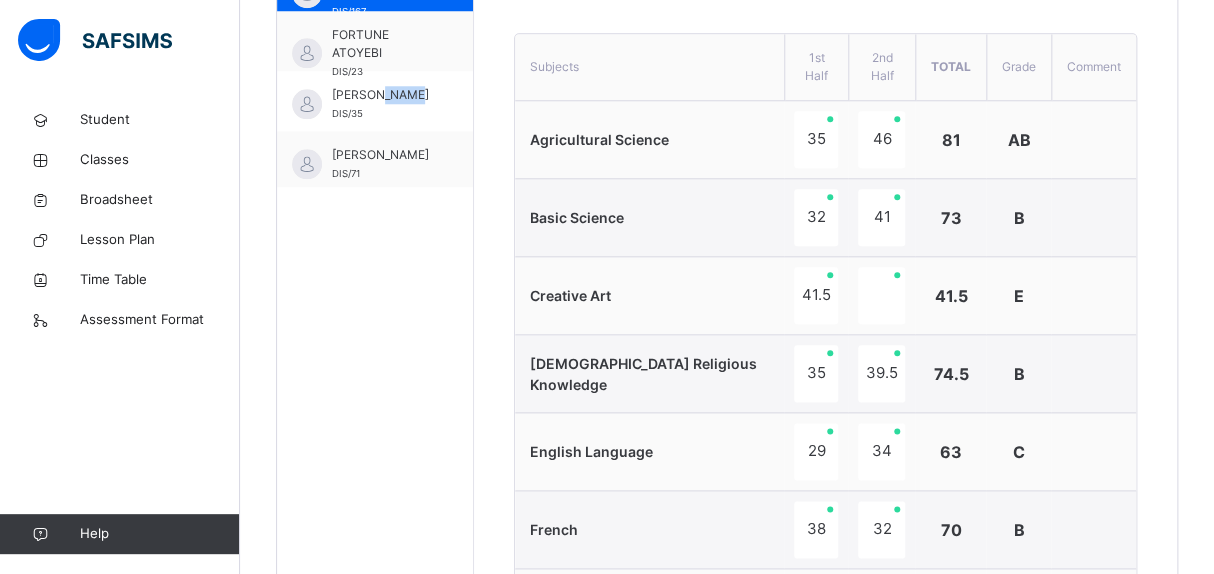 scroll, scrollTop: 446, scrollLeft: 0, axis: vertical 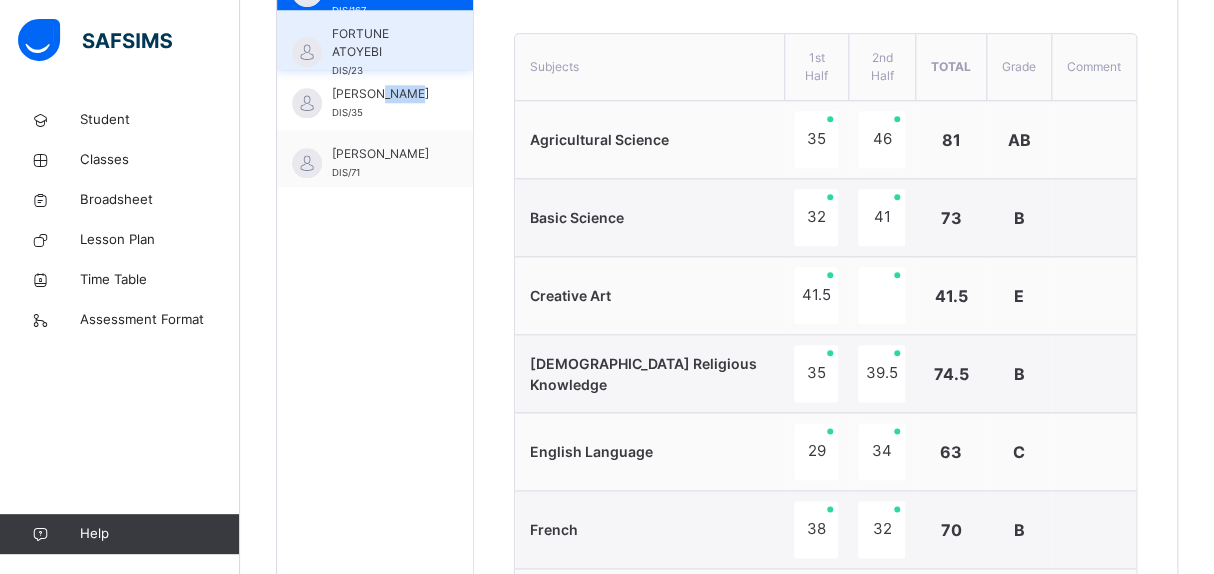 click on "FORTUNE  ATOYEBI" at bounding box center (380, 43) 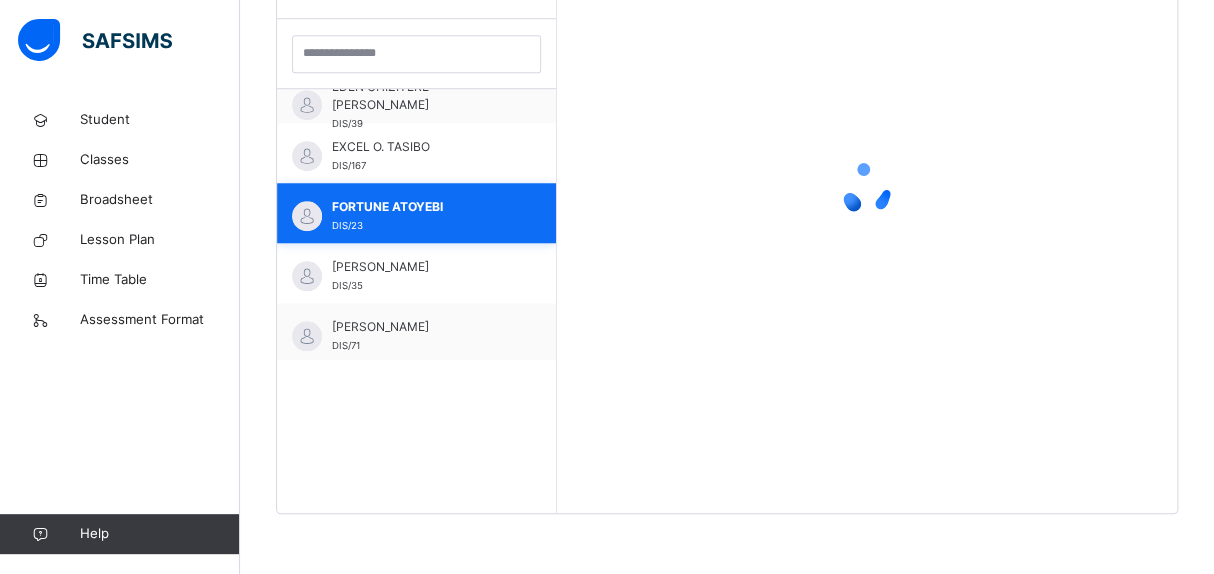 scroll, scrollTop: 580, scrollLeft: 0, axis: vertical 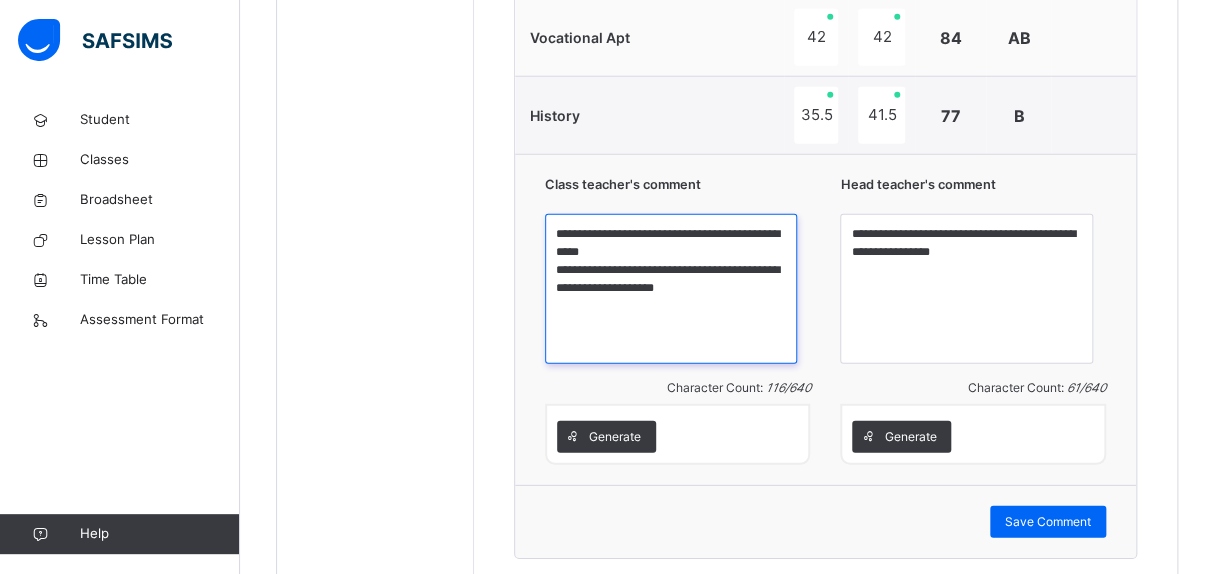 click on "**********" at bounding box center (671, 289) 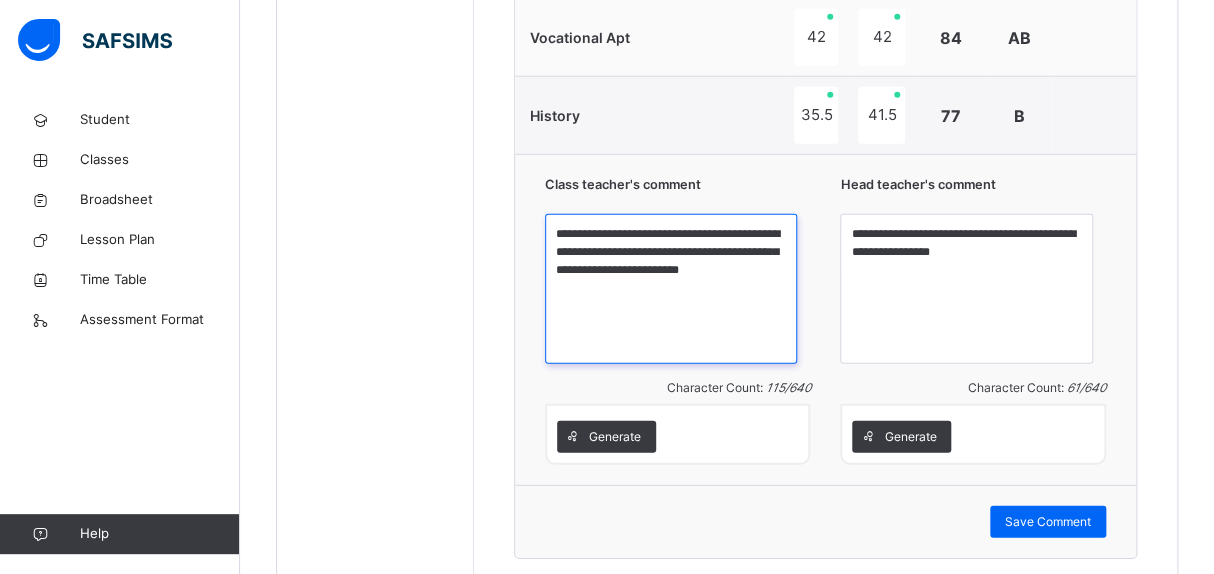 type on "**********" 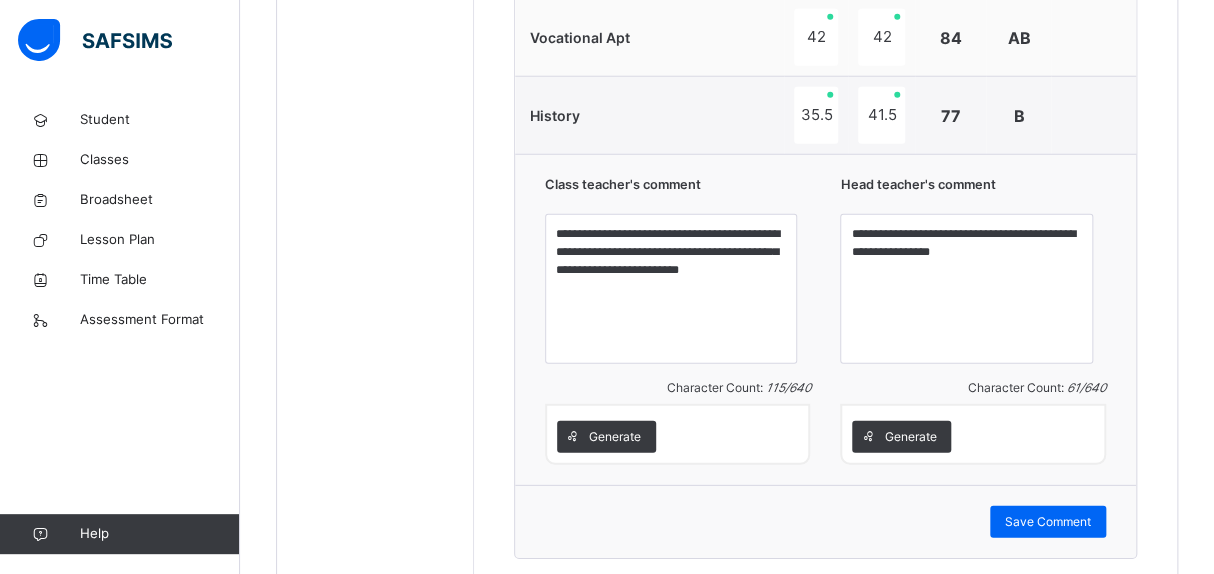 click on "Students [PERSON_NAME] DIS/162 [PERSON_NAME] [PERSON_NAME] DIS/277 ANYIMAETOCHI [PERSON_NAME] DIS/139 [PERSON_NAME] OMOYEMEH [PERSON_NAME] DIS/314 [PERSON_NAME] DIS/261 CHIDIEBUBE  CHIDI-IFEGBO DIS/72 DIAMOND  IFEADIGO DIS-23 EDEN CHIZITERE [PERSON_NAME] DIS/39 EXCEL O. TASIBO DIS/167 FORTUNE  ATOYEBI DIS/23 [PERSON_NAME] DIS/35 [PERSON_NAME] DIS/71 PURITY DISEYE TASIBO DIS/203 [PERSON_NAME] DIS-30 [PERSON_NAME] DIS-99 [PERSON_NAME] [PERSON_NAME] DIS/206" at bounding box center [375, -493] 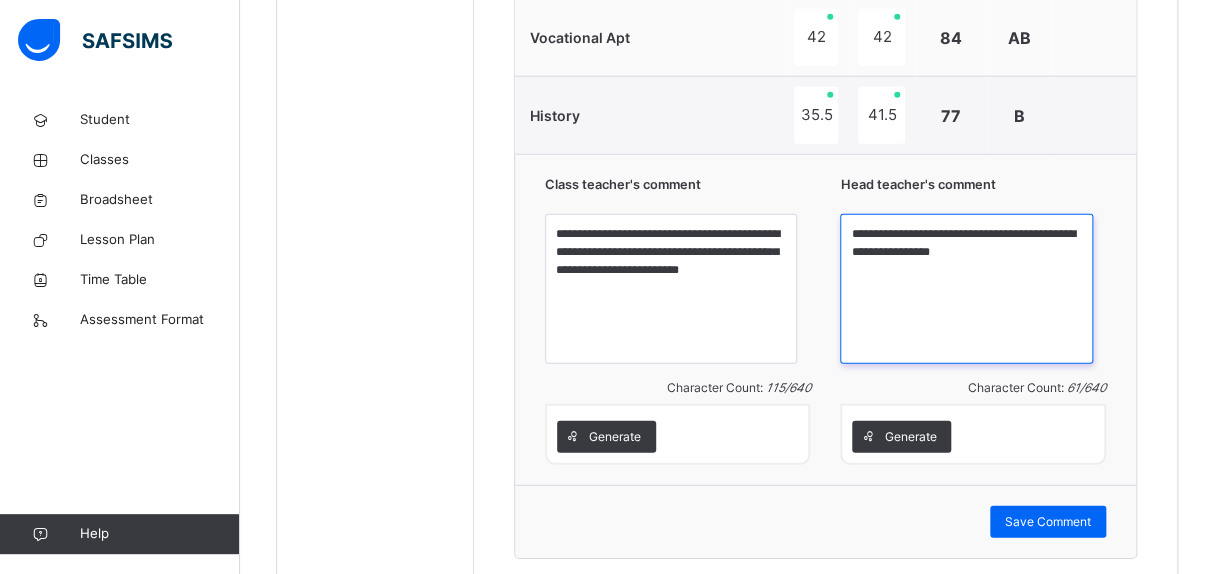 click on "**********" at bounding box center [966, 289] 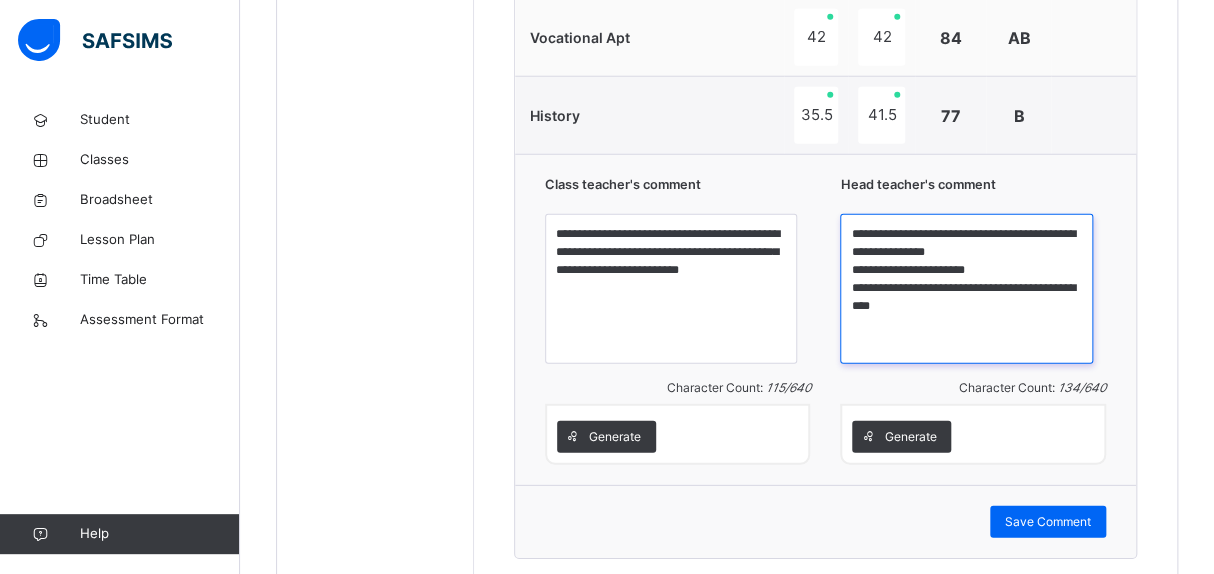 type on "**********" 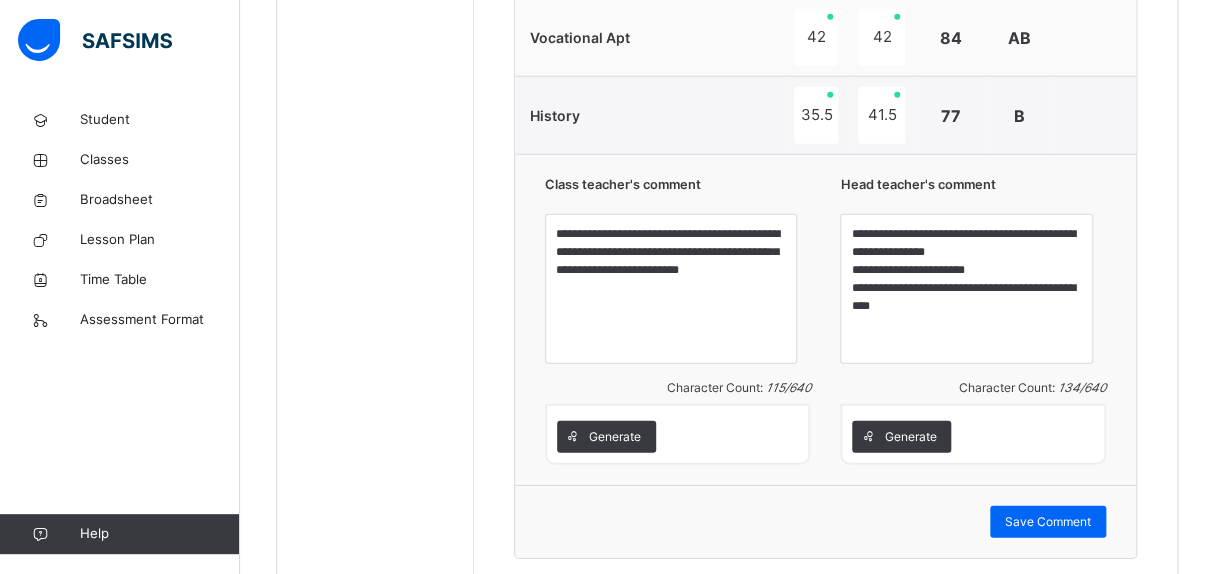 click on "**********" at bounding box center [825, 319] 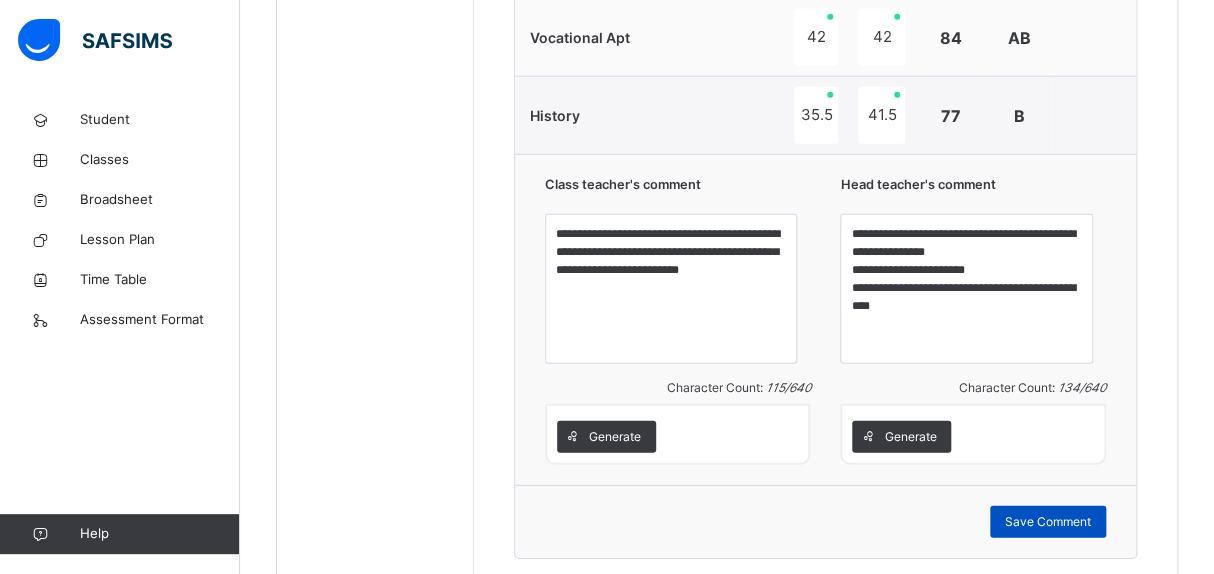 click on "Save Comment" at bounding box center (1048, 522) 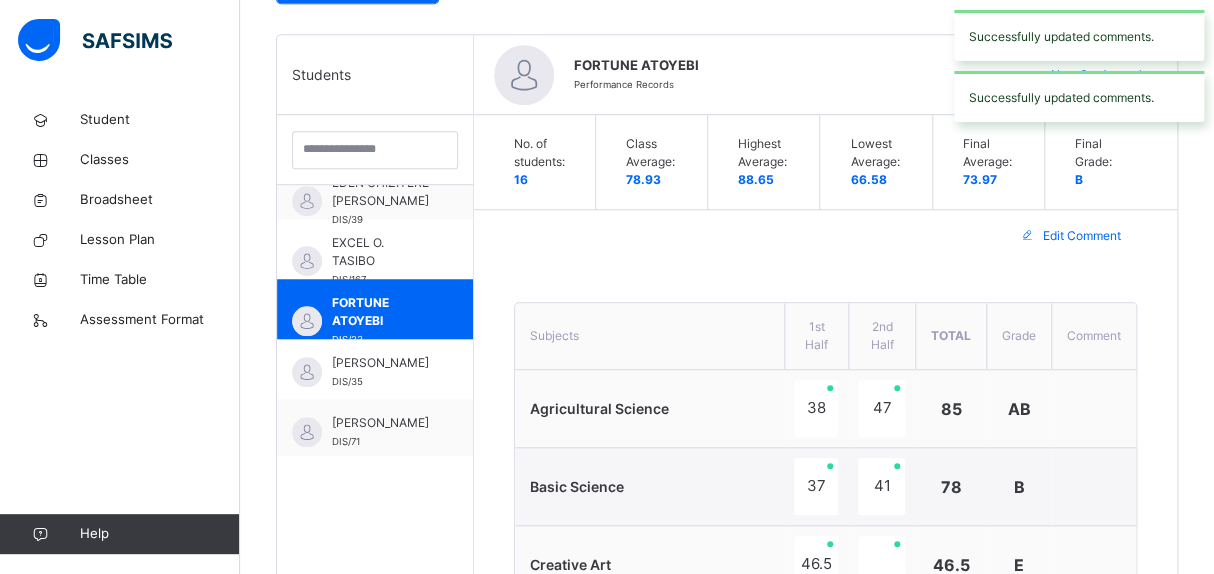 scroll, scrollTop: 376, scrollLeft: 0, axis: vertical 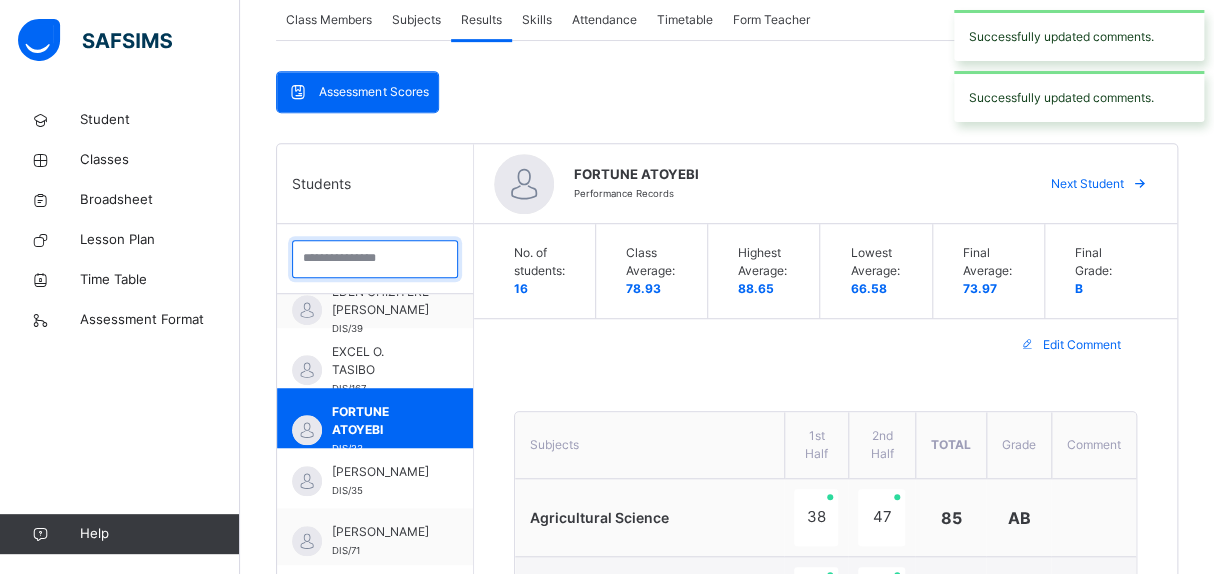 click at bounding box center (375, 259) 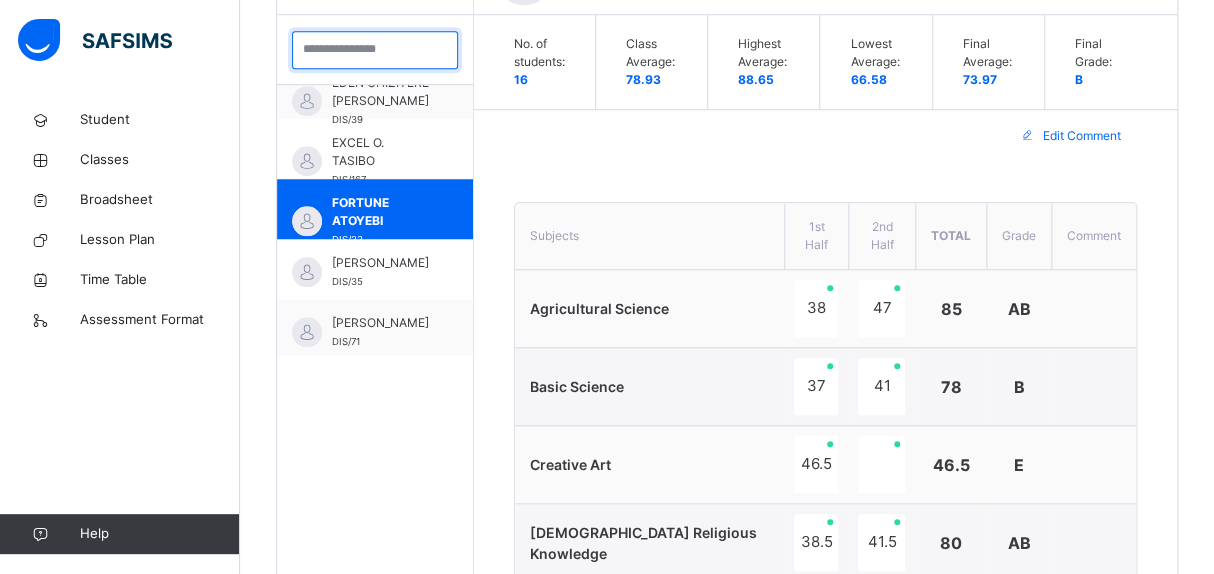 scroll, scrollTop: 586, scrollLeft: 0, axis: vertical 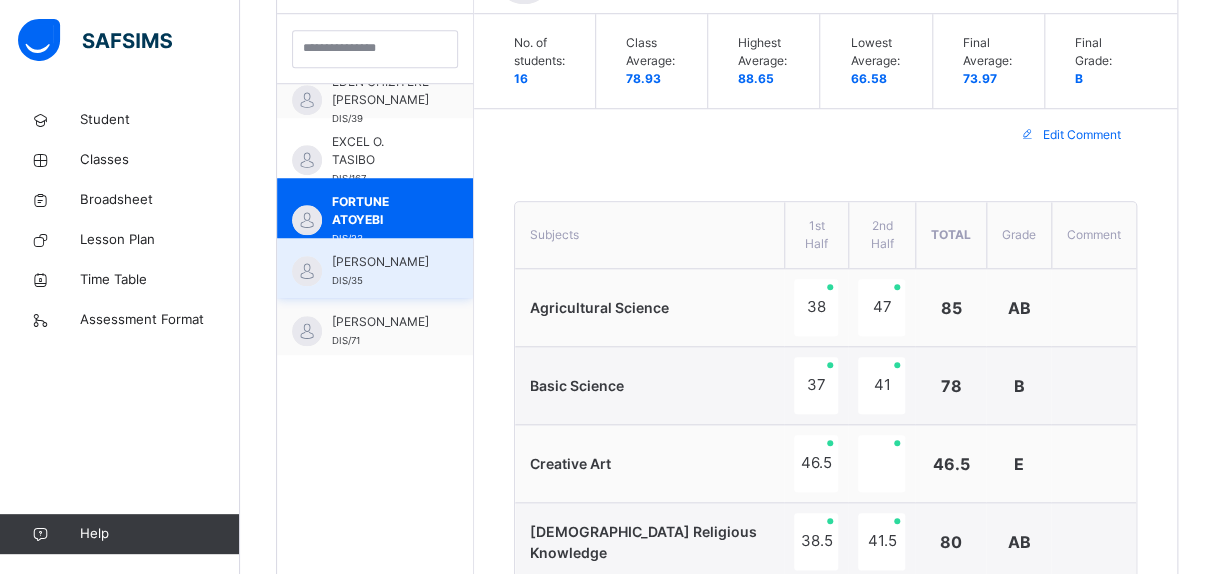 click on "[PERSON_NAME]" at bounding box center [380, 262] 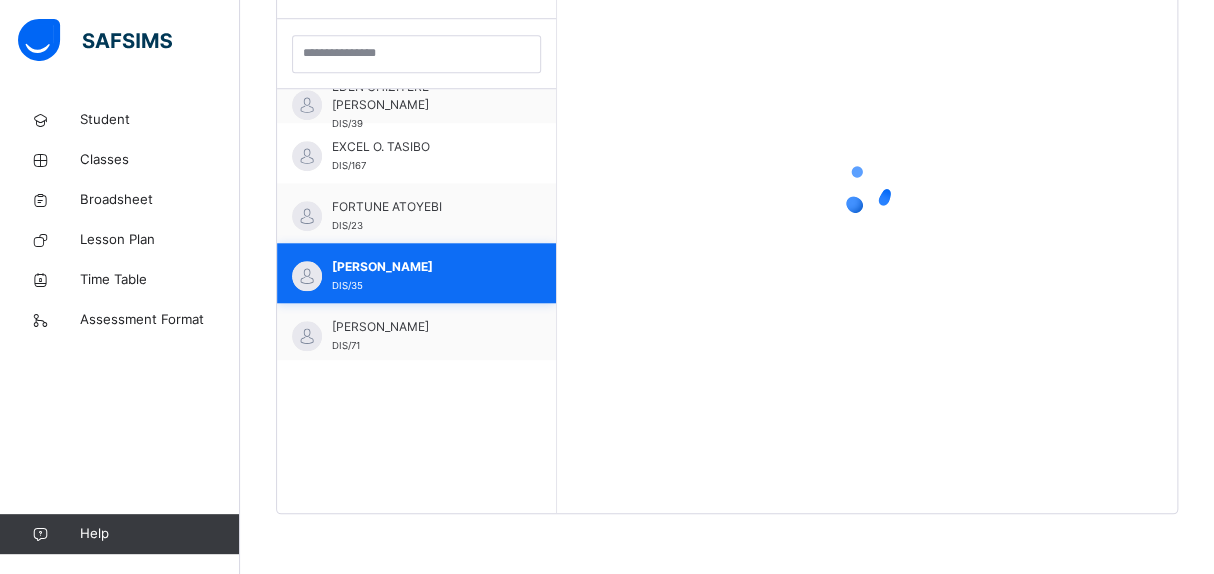 scroll, scrollTop: 580, scrollLeft: 0, axis: vertical 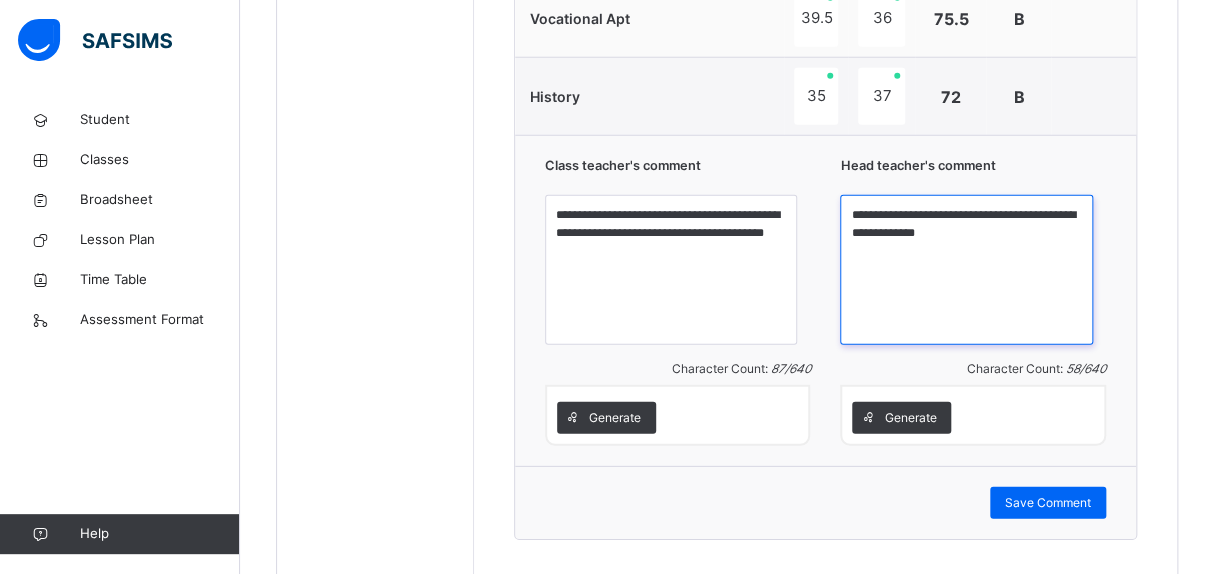 click on "**********" at bounding box center (966, 270) 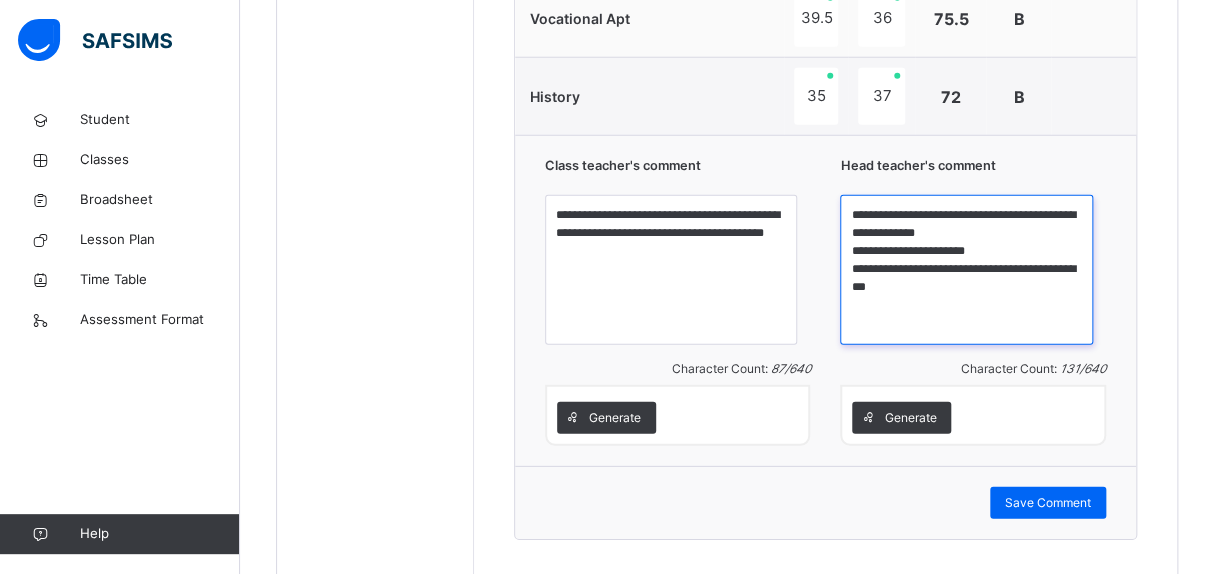 type on "**********" 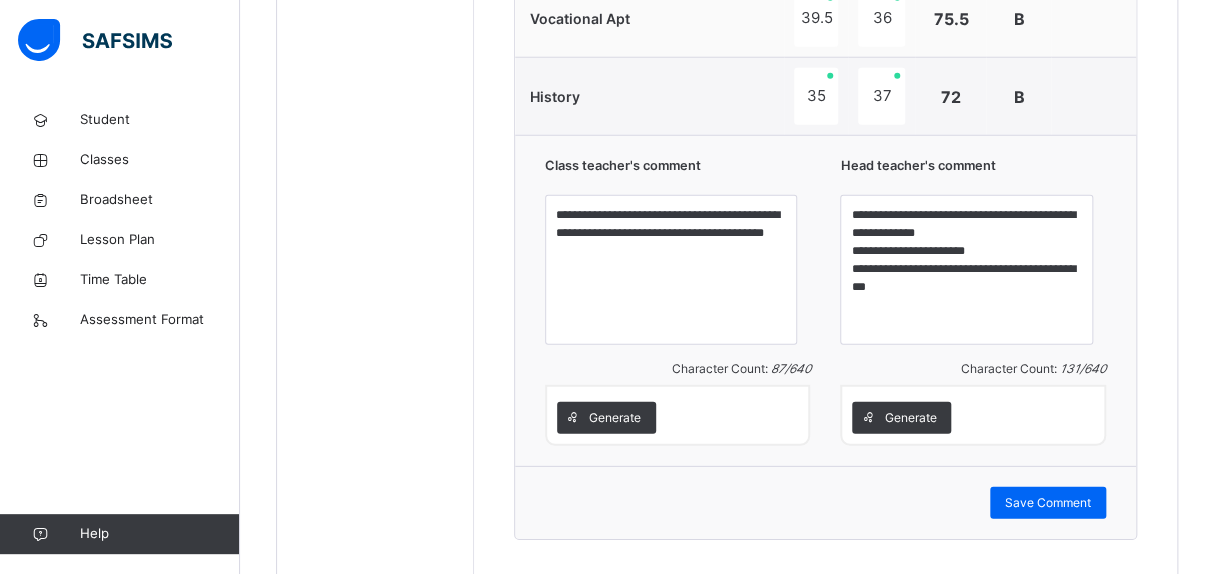 click on "**********" at bounding box center [825, 300] 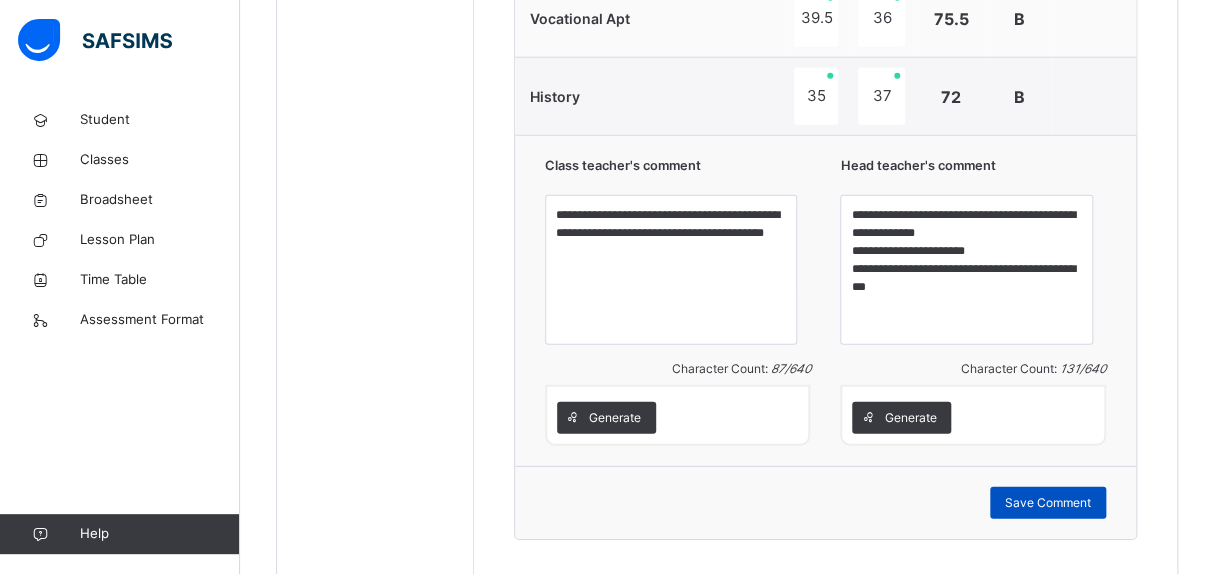 click on "Save Comment" at bounding box center [1048, 503] 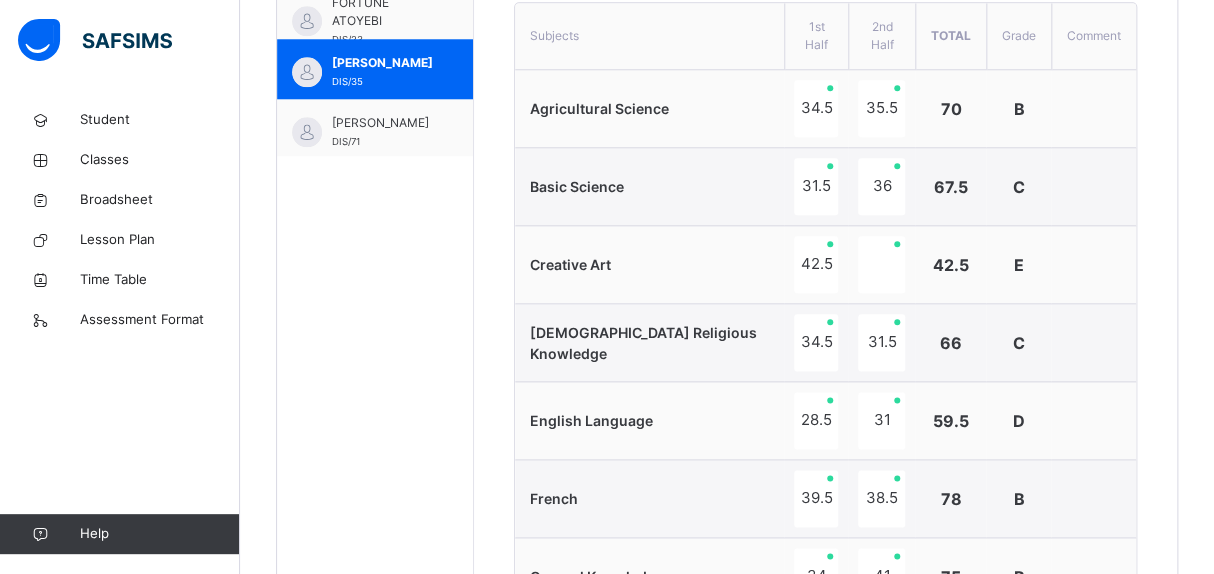 scroll, scrollTop: 786, scrollLeft: 0, axis: vertical 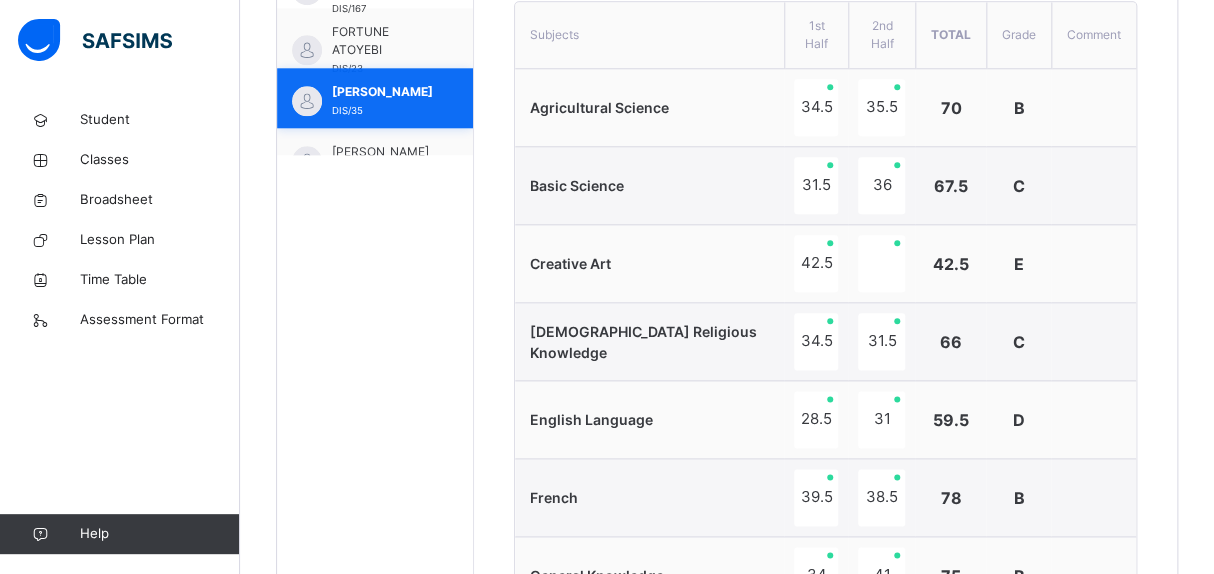 click on "[PERSON_NAME]" at bounding box center (382, 92) 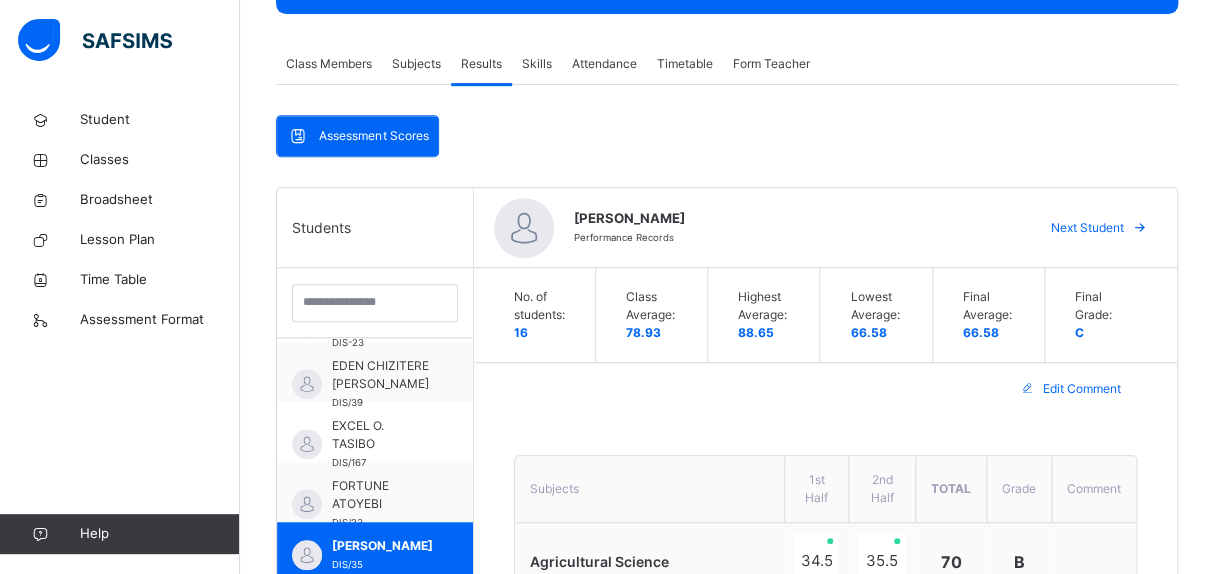 scroll, scrollTop: 237, scrollLeft: 0, axis: vertical 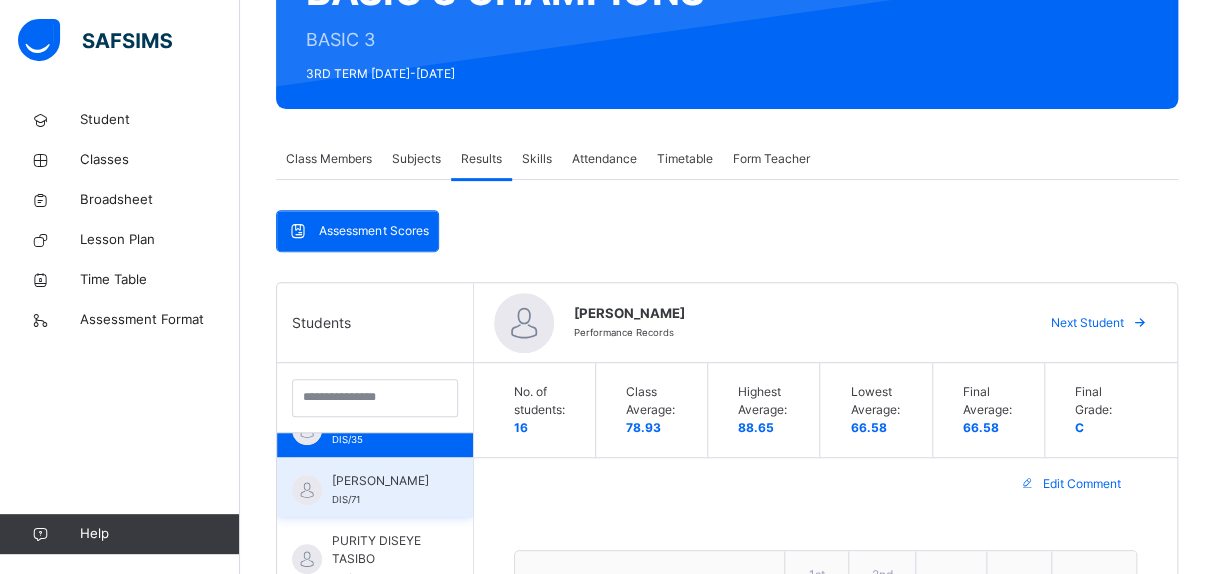 click on "[PERSON_NAME]" at bounding box center [380, 481] 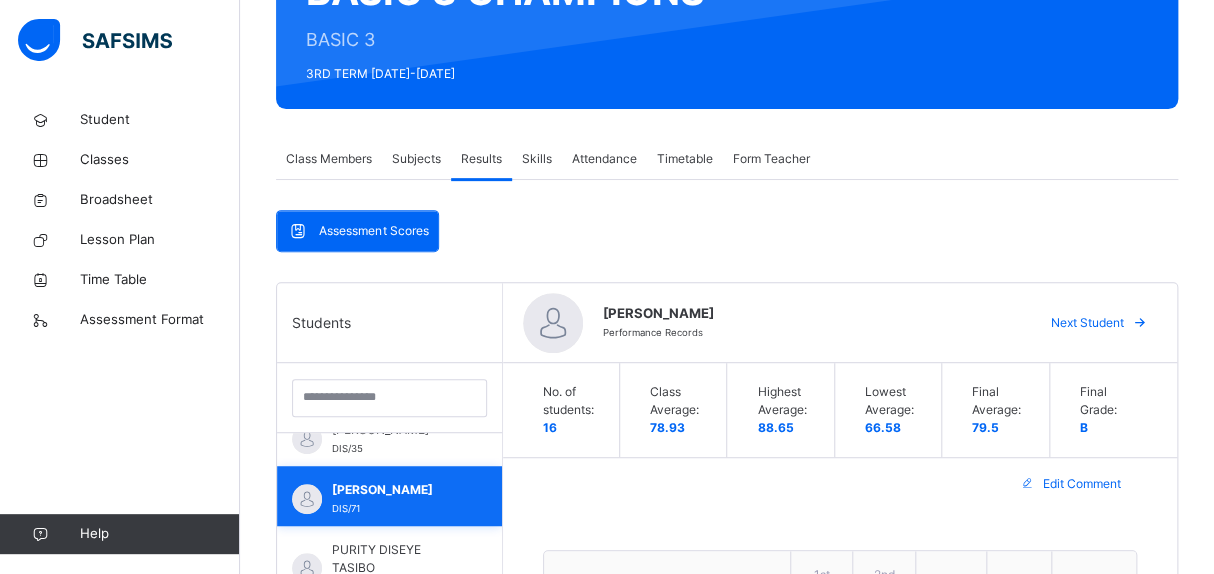 scroll, scrollTop: 636, scrollLeft: 0, axis: vertical 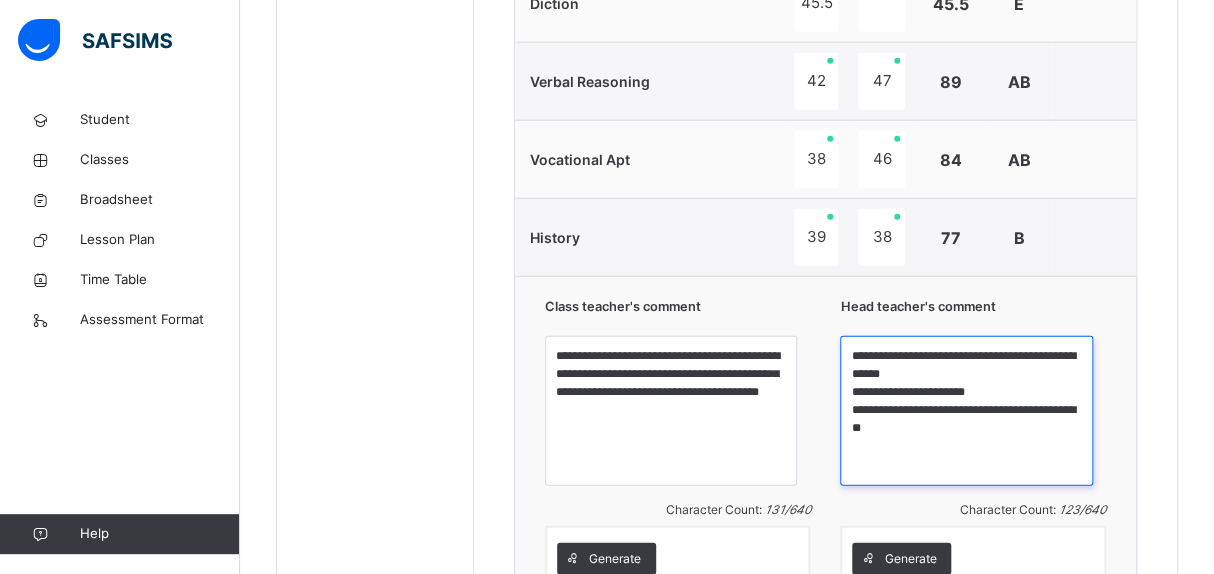 click on "**********" at bounding box center (966, 411) 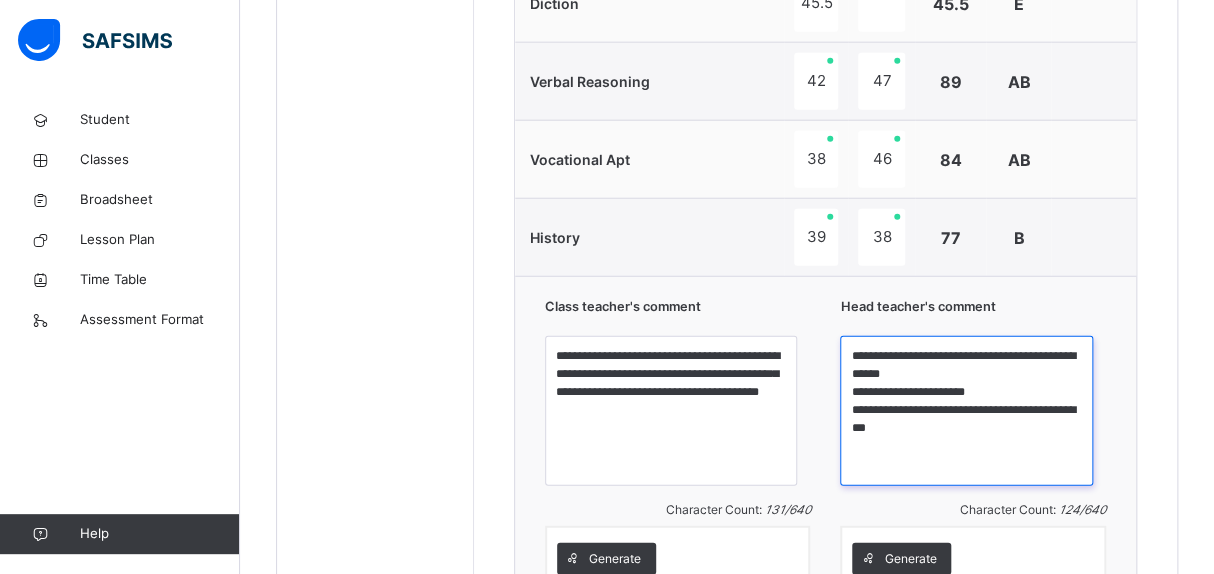 type on "**********" 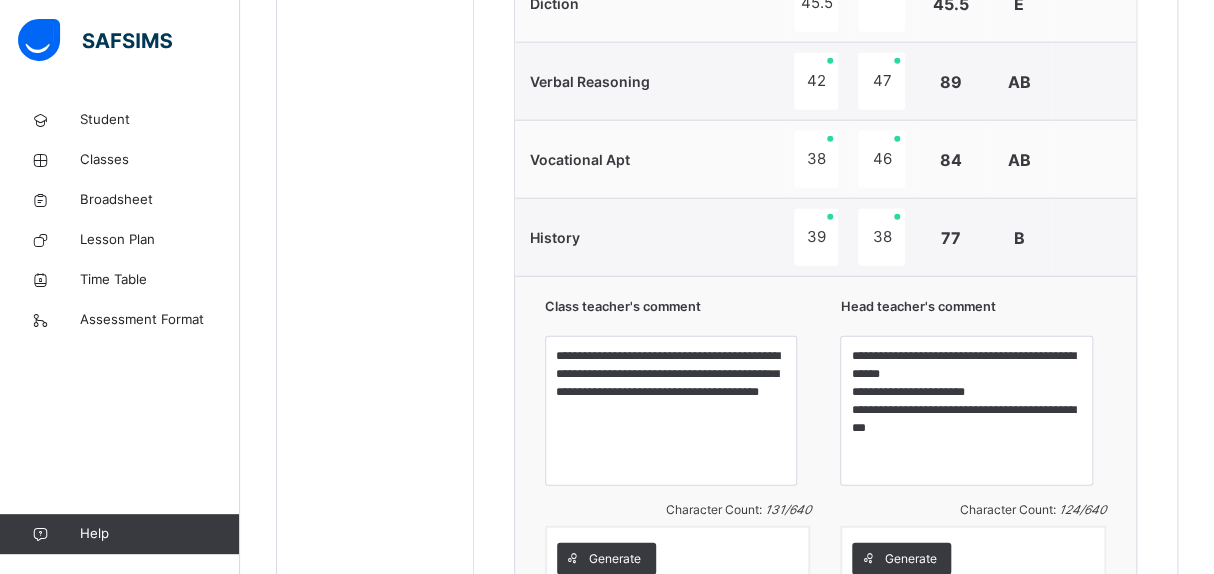 click on "Generate" at bounding box center [973, 556] 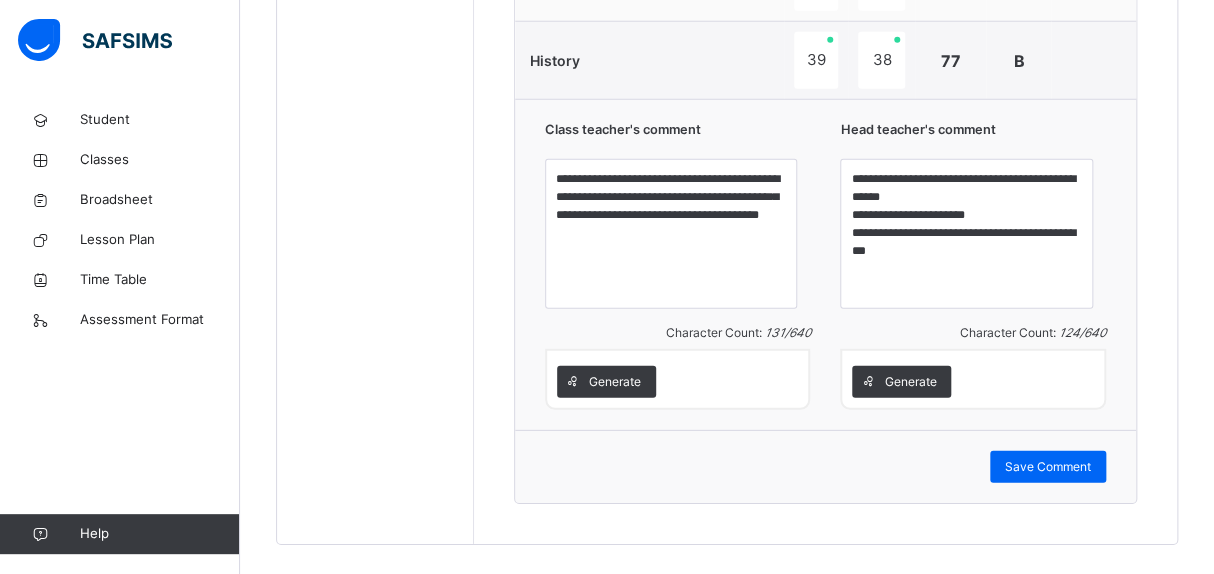 scroll, scrollTop: 2165, scrollLeft: 0, axis: vertical 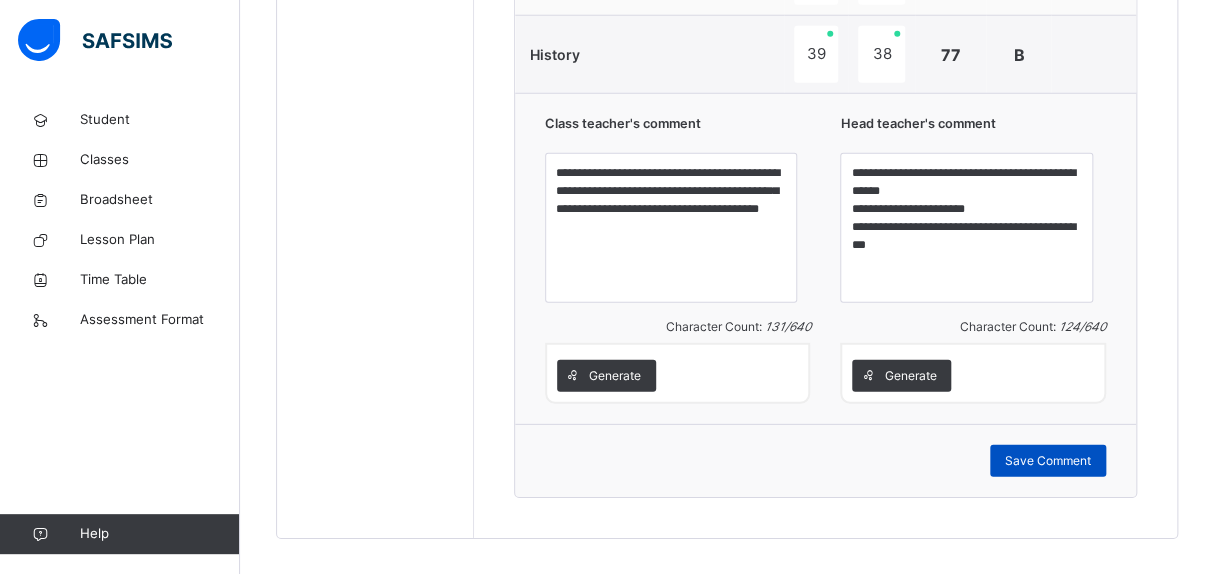 click on "Save Comment" at bounding box center [1048, 461] 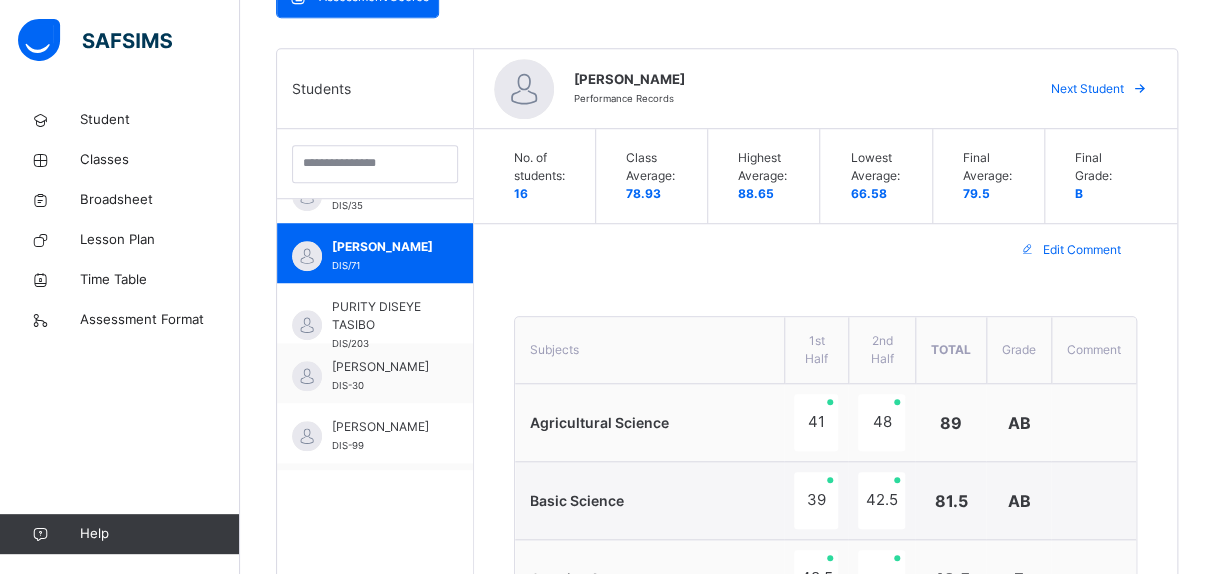 scroll, scrollTop: 470, scrollLeft: 0, axis: vertical 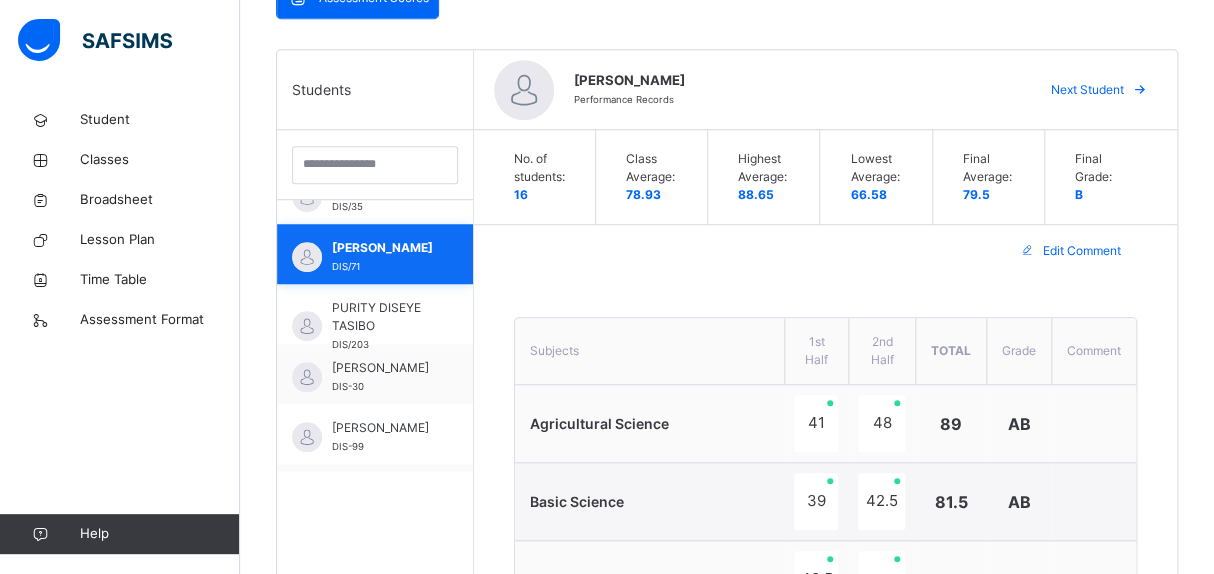 click on "[PERSON_NAME]" at bounding box center (382, 248) 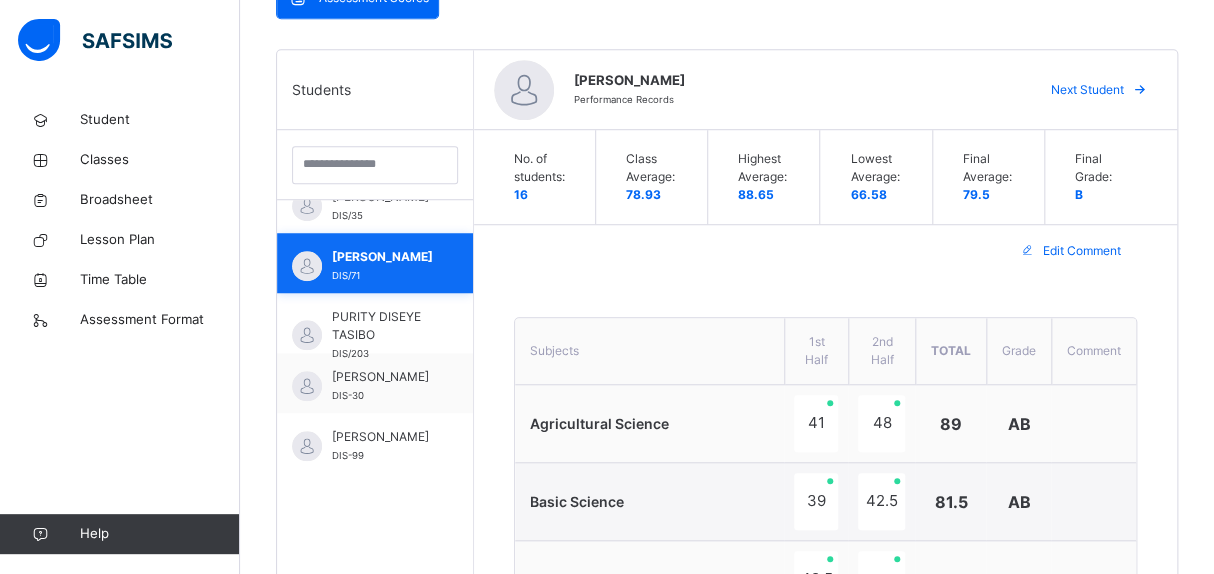 scroll, scrollTop: 636, scrollLeft: 0, axis: vertical 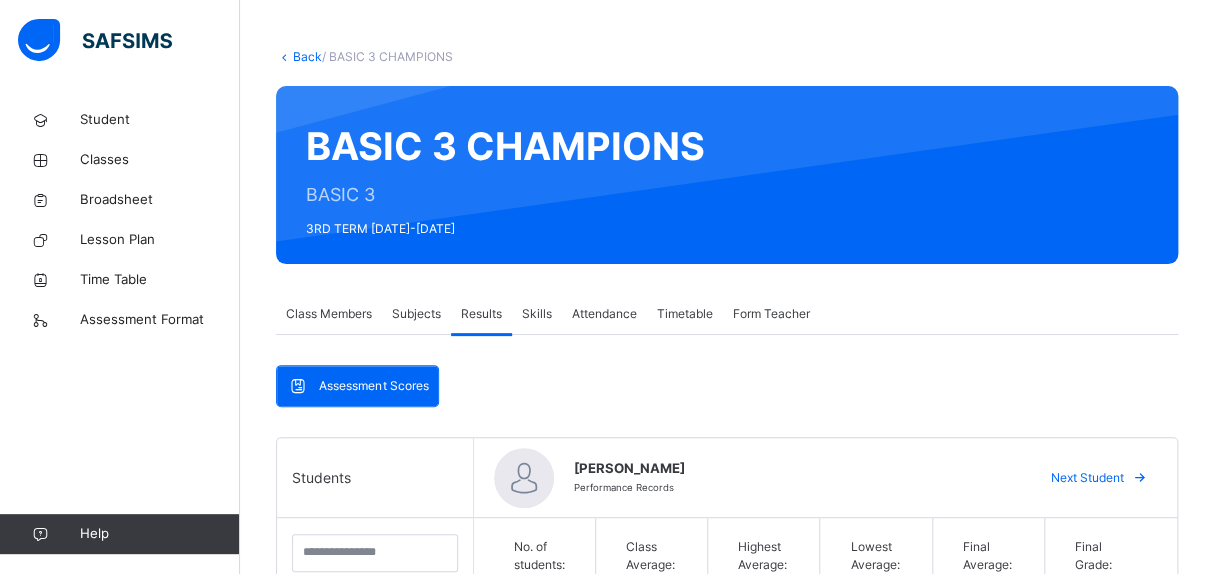 click on "BASIC 3 CHAMPIONS BASIC 3 3RD TERM [DATE]-[DATE]" at bounding box center (727, 175) 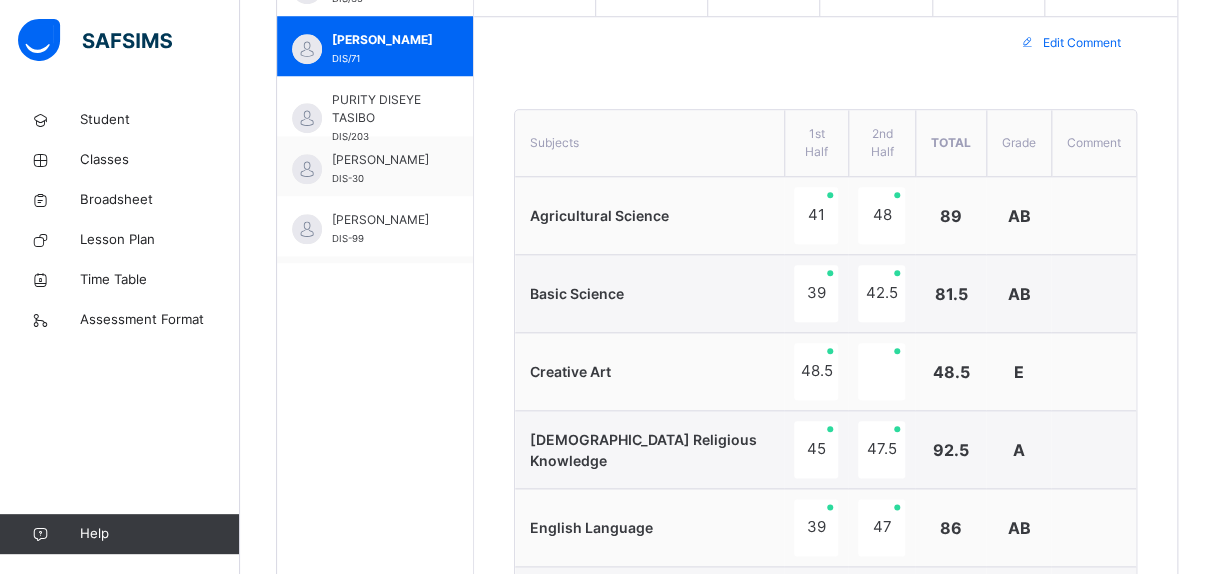 scroll, scrollTop: 684, scrollLeft: 0, axis: vertical 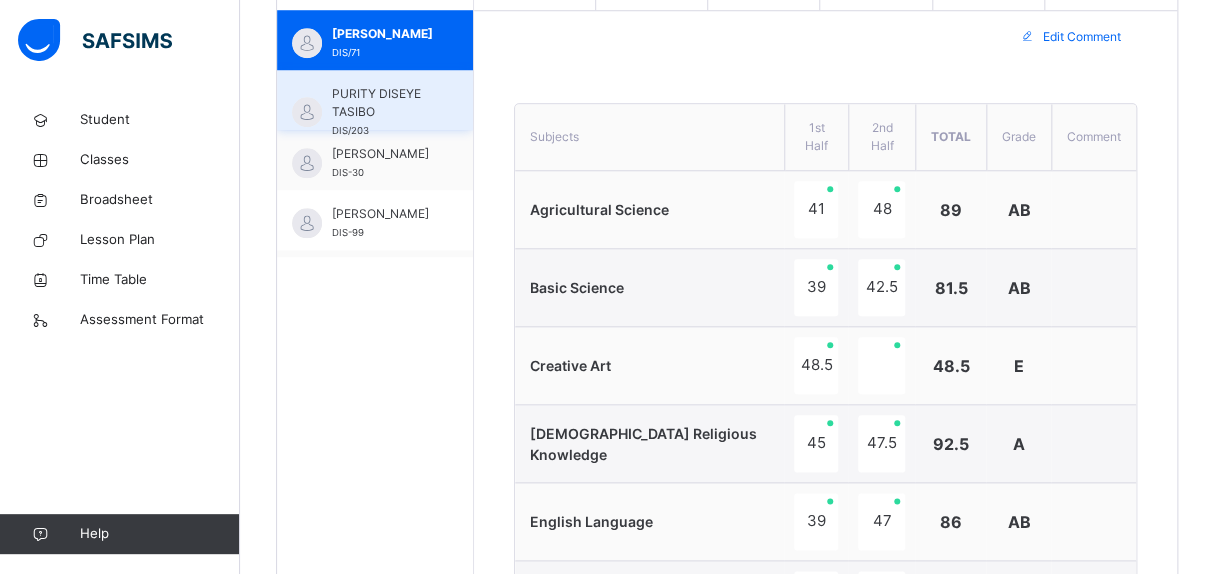 click on "PURITY DISEYE TASIBO" at bounding box center [380, 103] 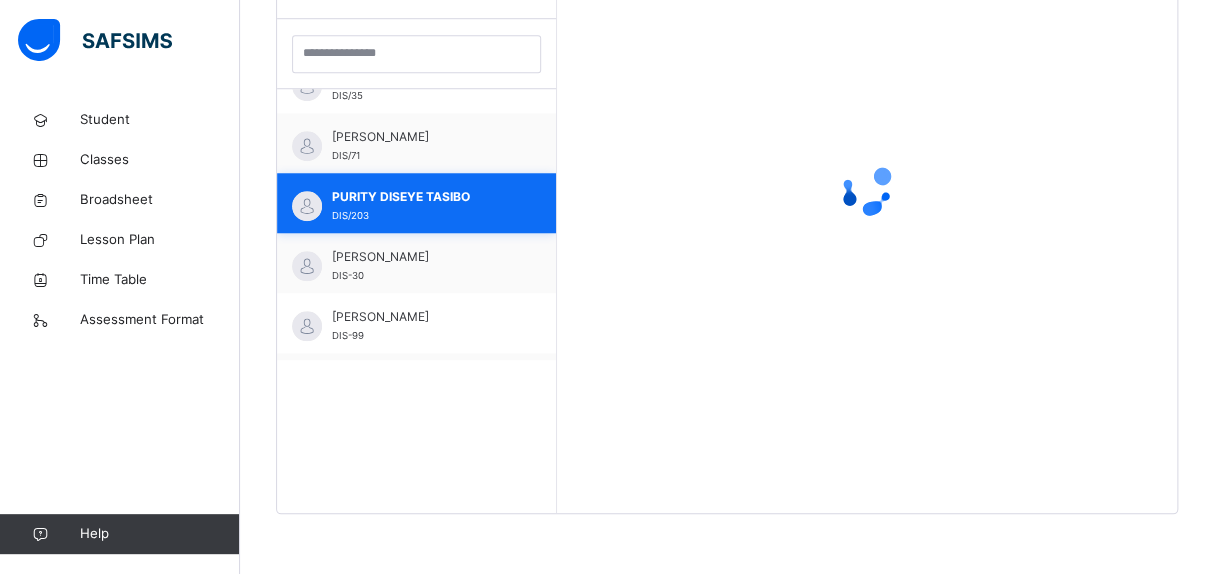scroll, scrollTop: 580, scrollLeft: 0, axis: vertical 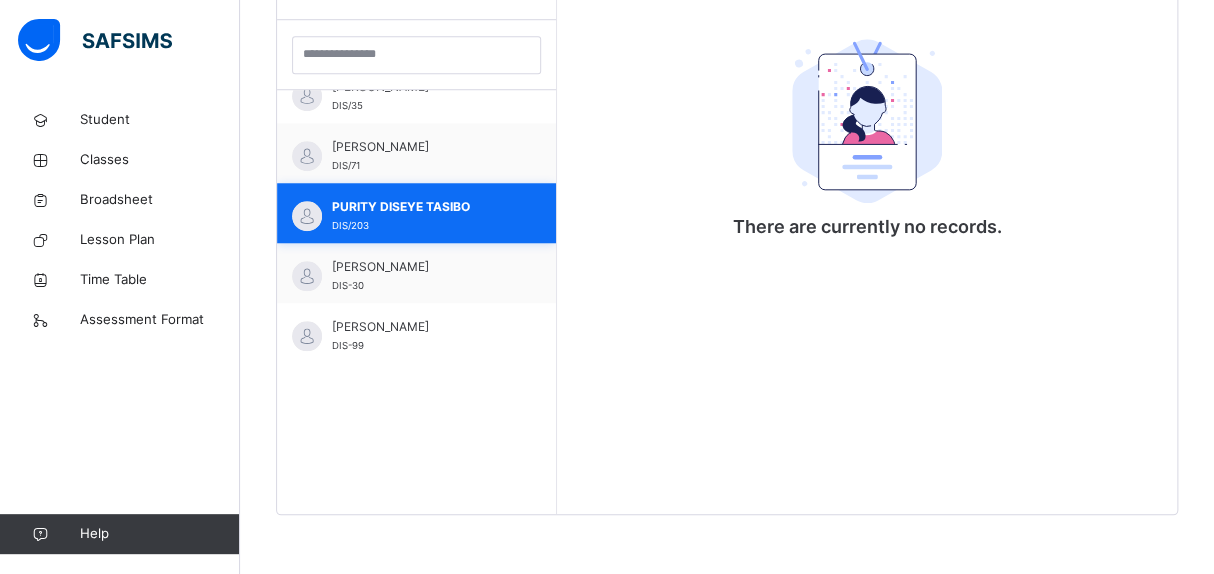 click on "PURITY DISEYE TASIBO DIS/203" at bounding box center (416, 213) 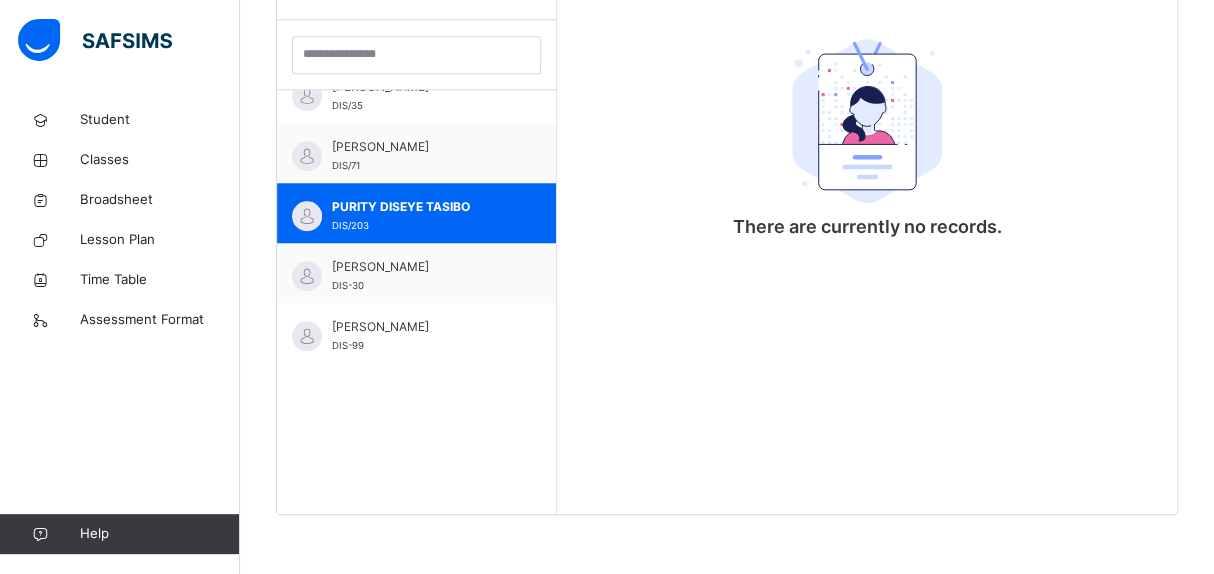 click on "There are currently no records." at bounding box center [867, 227] 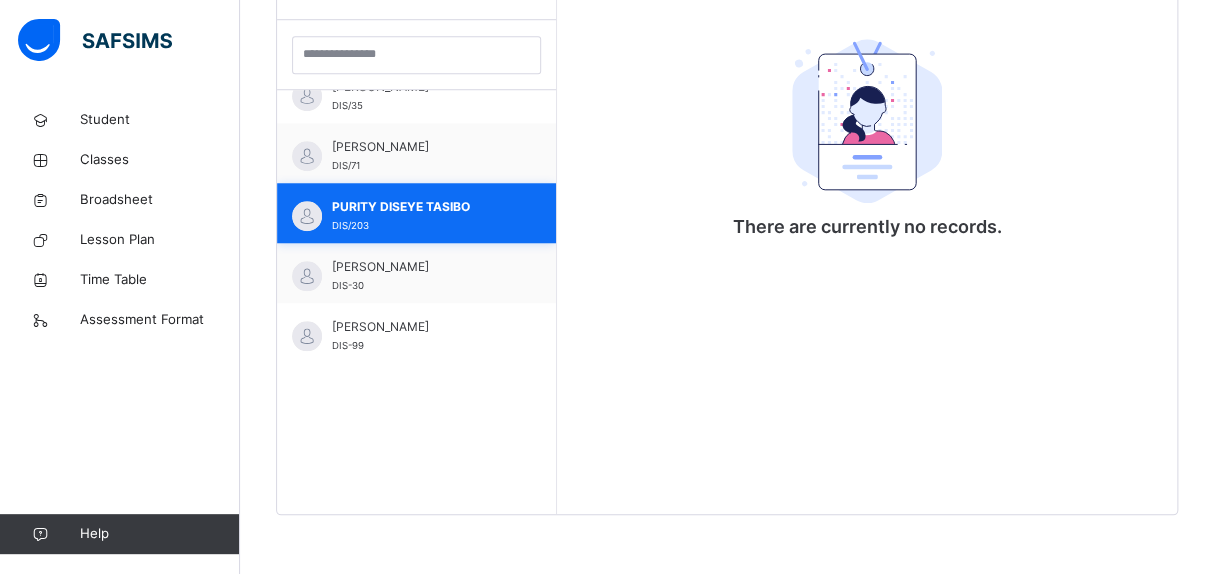 click on "PURITY DISEYE TASIBO DIS/203" at bounding box center (421, 216) 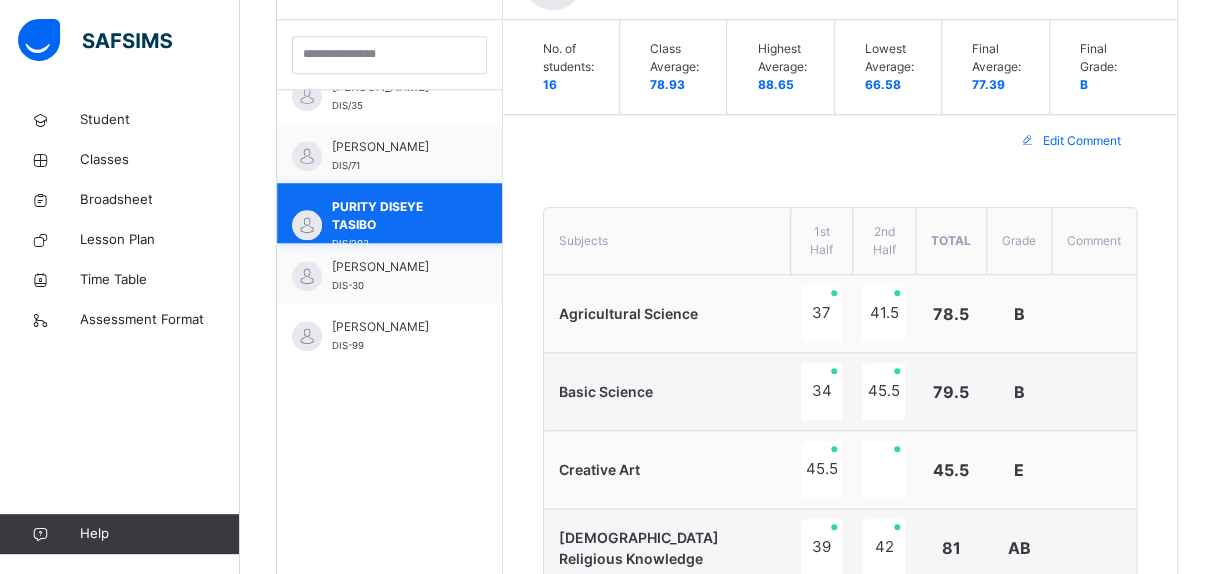 scroll, scrollTop: 693, scrollLeft: 0, axis: vertical 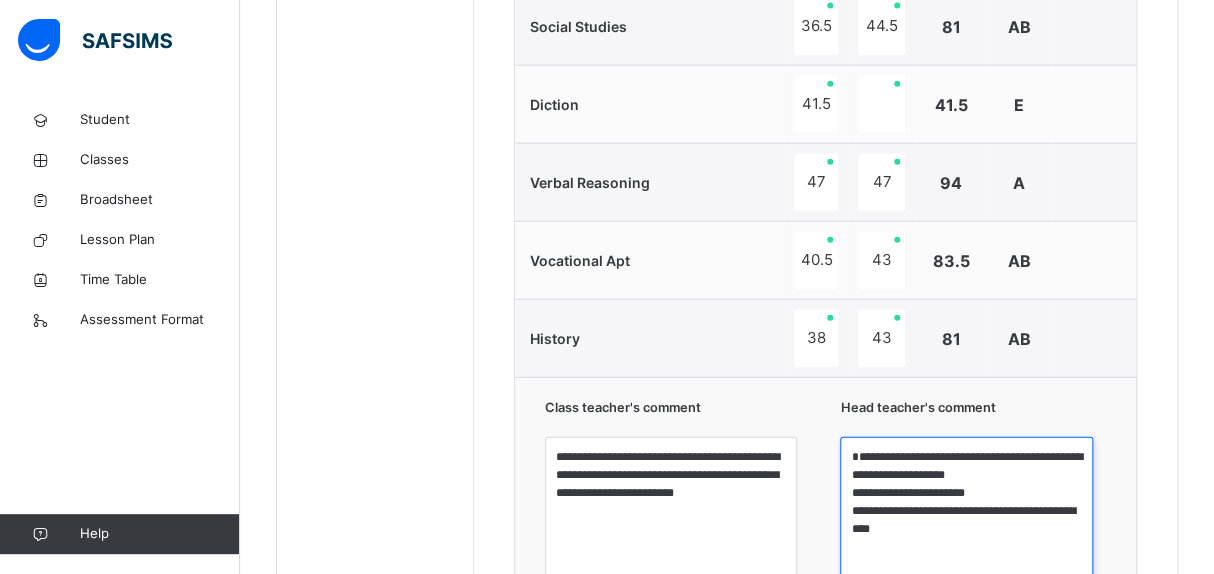 click on "**********" at bounding box center (966, 512) 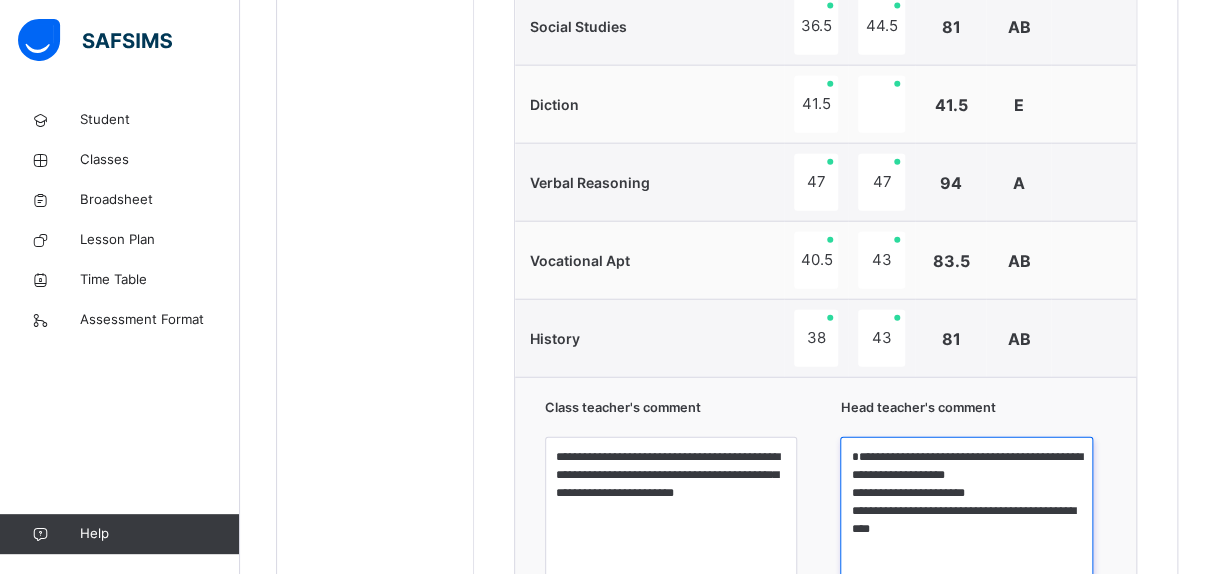 click on "**********" at bounding box center [966, 512] 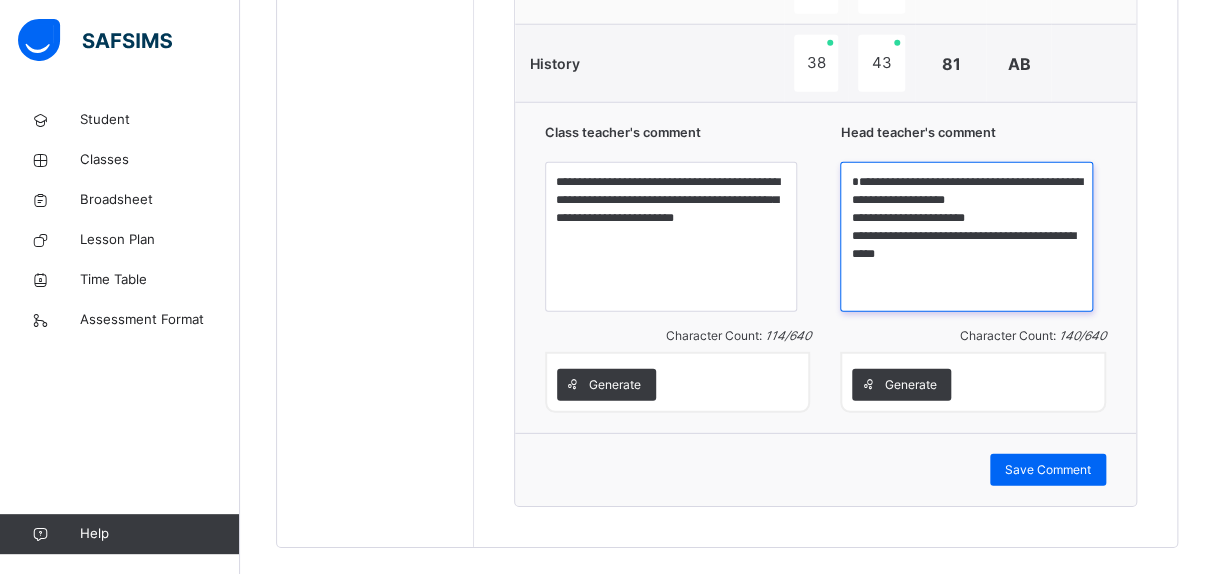 scroll, scrollTop: 2179, scrollLeft: 0, axis: vertical 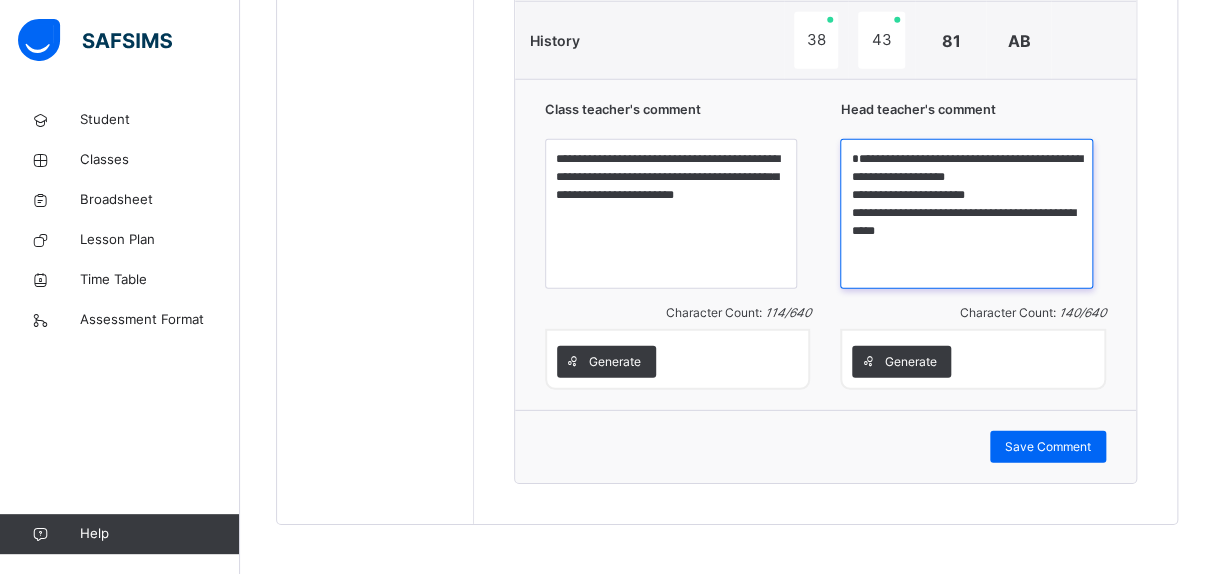 type on "**********" 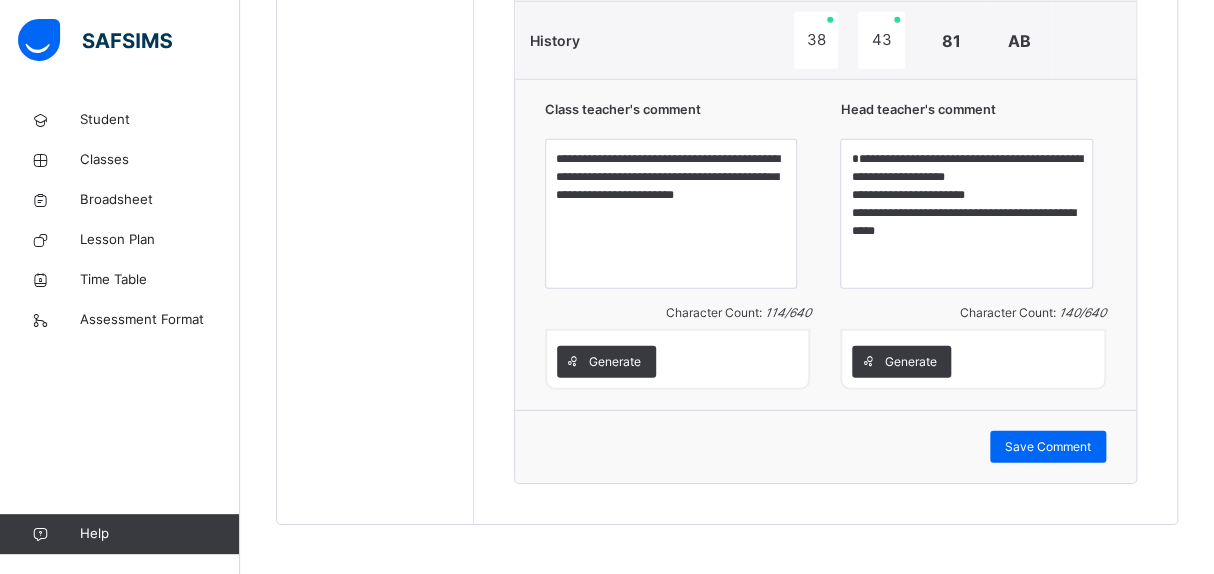 click on "Generate" at bounding box center [973, 362] 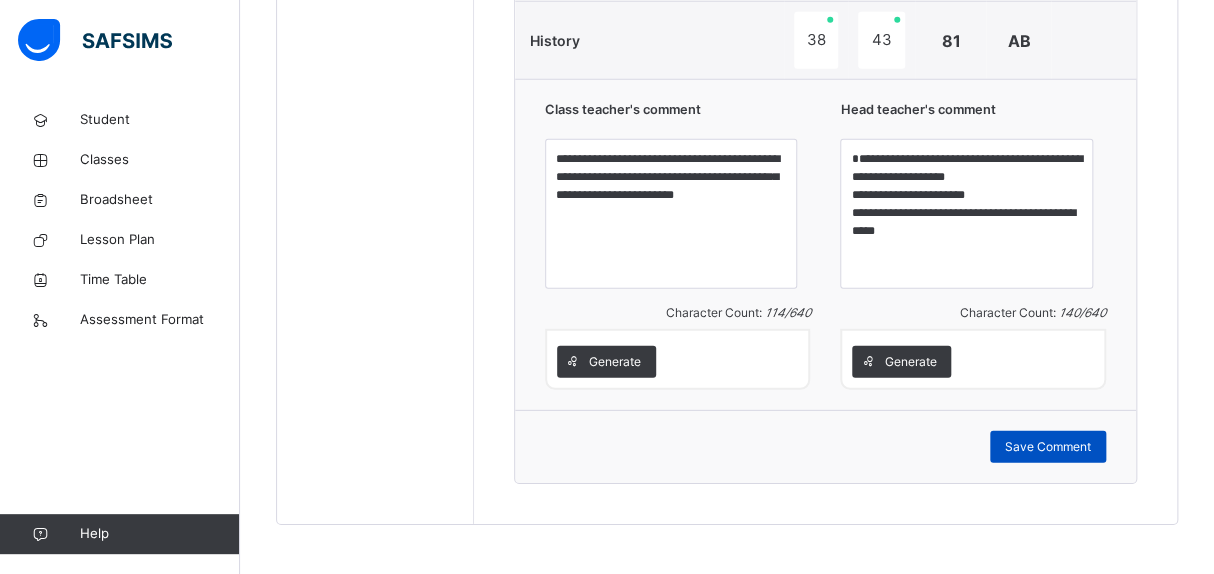 click on "Save Comment" at bounding box center (1048, 447) 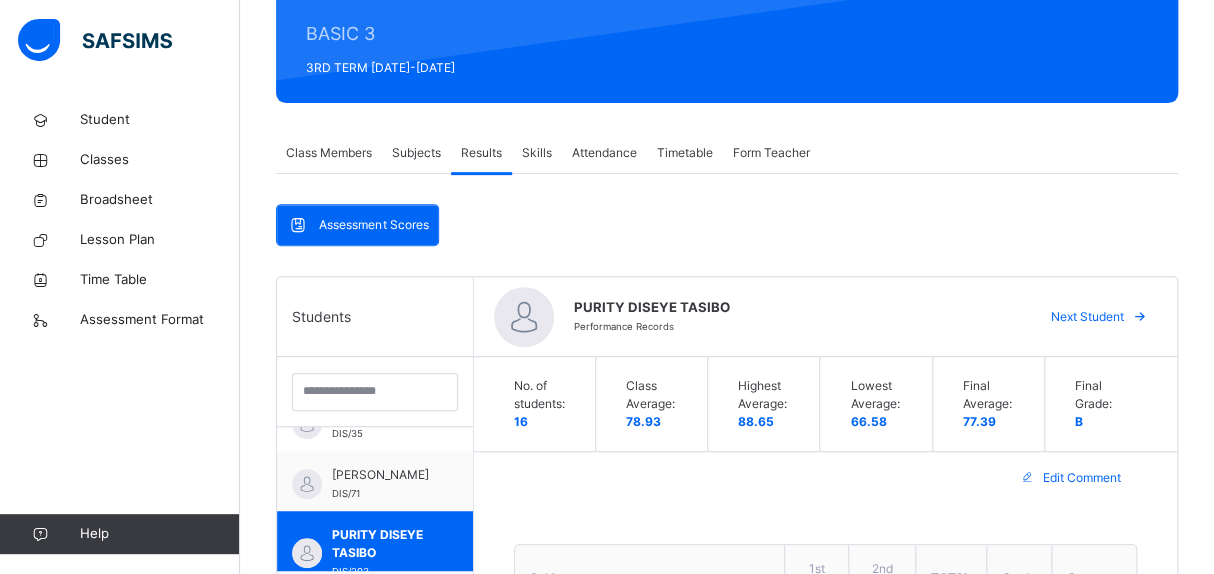 scroll, scrollTop: 229, scrollLeft: 0, axis: vertical 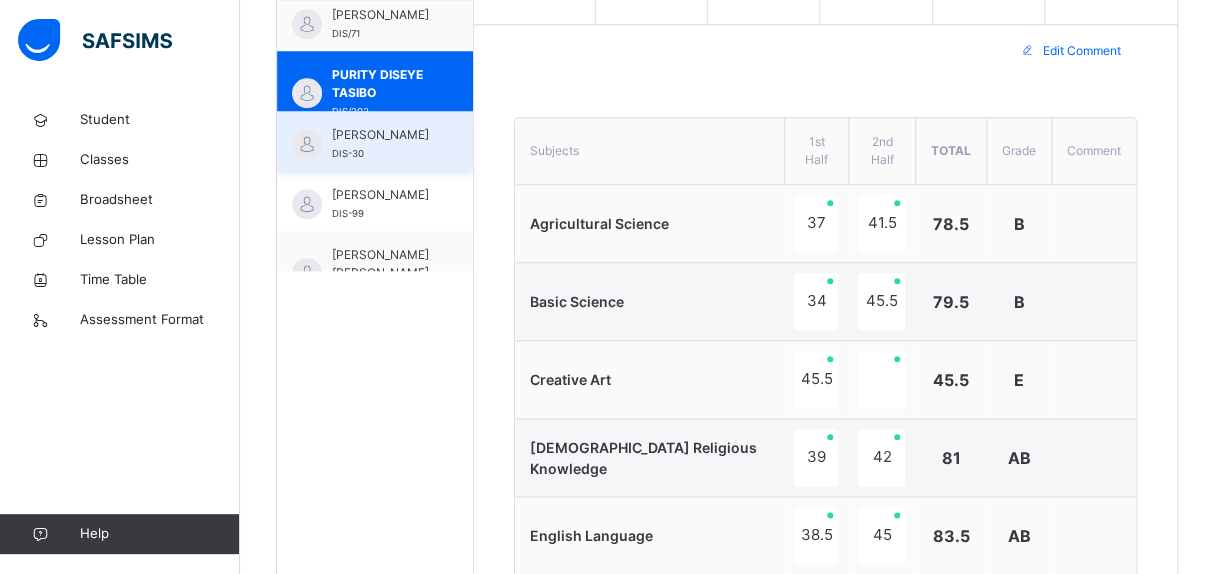 click on "[PERSON_NAME]" at bounding box center [380, 135] 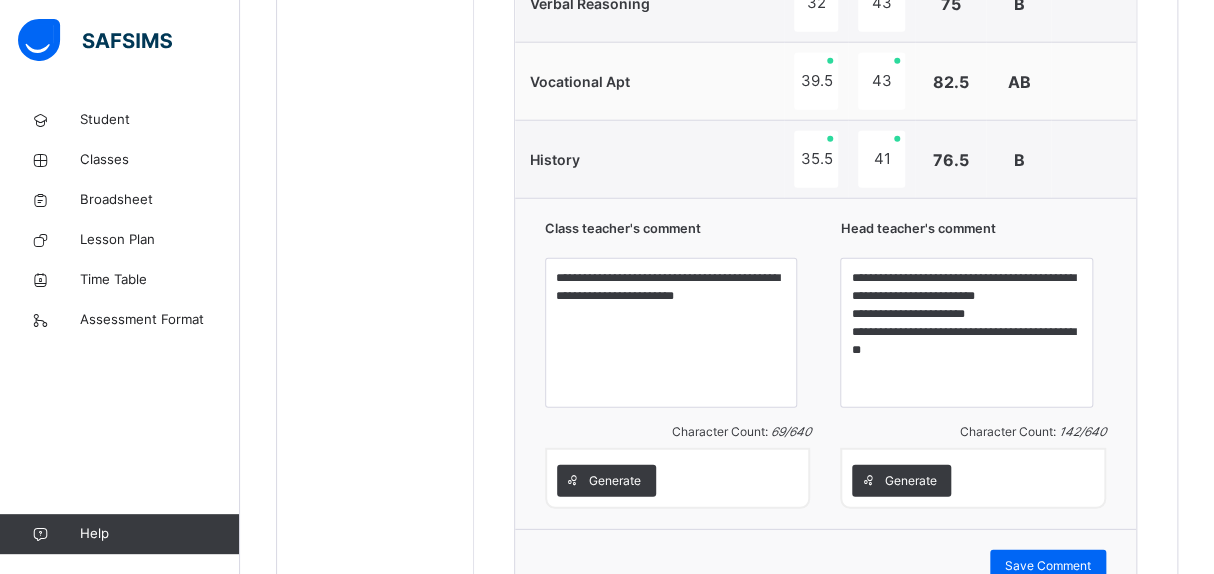 scroll, scrollTop: 2063, scrollLeft: 0, axis: vertical 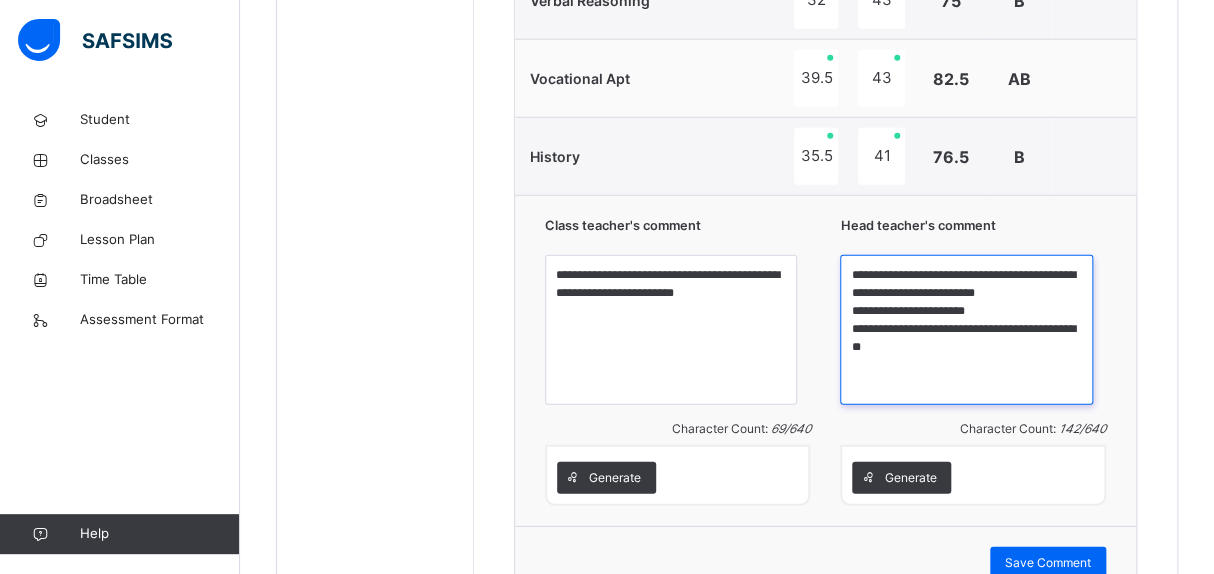 click on "**********" at bounding box center (966, 330) 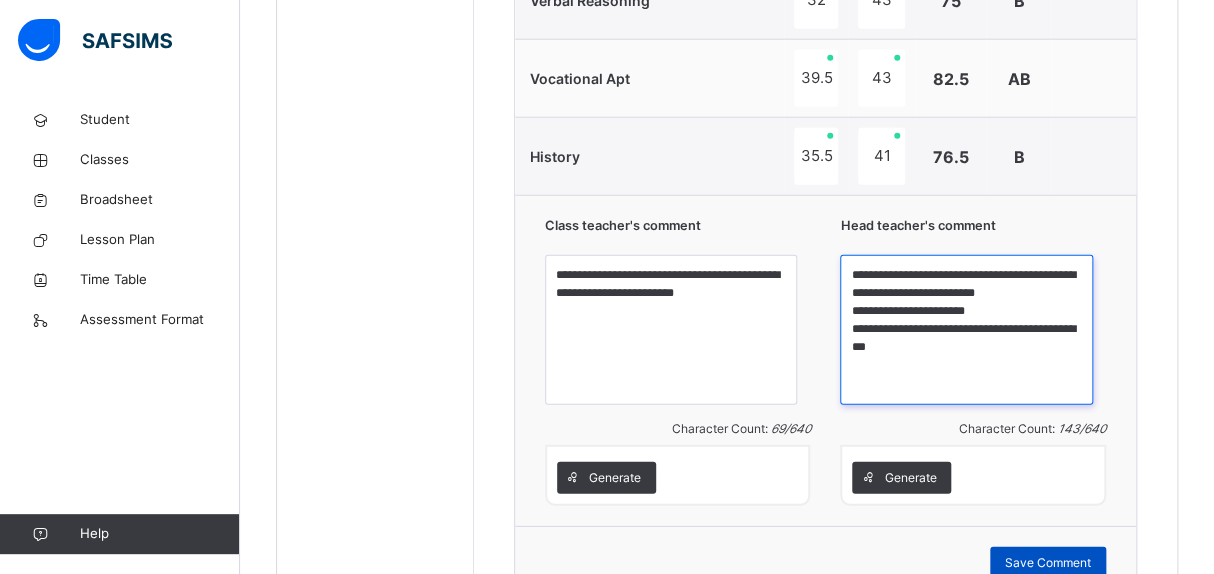 type on "**********" 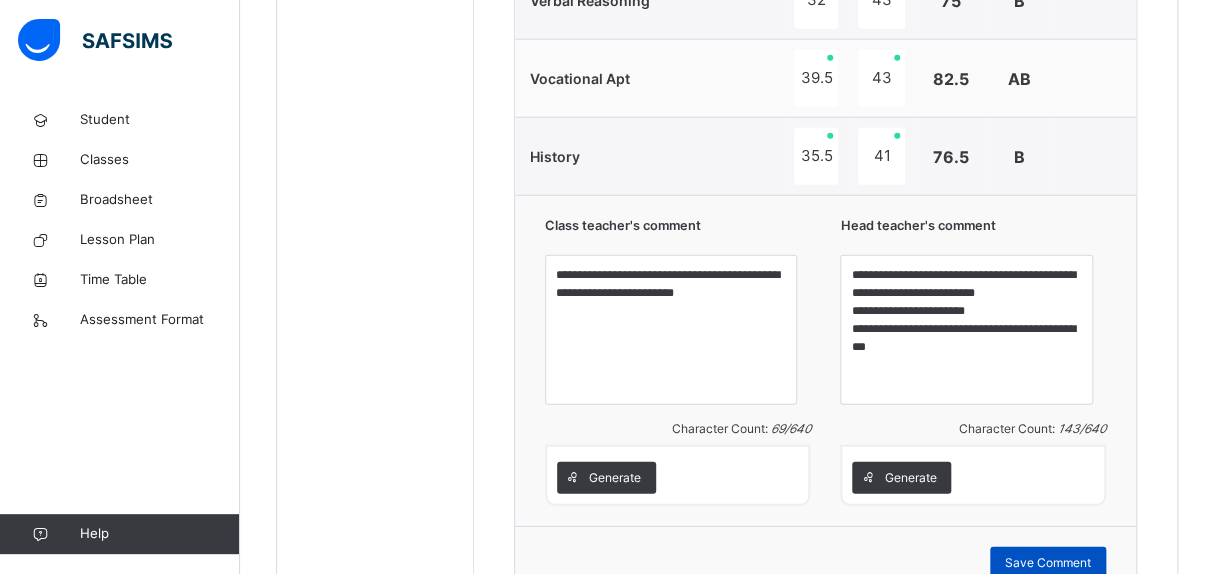 click on "Save Comment" at bounding box center (1048, 563) 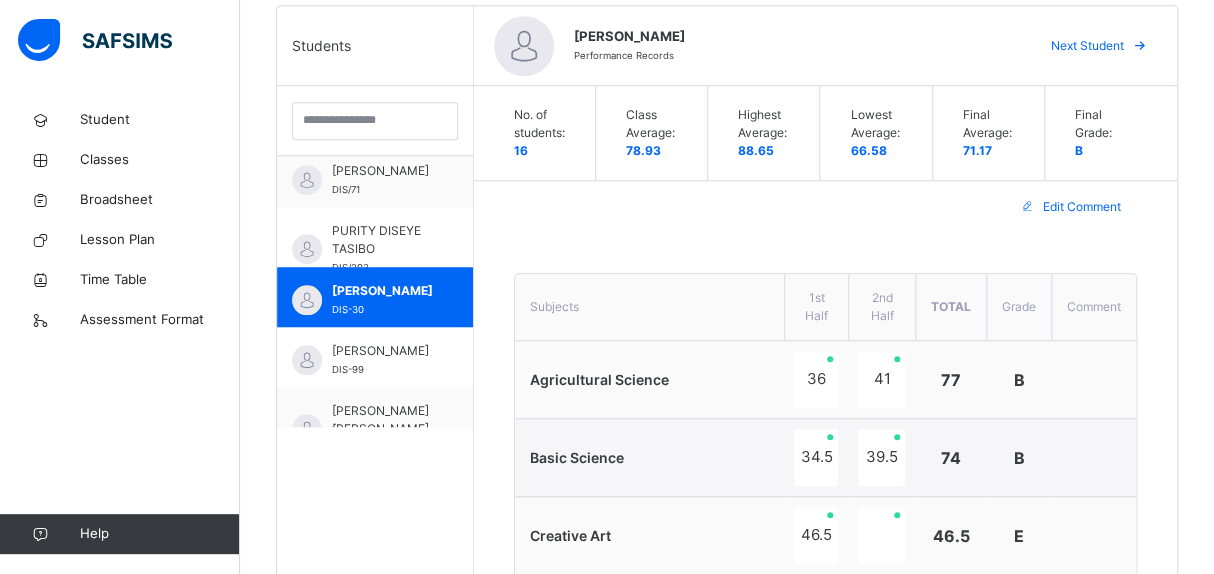 scroll, scrollTop: 515, scrollLeft: 0, axis: vertical 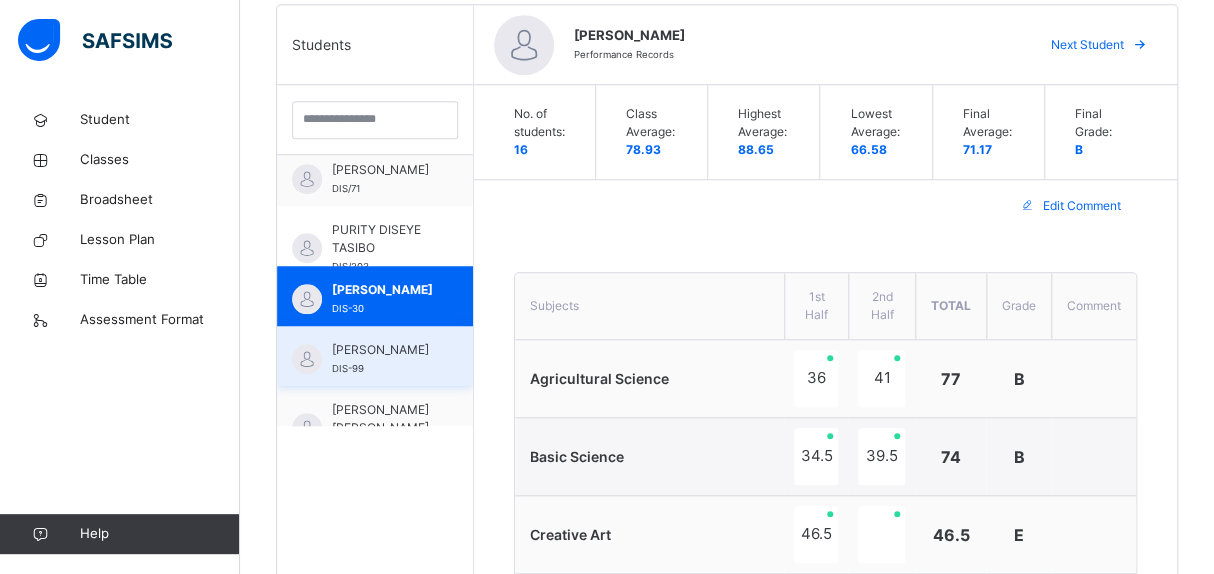 click on "[PERSON_NAME]" at bounding box center [380, 350] 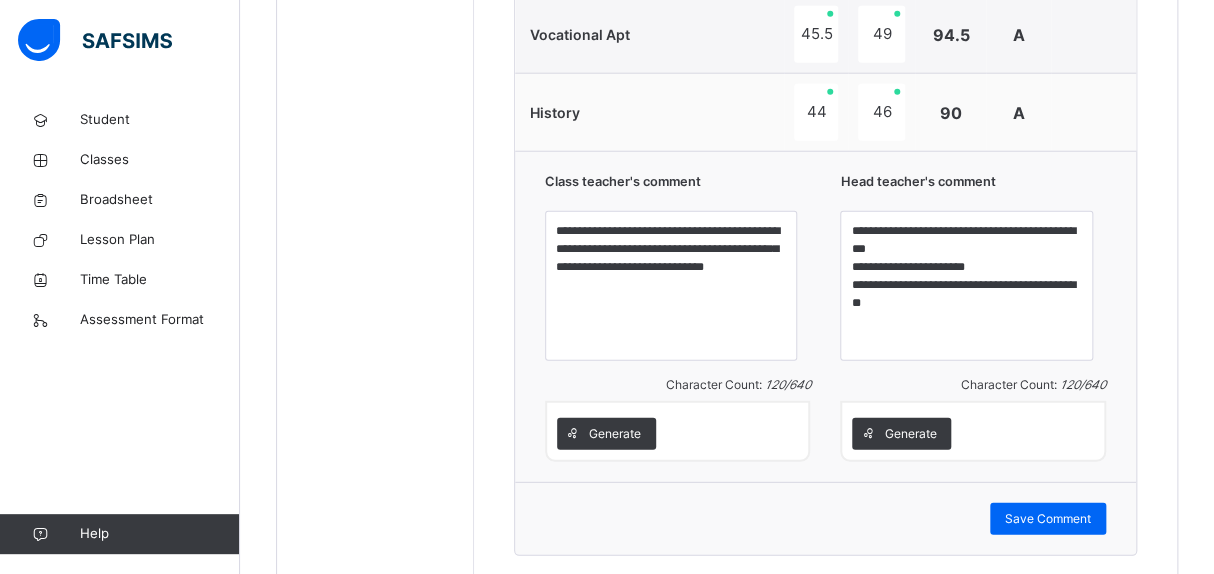 scroll, scrollTop: 2108, scrollLeft: 0, axis: vertical 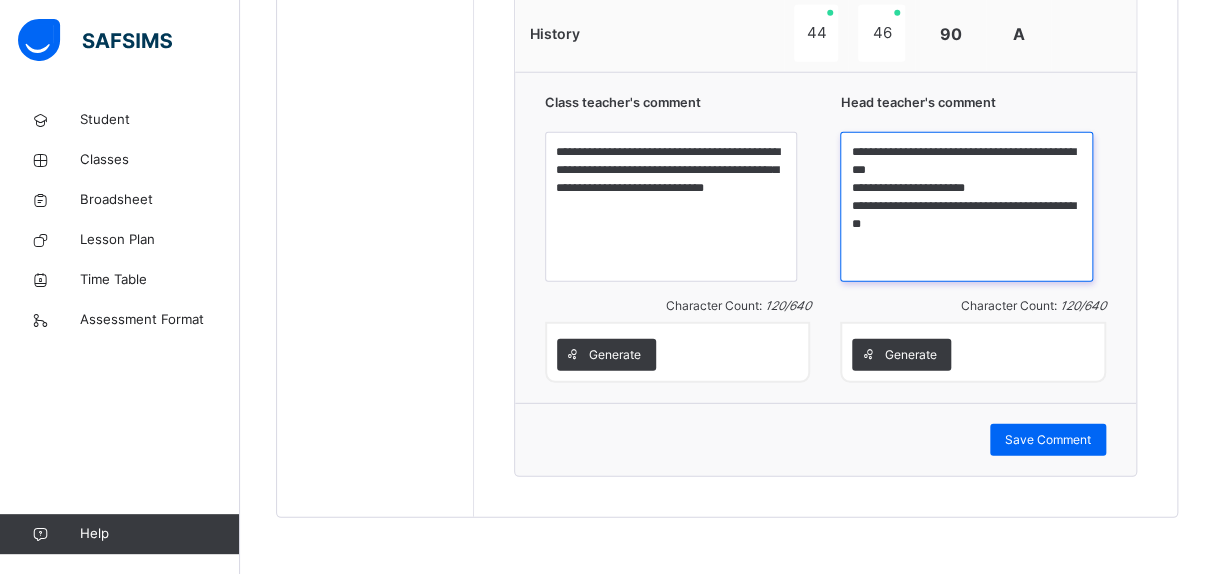 click on "**********" at bounding box center [966, 207] 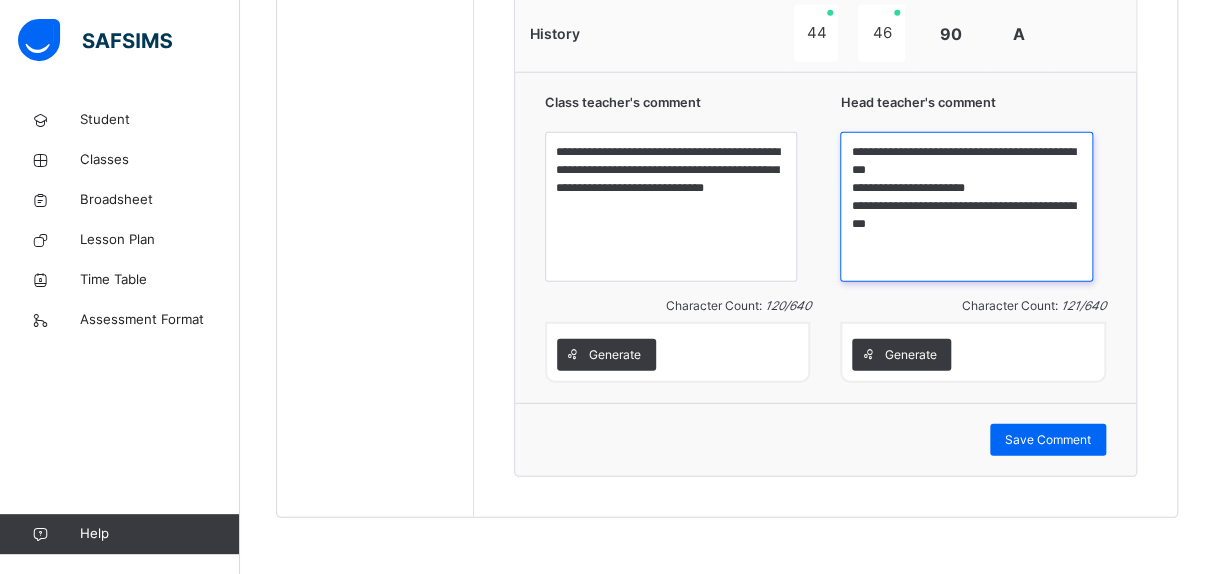 type on "**********" 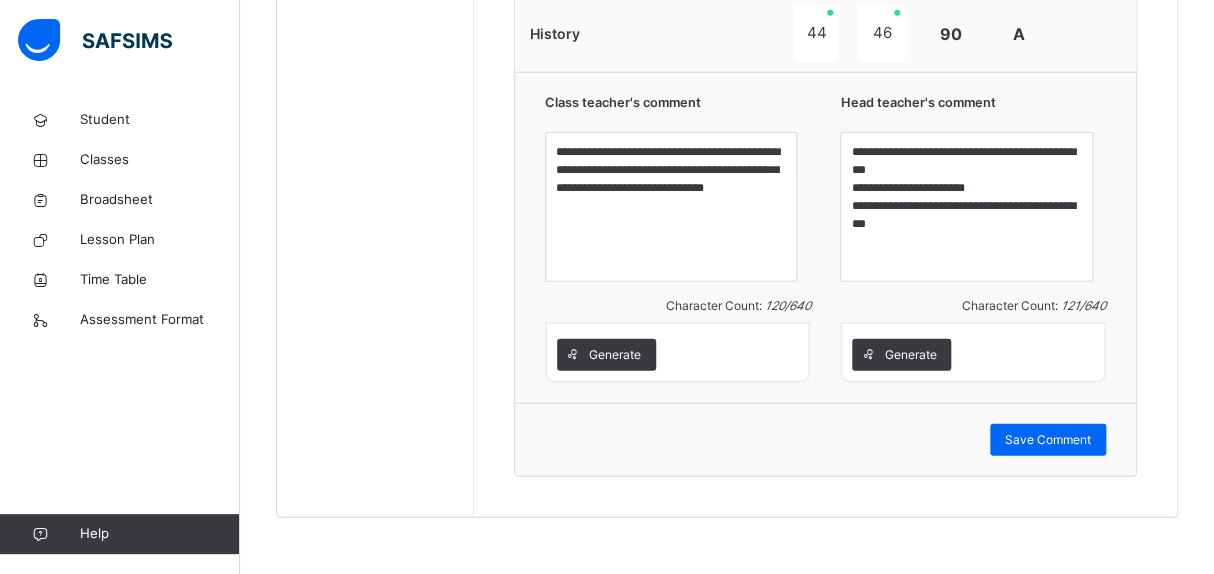 click on "Generate" at bounding box center [973, 355] 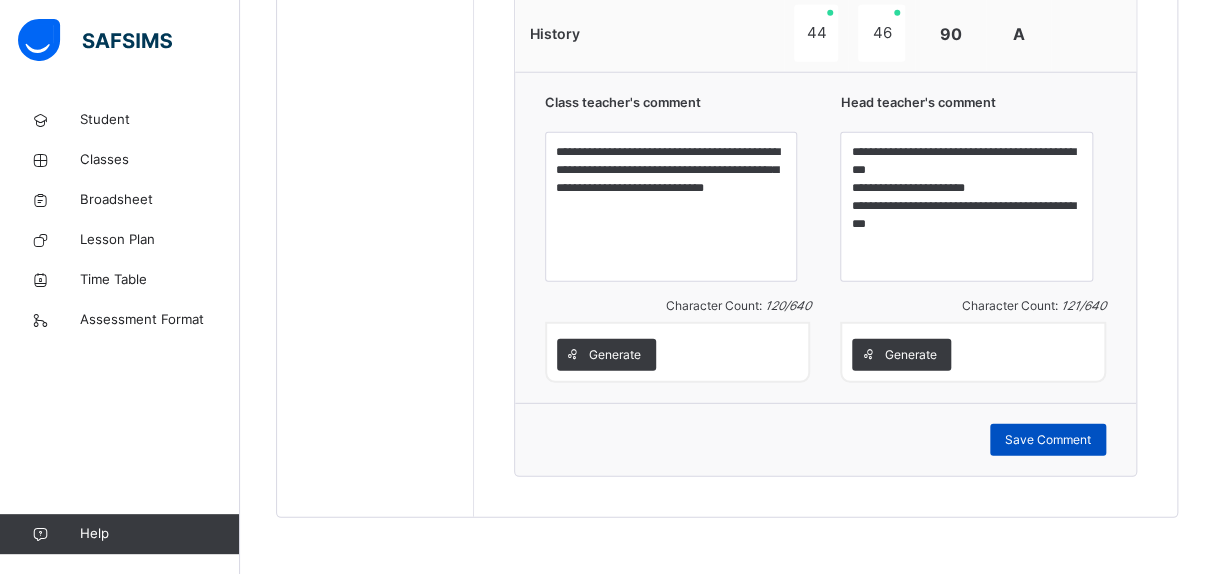 click on "Save Comment" at bounding box center (1048, 440) 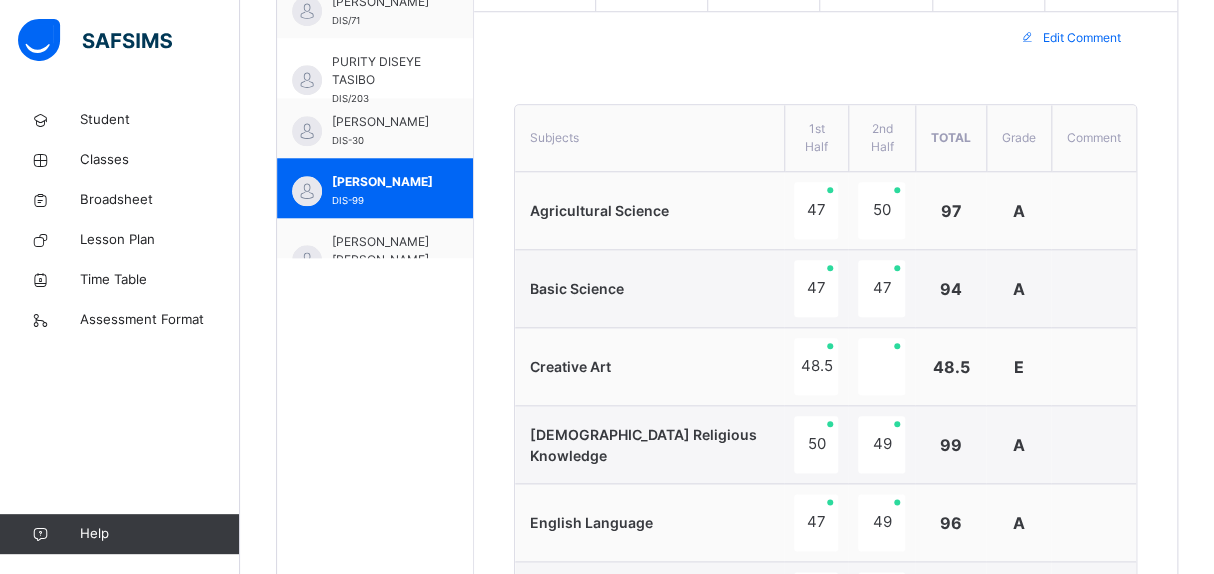 scroll, scrollTop: 682, scrollLeft: 0, axis: vertical 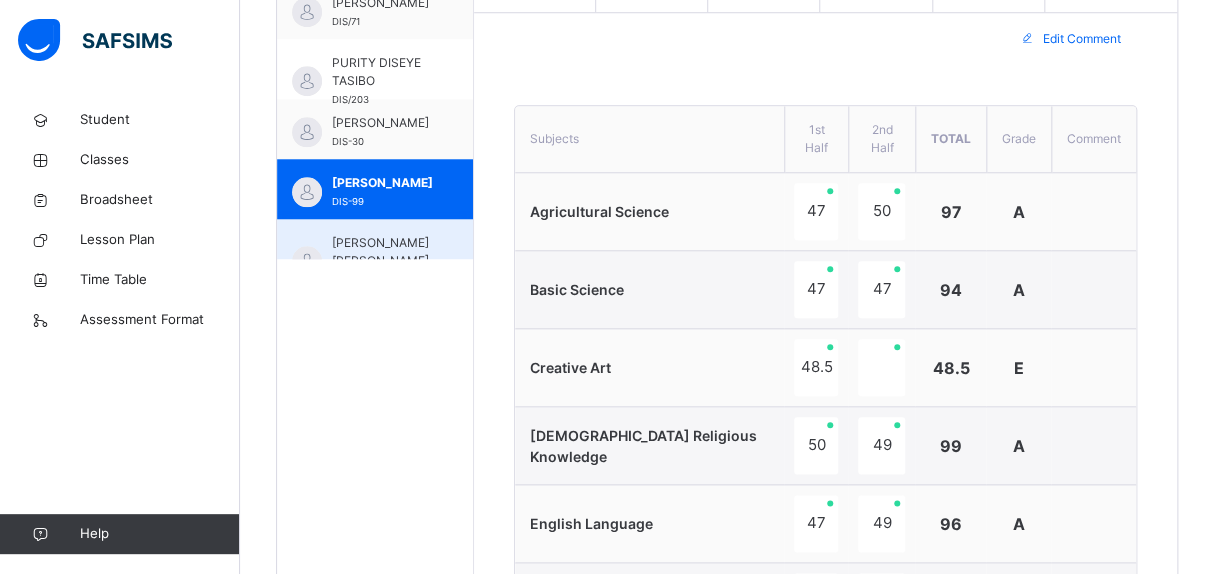 click on "[PERSON_NAME] [PERSON_NAME]" at bounding box center (380, 252) 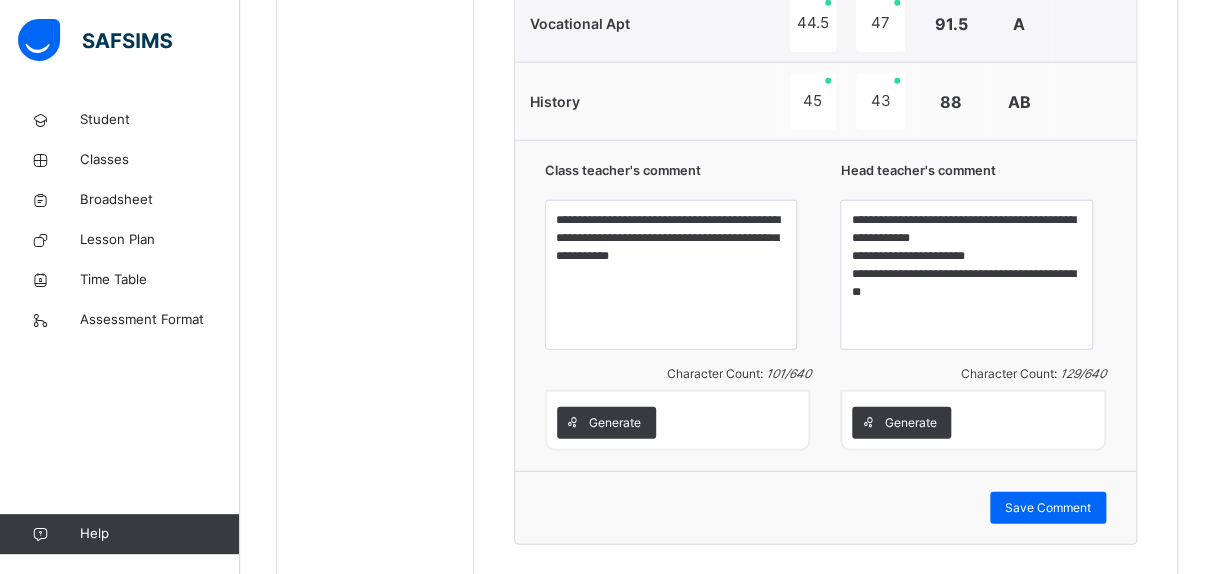 scroll, scrollTop: 2041, scrollLeft: 0, axis: vertical 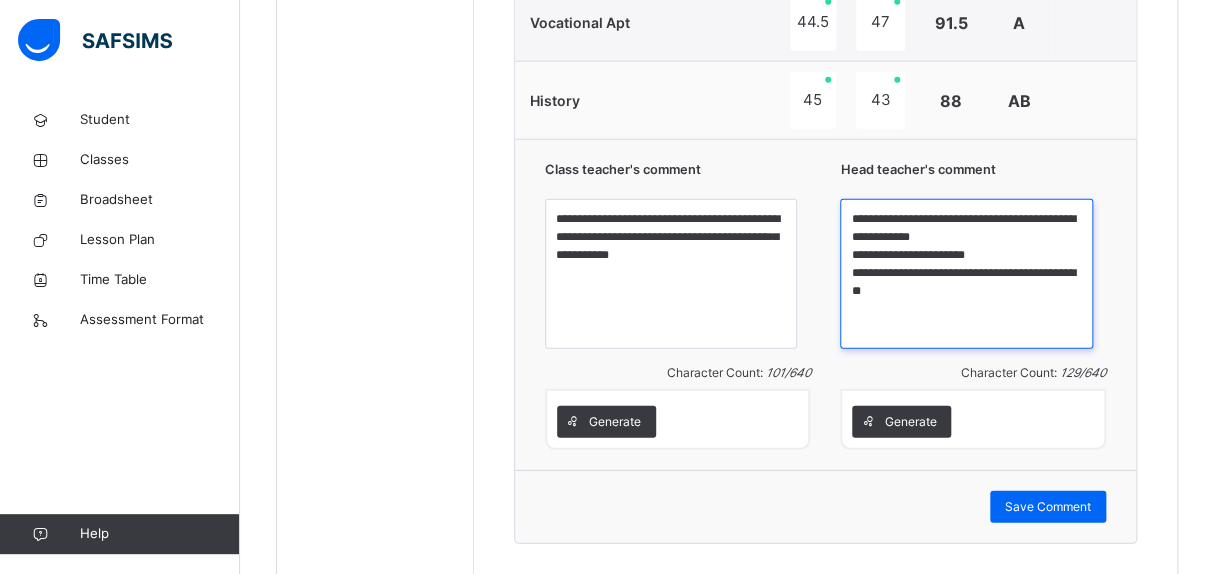 click on "**********" at bounding box center [966, 274] 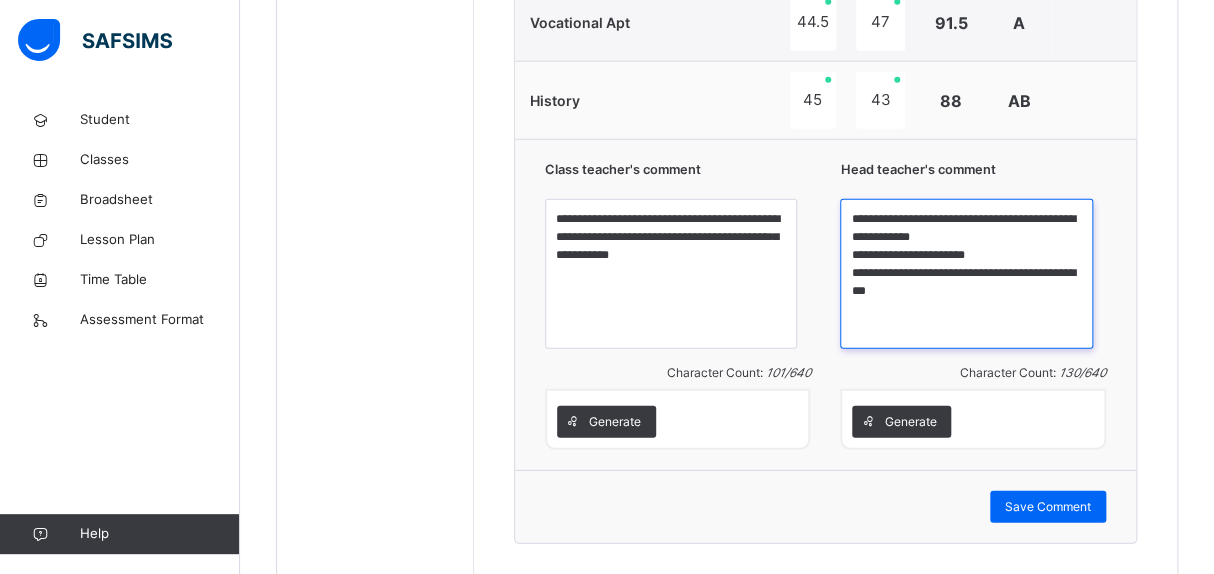 type on "**********" 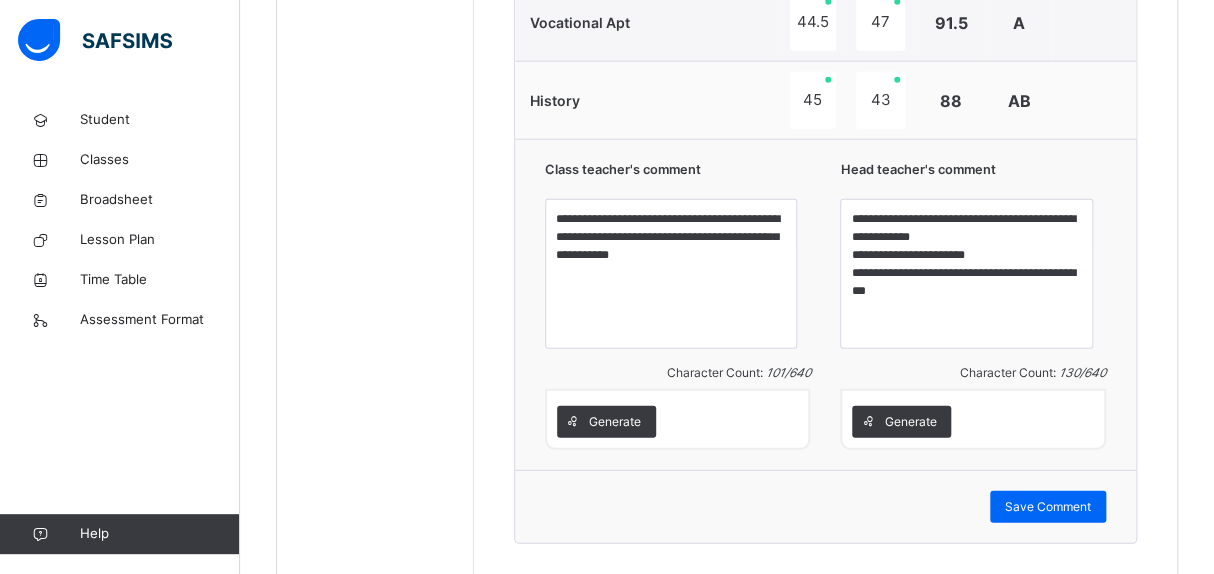 click on "Generate" at bounding box center [973, 422] 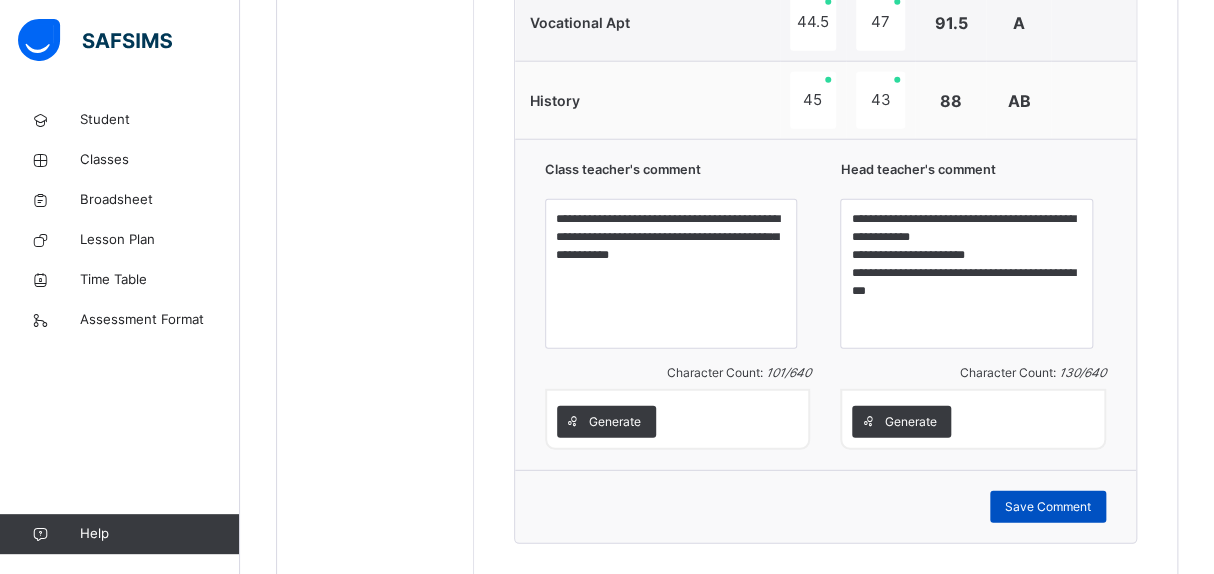 click on "Save Comment" at bounding box center (1048, 507) 